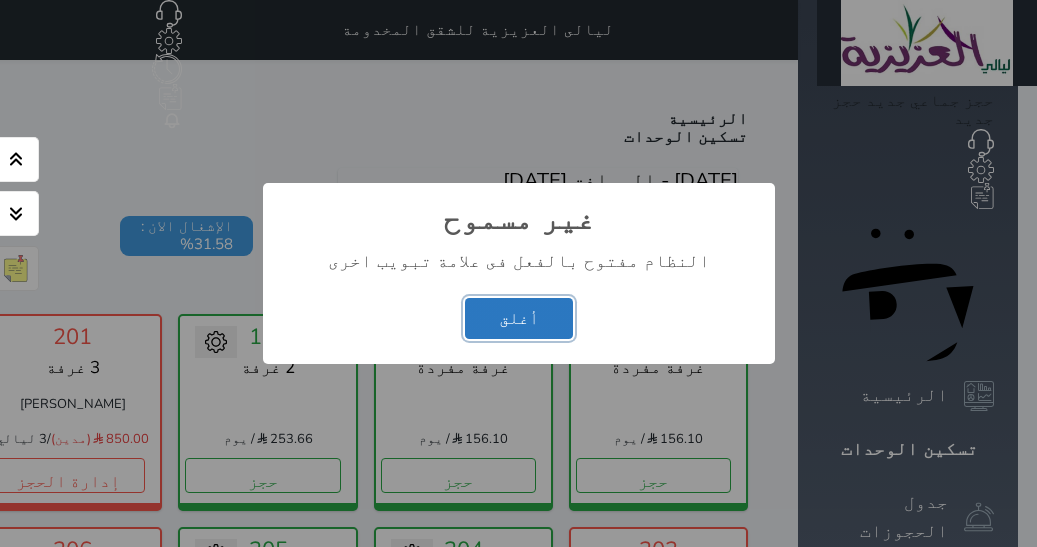 click on "أغلق" at bounding box center [519, 318] 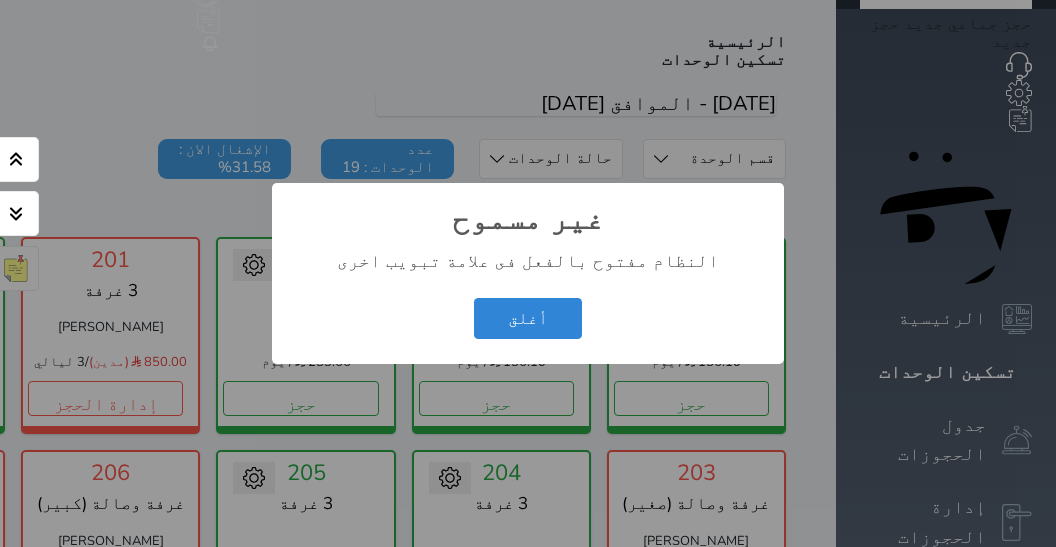 scroll, scrollTop: 78, scrollLeft: 0, axis: vertical 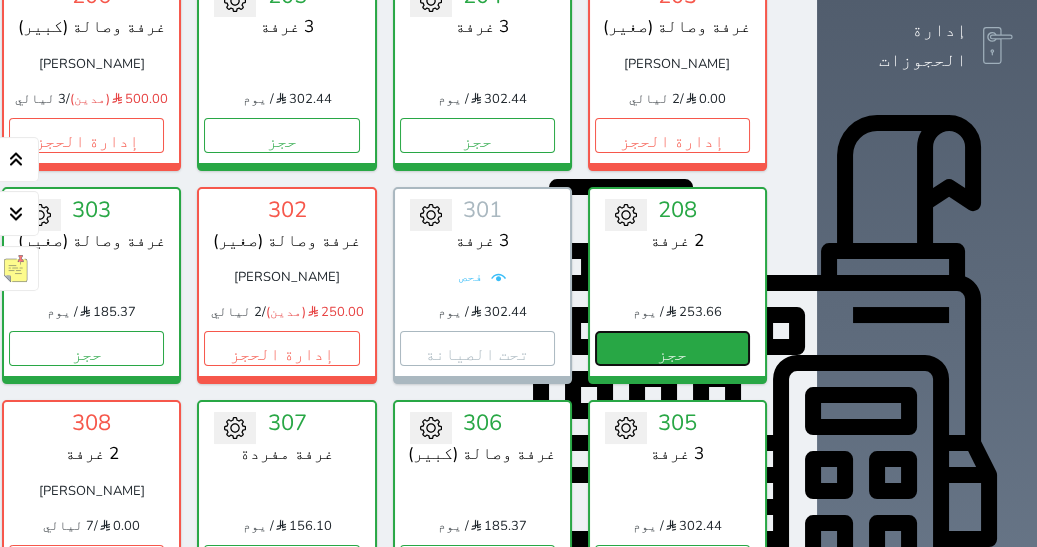click on "حجز" at bounding box center [672, 348] 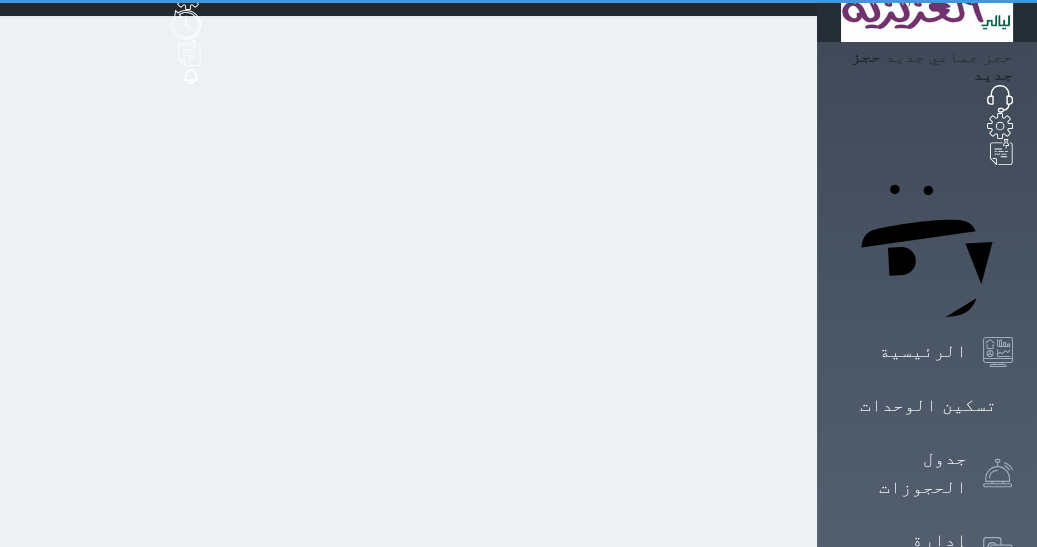 scroll, scrollTop: 0, scrollLeft: 0, axis: both 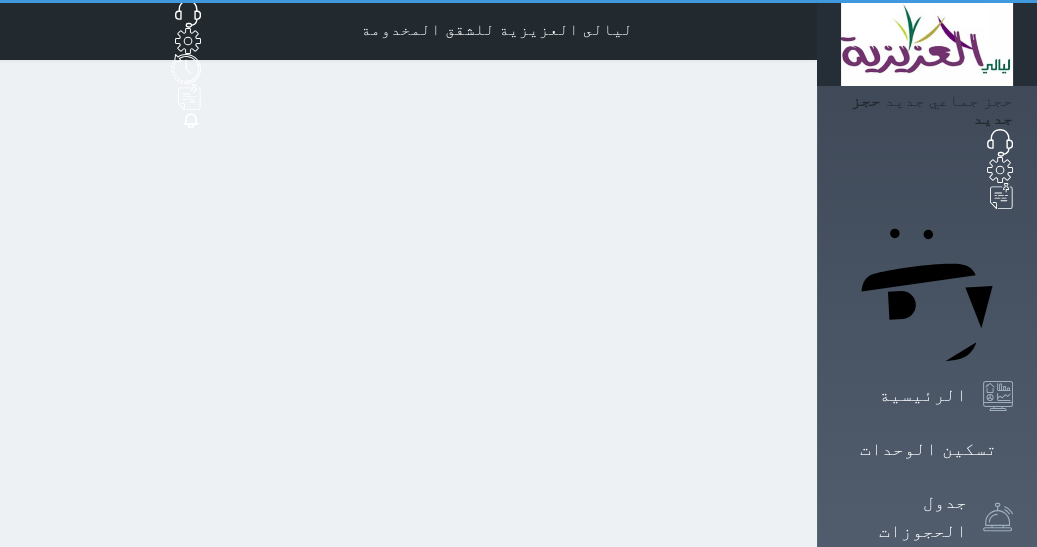 select on "1" 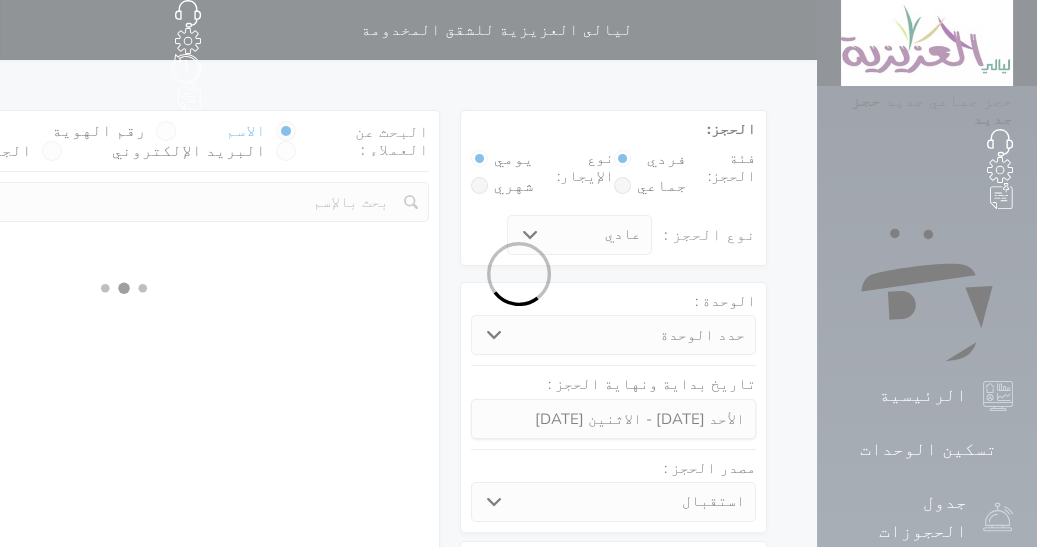 select 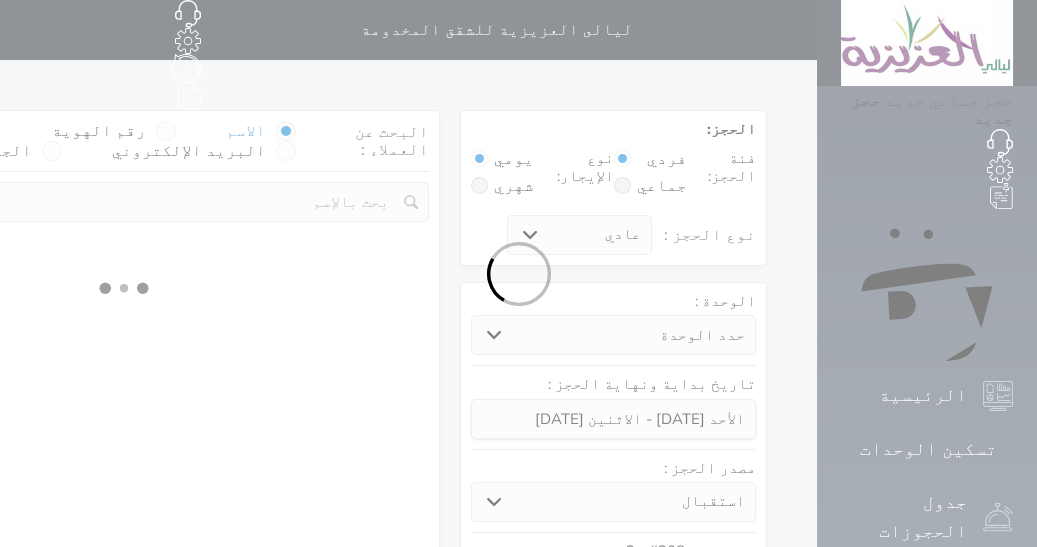 select on "1" 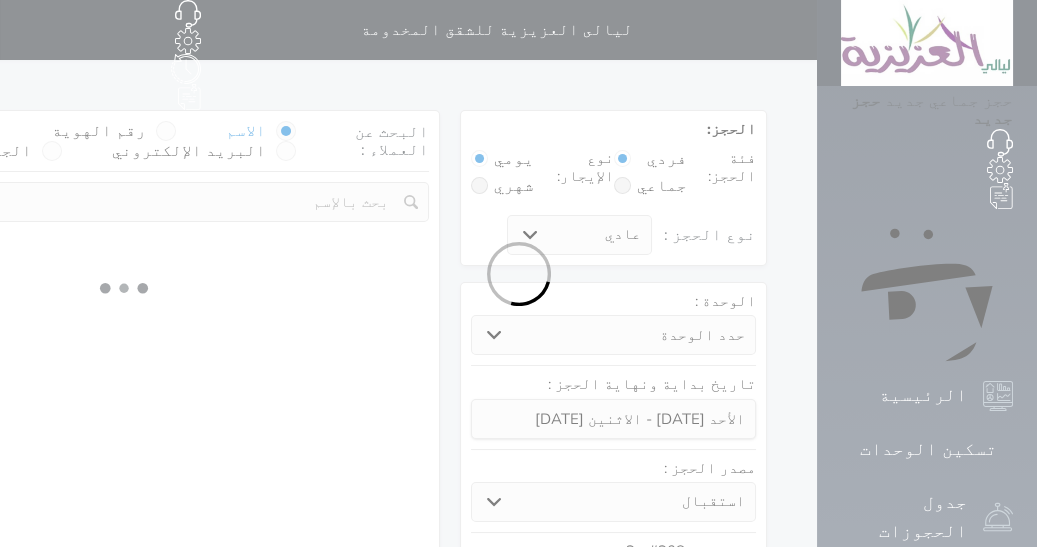 select on "113" 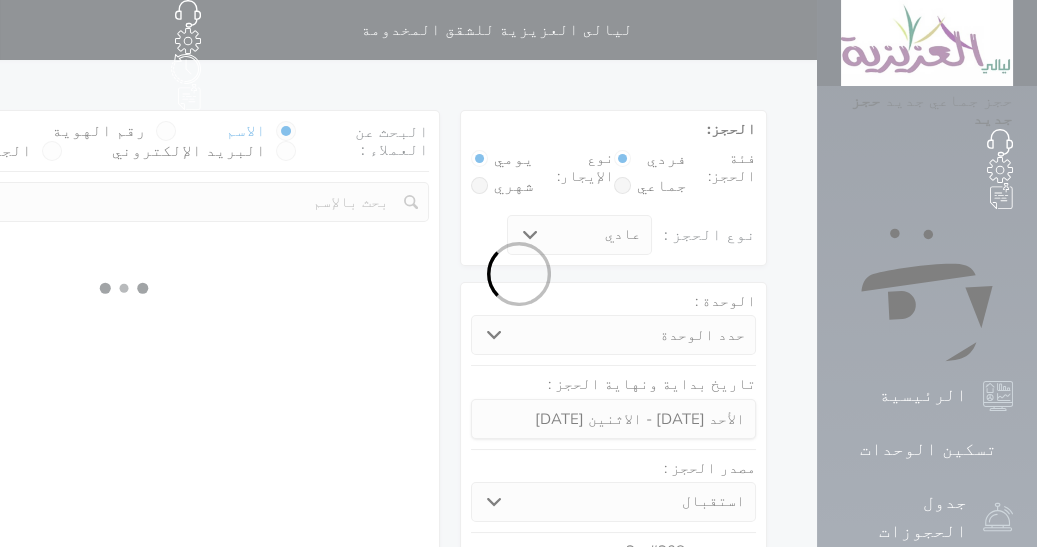 select on "1" 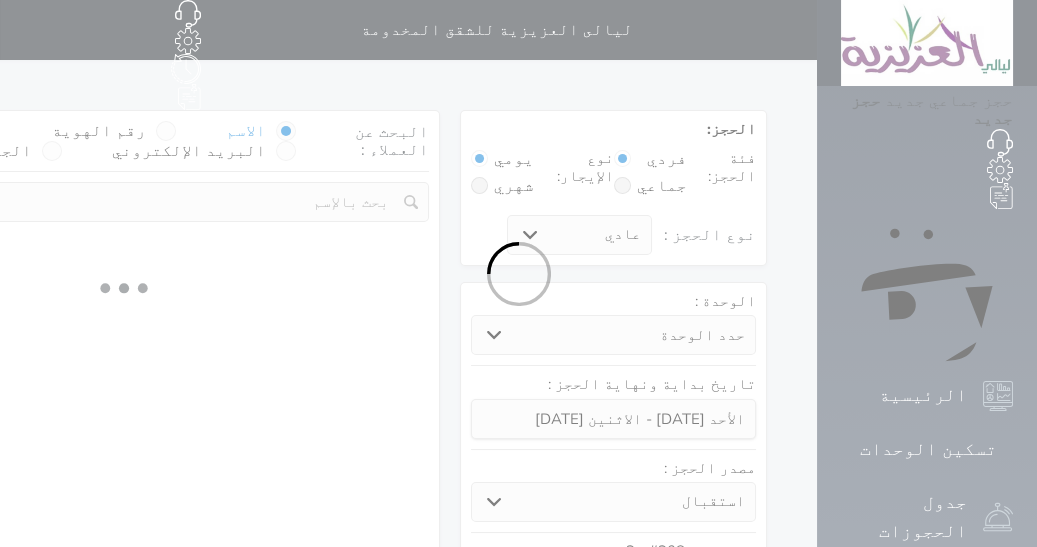 select 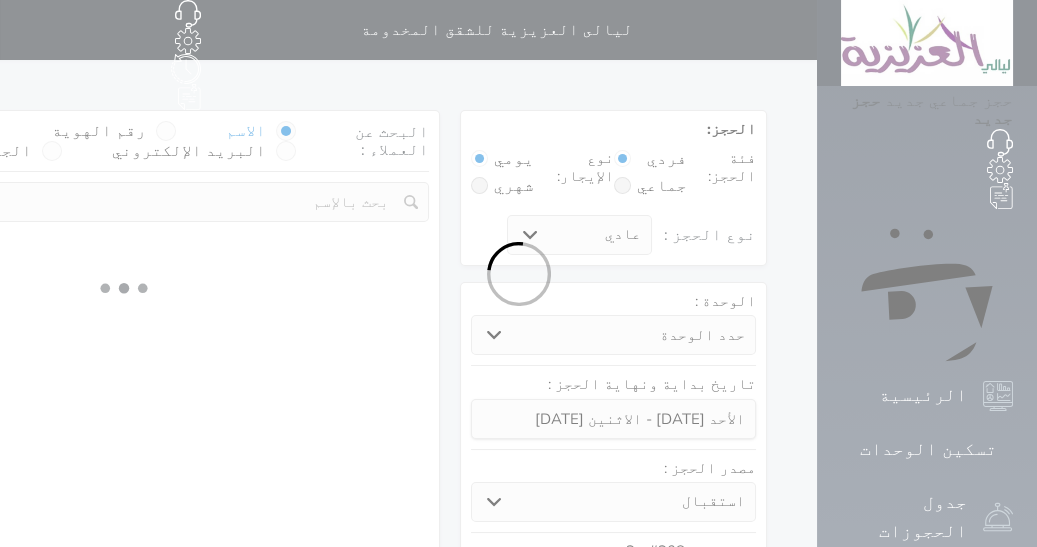 select on "7" 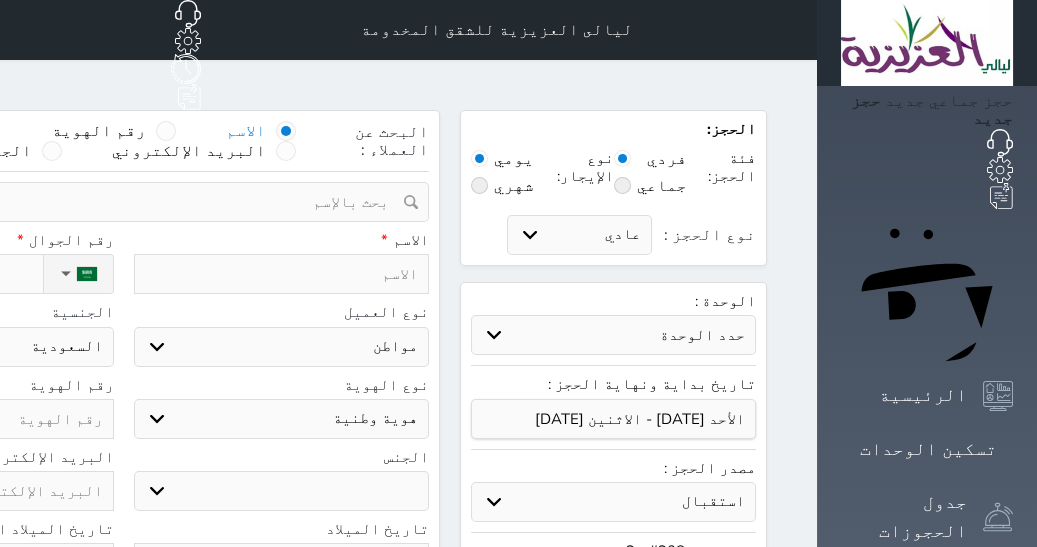 select 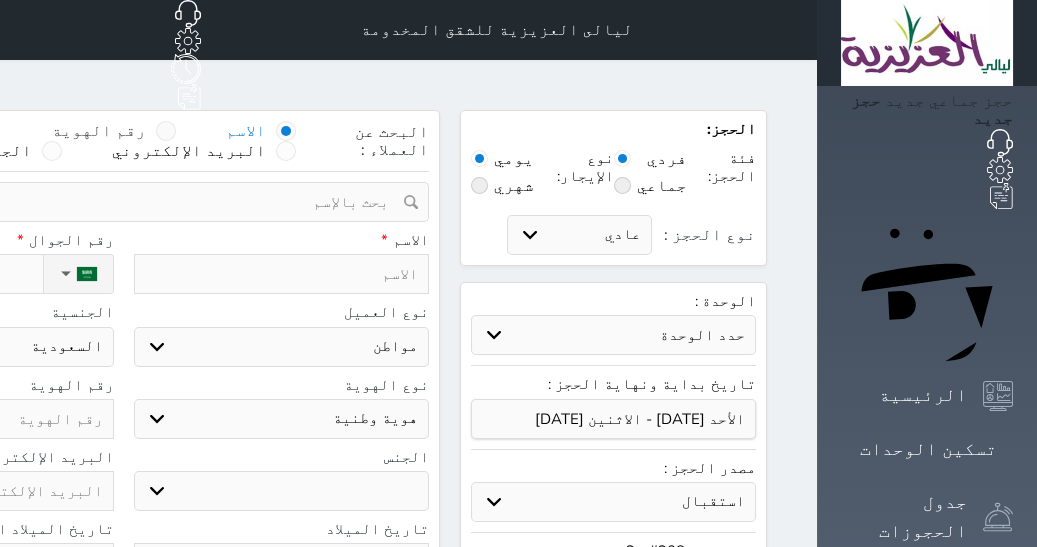 click at bounding box center (166, 131) 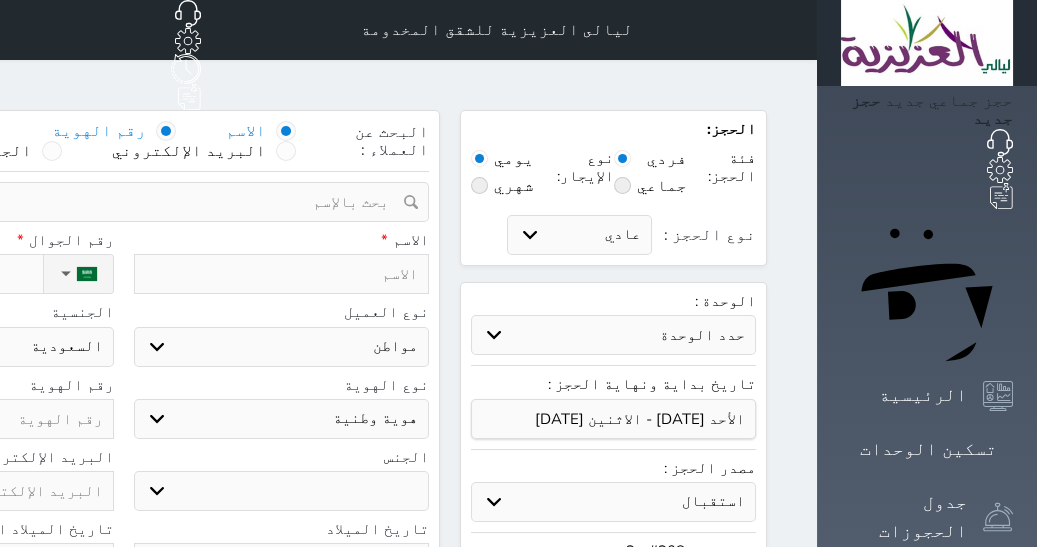 radio on "false" 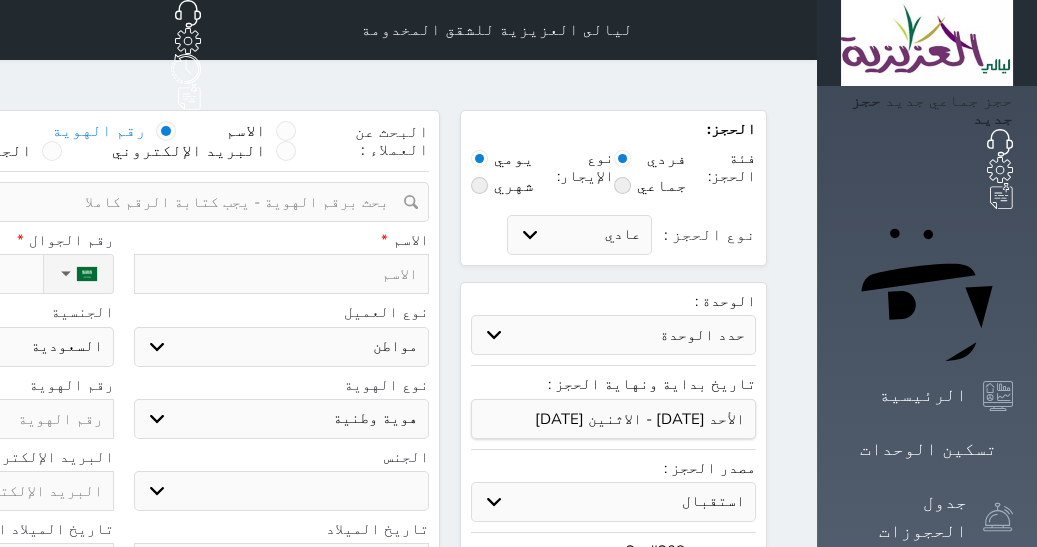 click at bounding box center (116, 202) 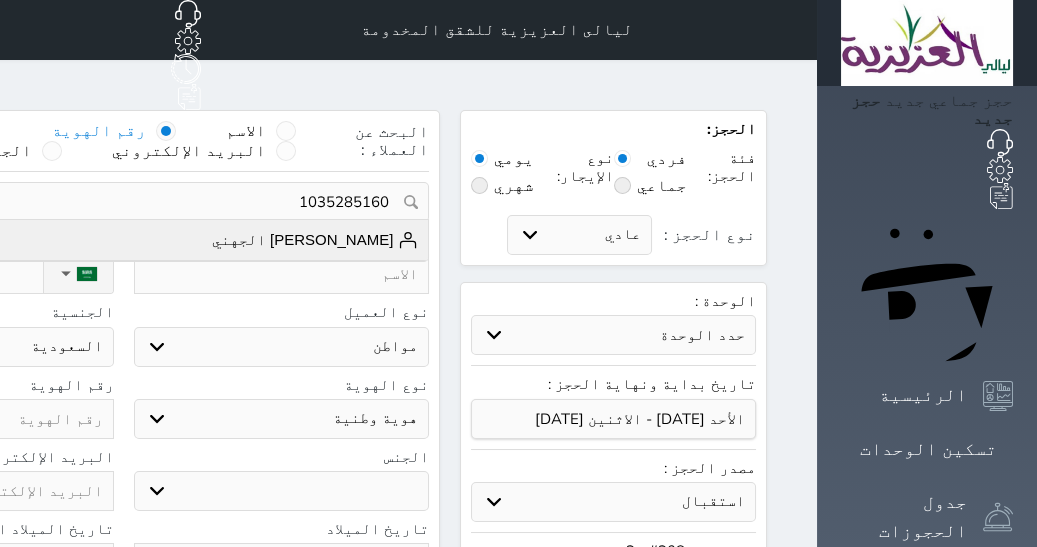 click on "صالح عويض الجهني   +966509397843" at bounding box center (123, 240) 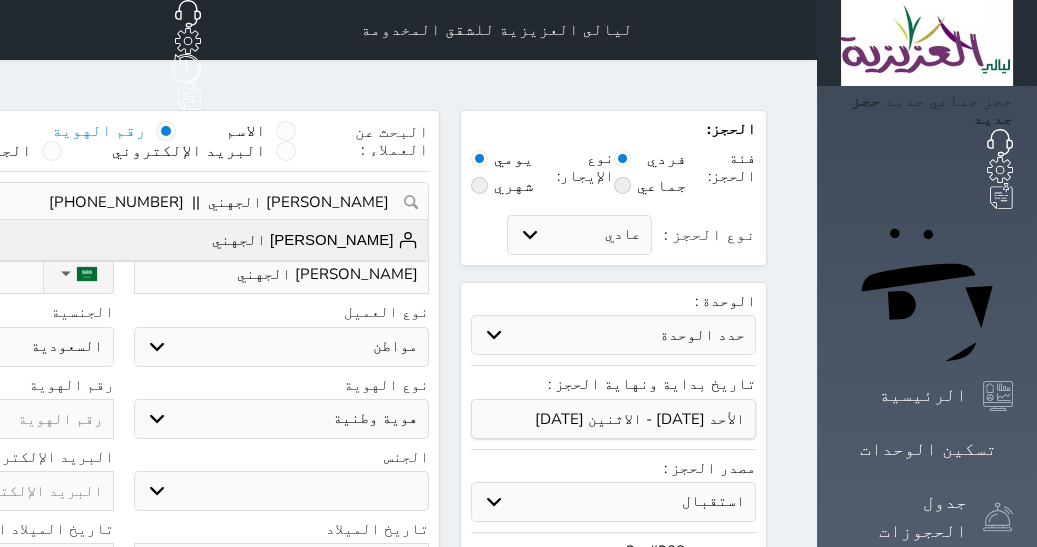 type on "+966 50 939 7843" 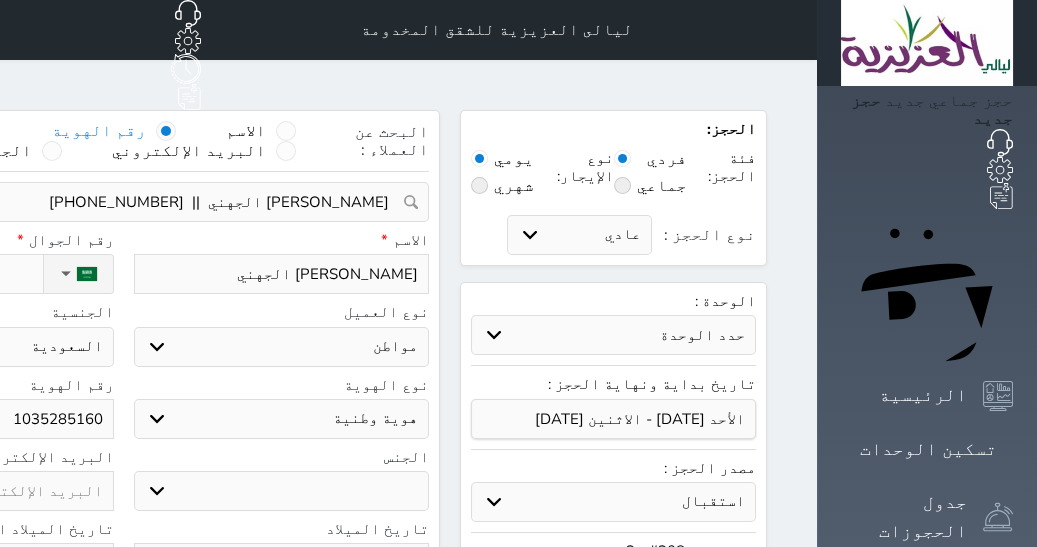 select 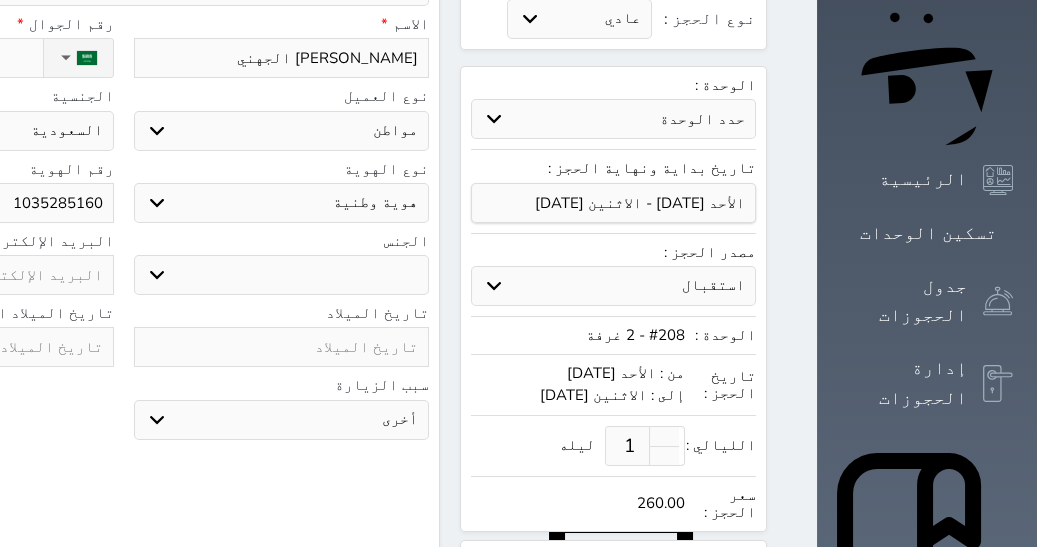 scroll, scrollTop: 220, scrollLeft: 0, axis: vertical 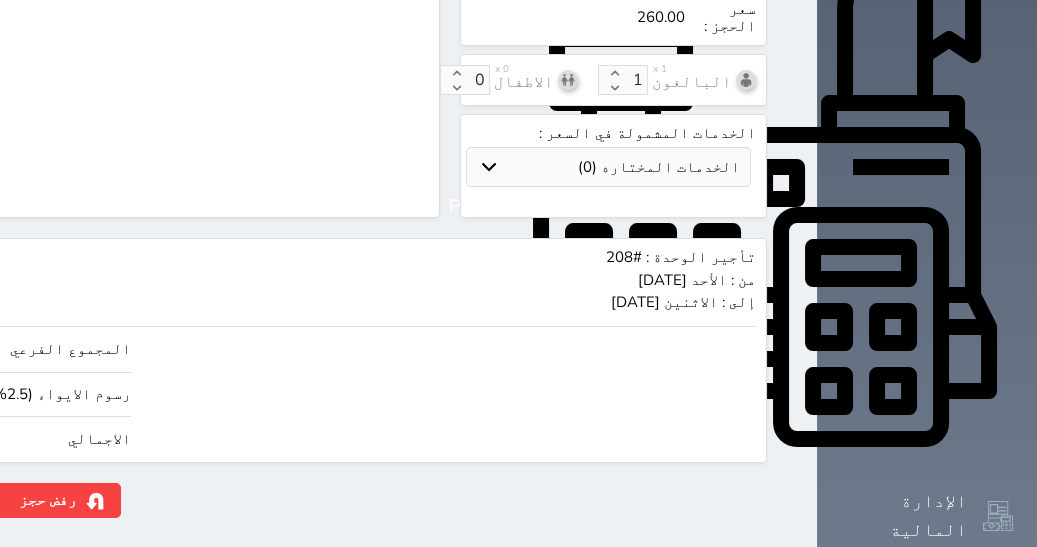 click on "260.00" at bounding box center (-117, 439) 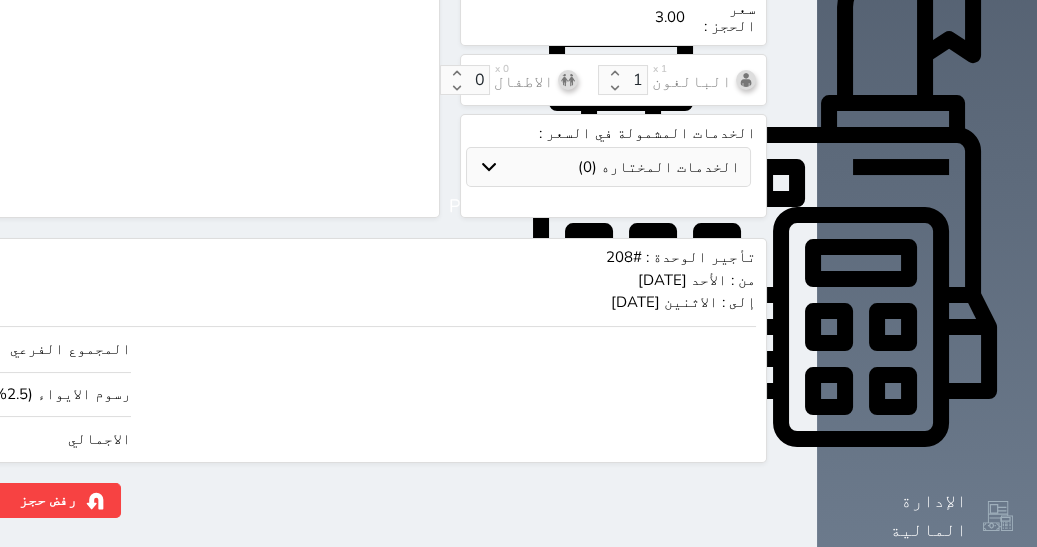 type on "34.15" 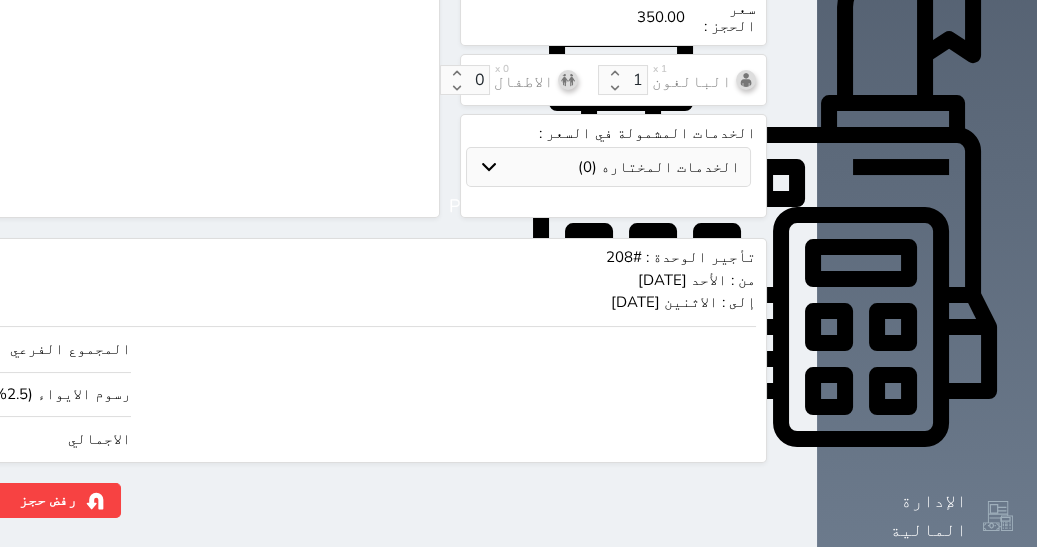 type on "350.00" 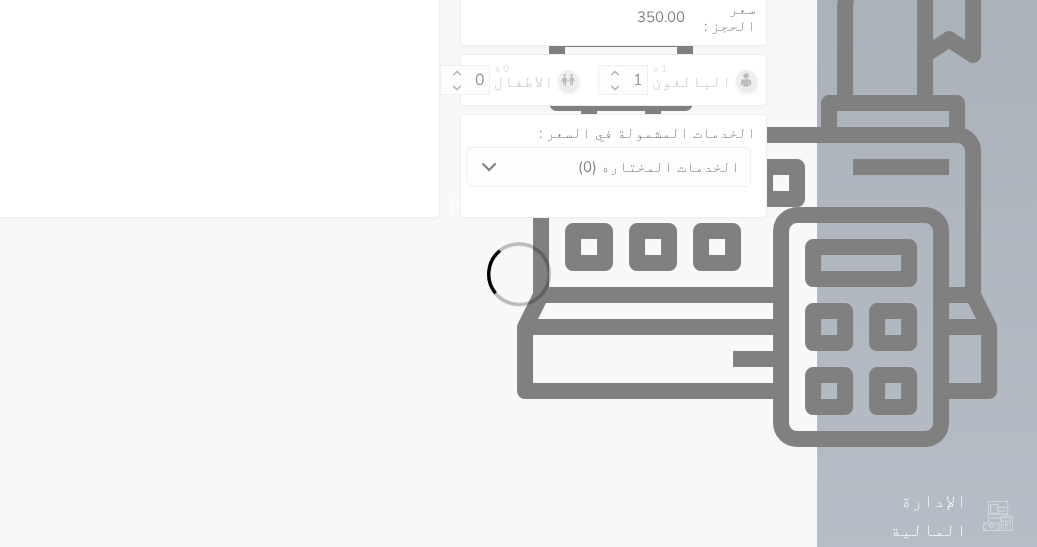 select on "1" 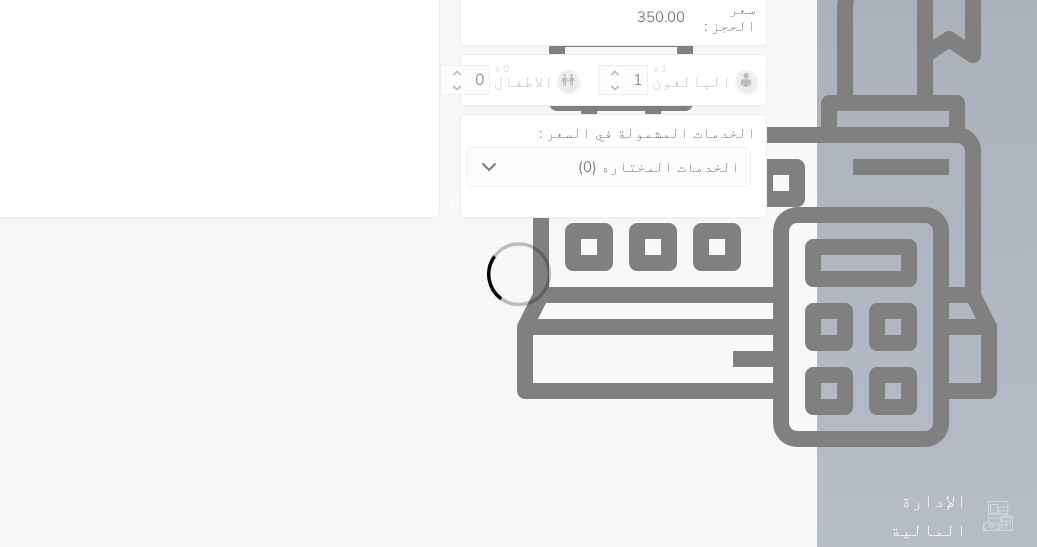 select on "113" 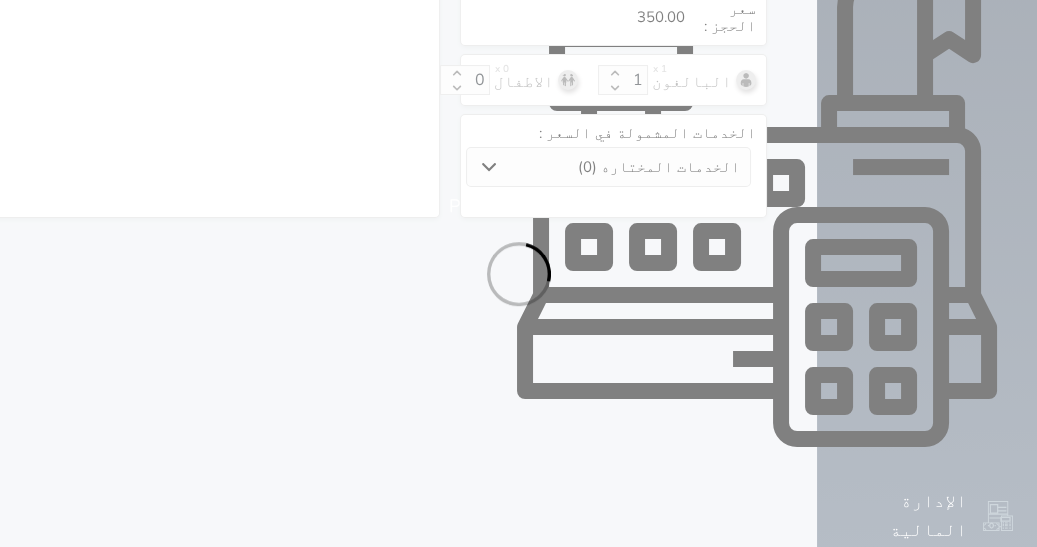 select on "1" 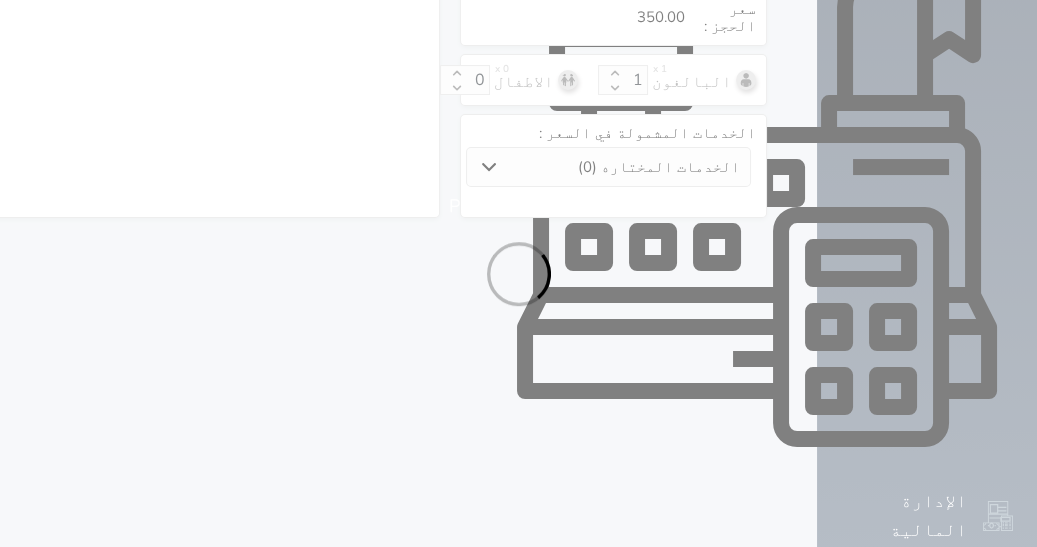 select 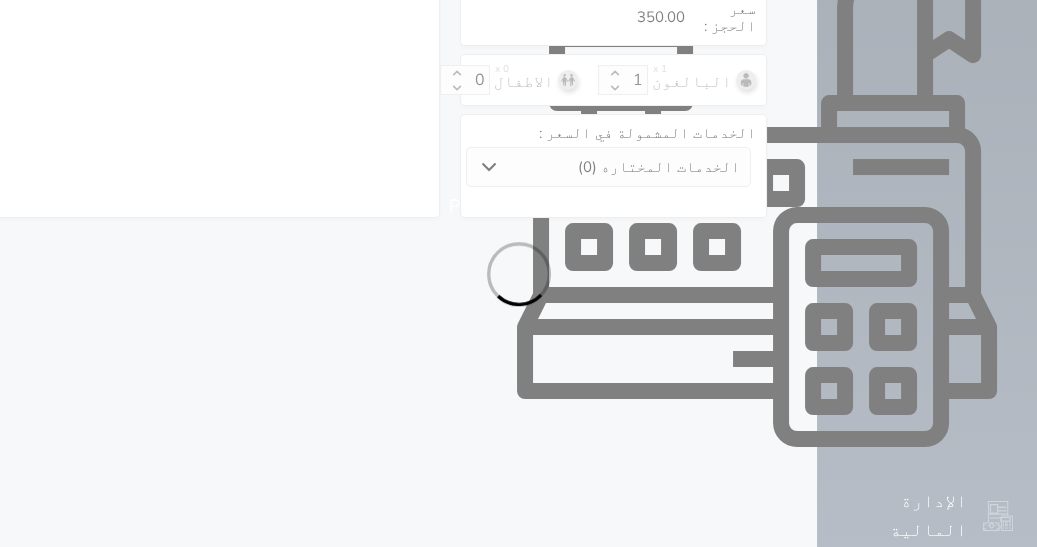 select on "7" 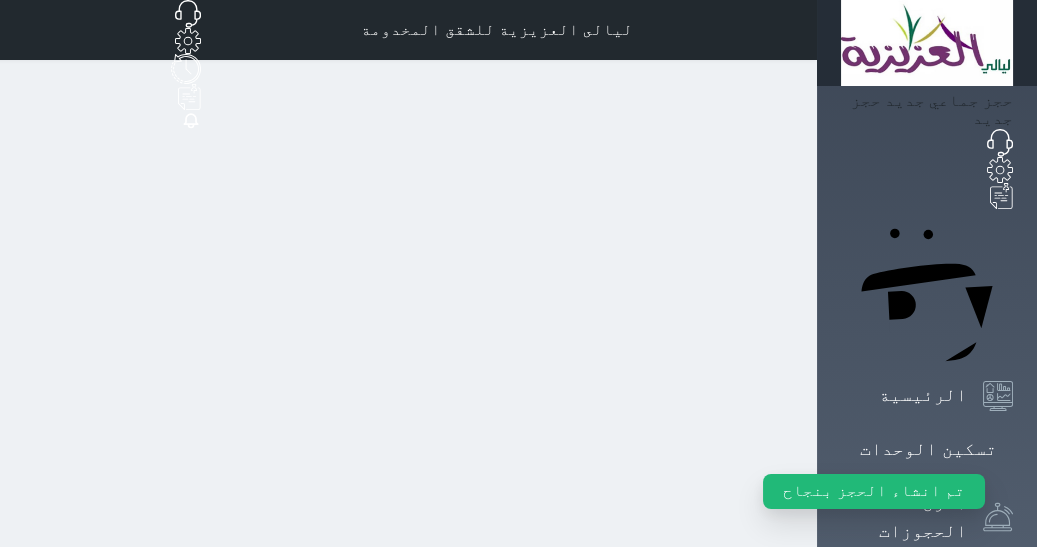 scroll, scrollTop: 0, scrollLeft: 0, axis: both 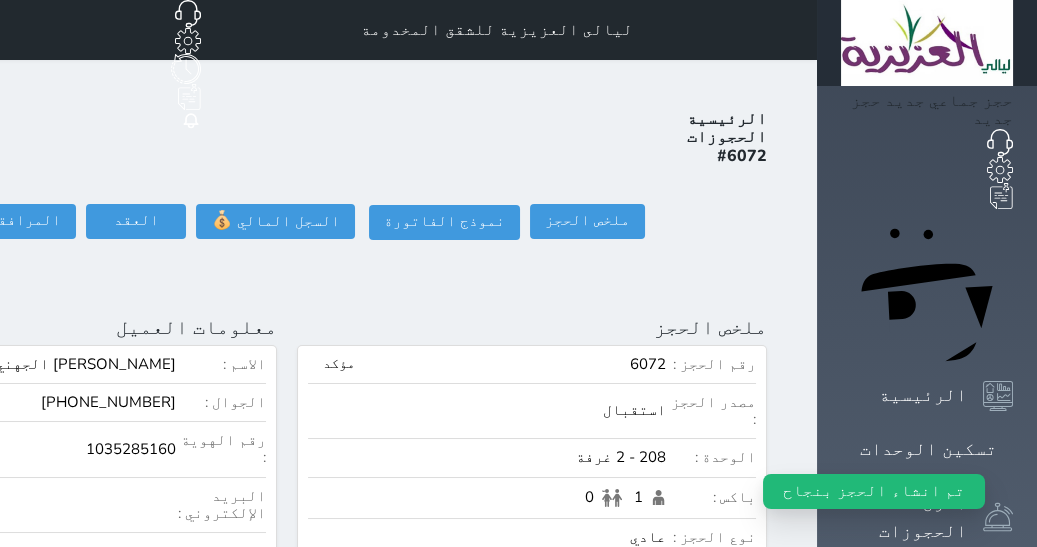 click on "تسجيل دخول" at bounding box center [-126, 221] 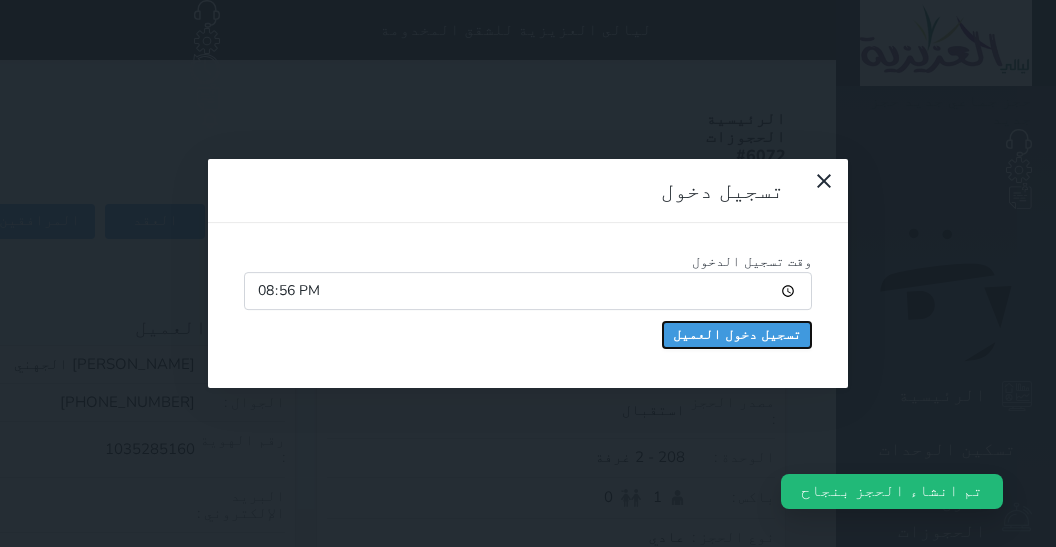 click on "تسجيل دخول العميل" at bounding box center (737, 335) 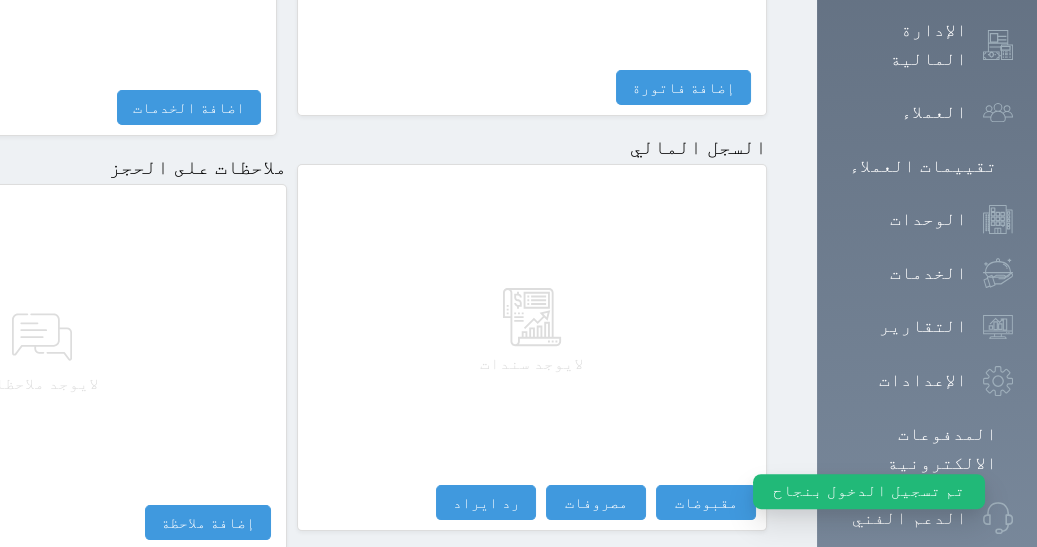 scroll, scrollTop: 1175, scrollLeft: 0, axis: vertical 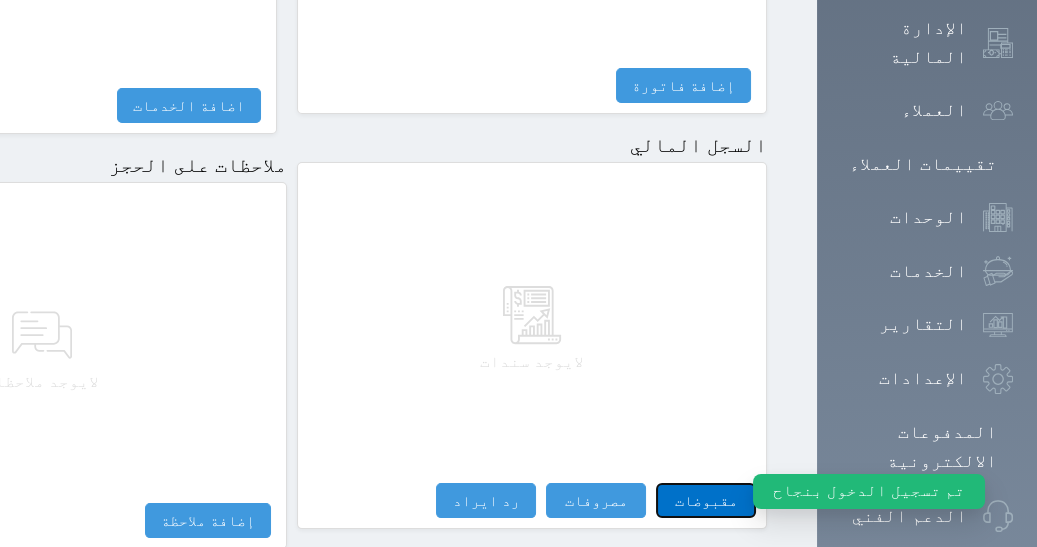 click on "مقبوضات" at bounding box center (706, 500) 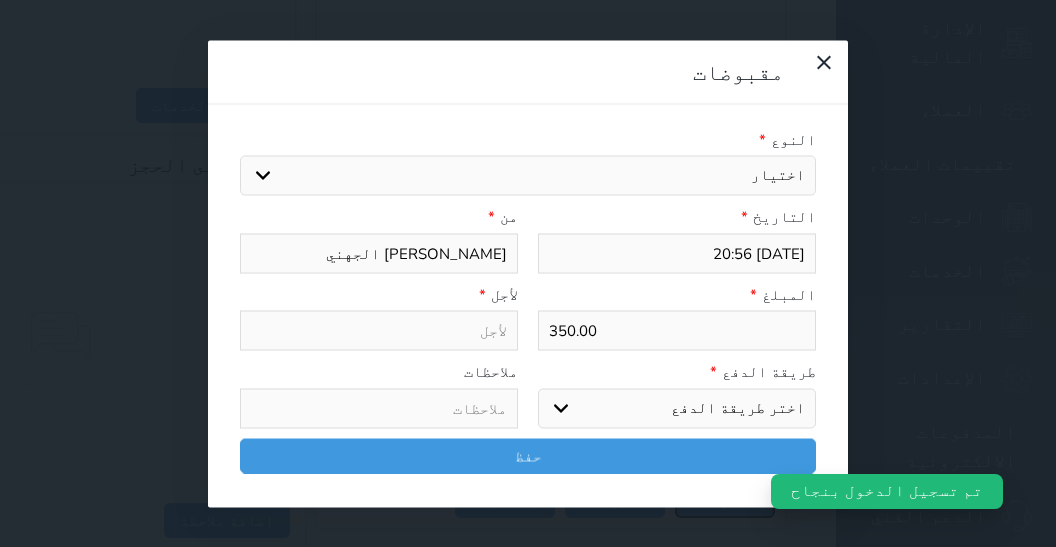 select 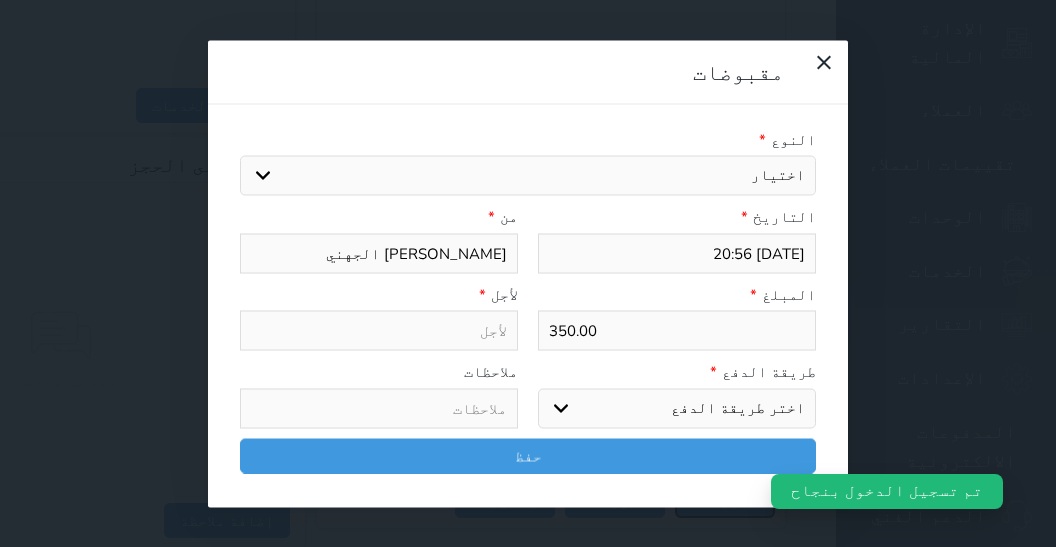 select 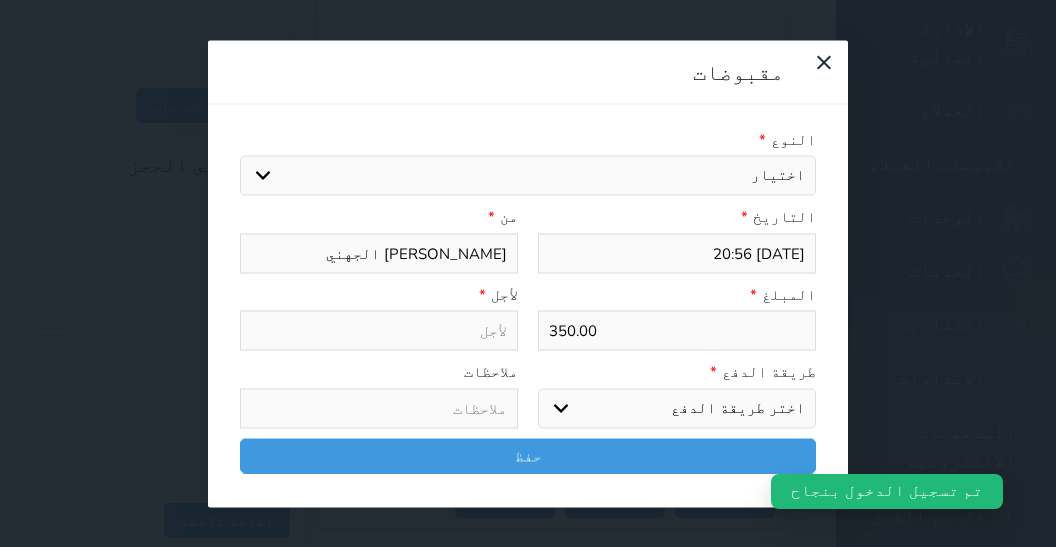 click on "اختيار   مقبوضات عامة قيمة إيجار فواتير تامين عربون لا ينطبق آخر مغسلة واي فاي - الإنترنت مواقف السيارات طعام الأغذية والمشروبات مشروبات المشروبات الباردة المشروبات الساخنة الإفطار غداء عشاء مخبز و كعك حمام سباحة الصالة الرياضية سبا و خدمات الجمال اختيار وإسقاط (خدمات النقل) ميني بار كابل - تلفزيون سرير إضافي تصفيف الشعر التسوق خدمات الجولات السياحية المنظمة خدمات الدليل السياحي" at bounding box center (528, 176) 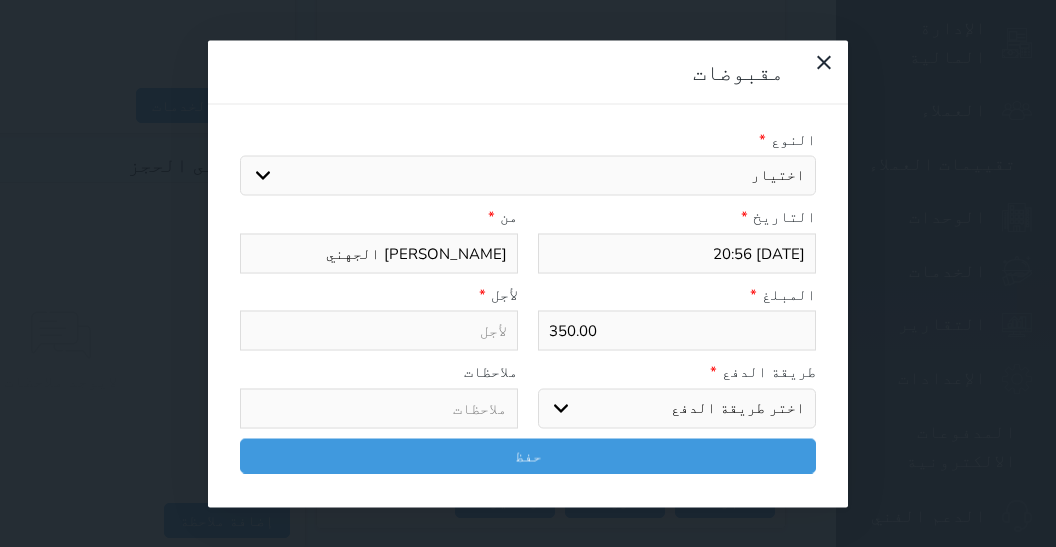 select on "2620" 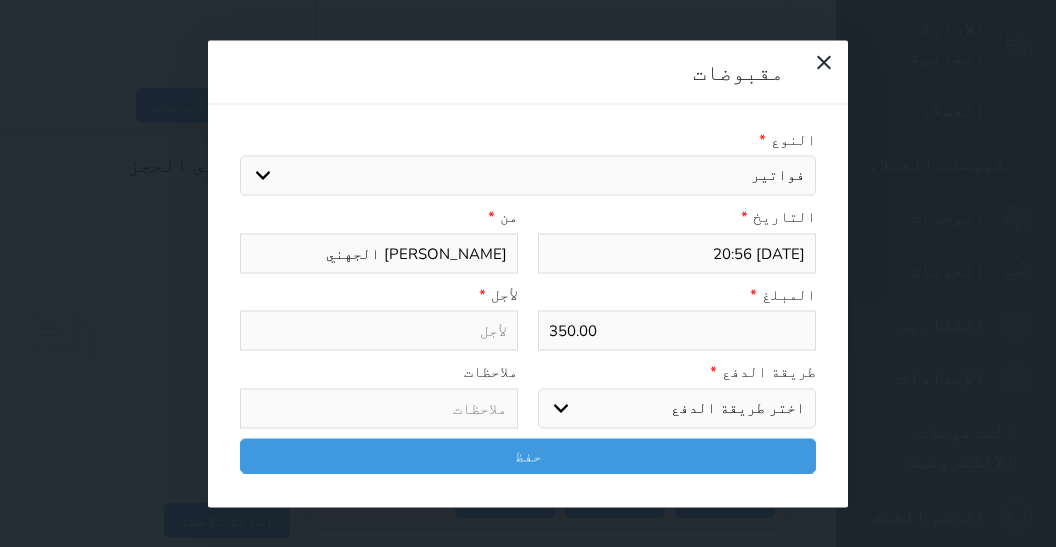 click on "فواتير" at bounding box center (0, 0) 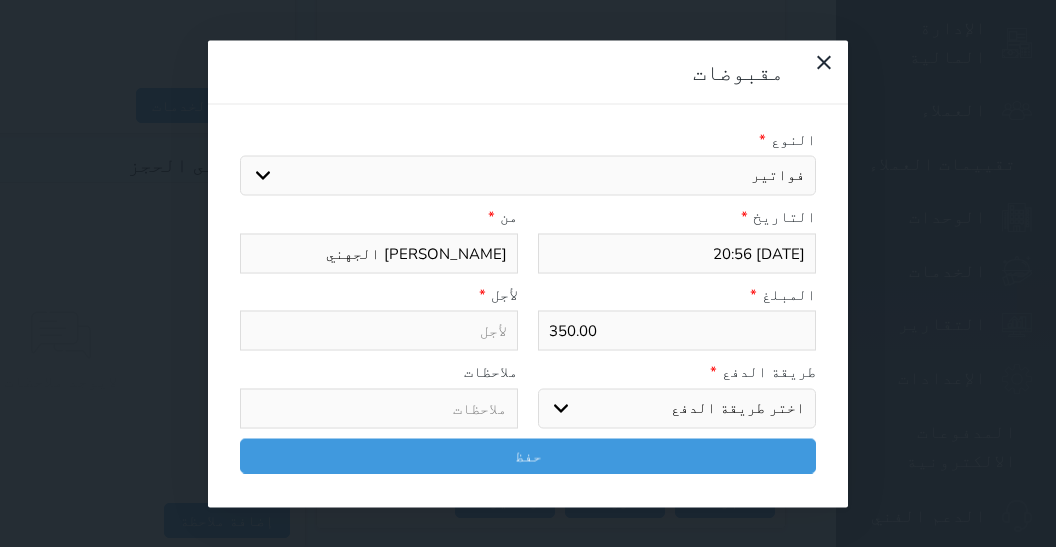 select 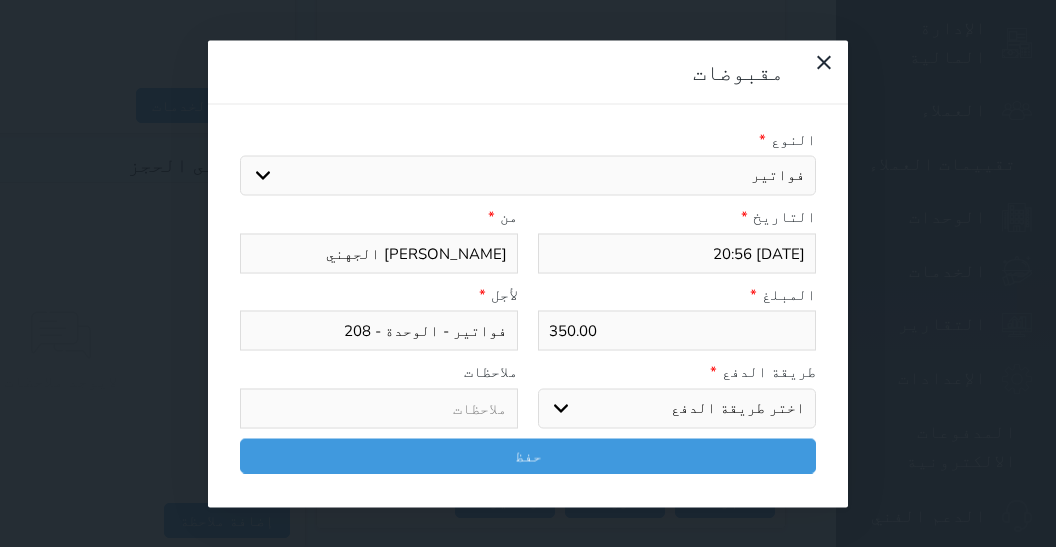click on "اختر طريقة الدفع   دفع نقدى   تحويل بنكى   مدى   بطاقة ائتمان   آجل" at bounding box center (677, 408) 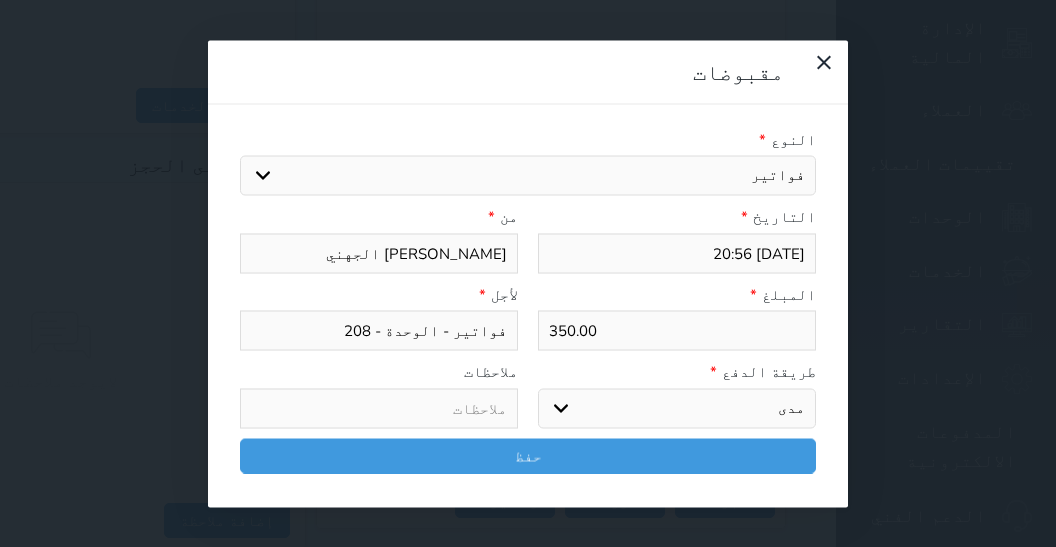 click on "مدى" at bounding box center [0, 0] 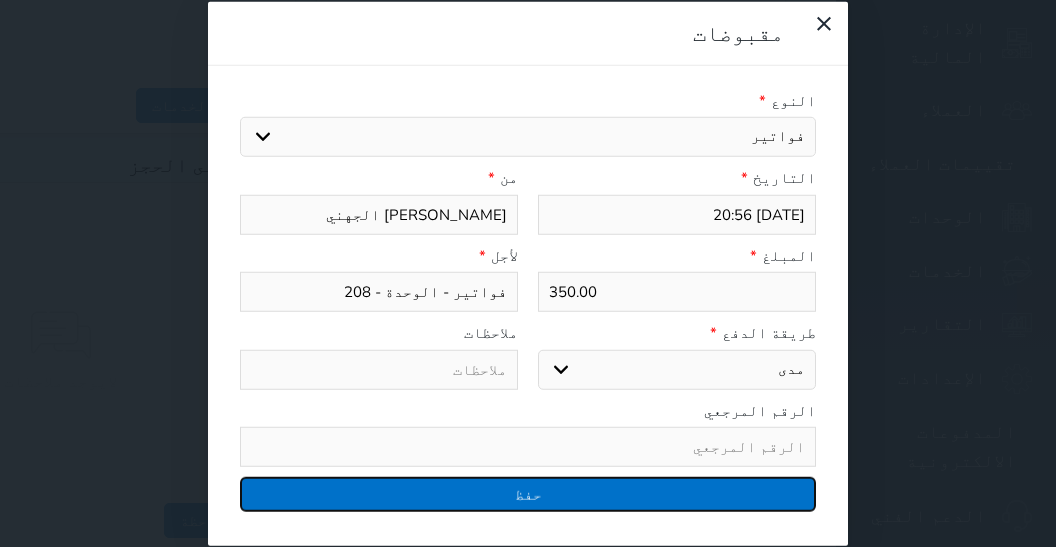 click on "حفظ" at bounding box center [528, 494] 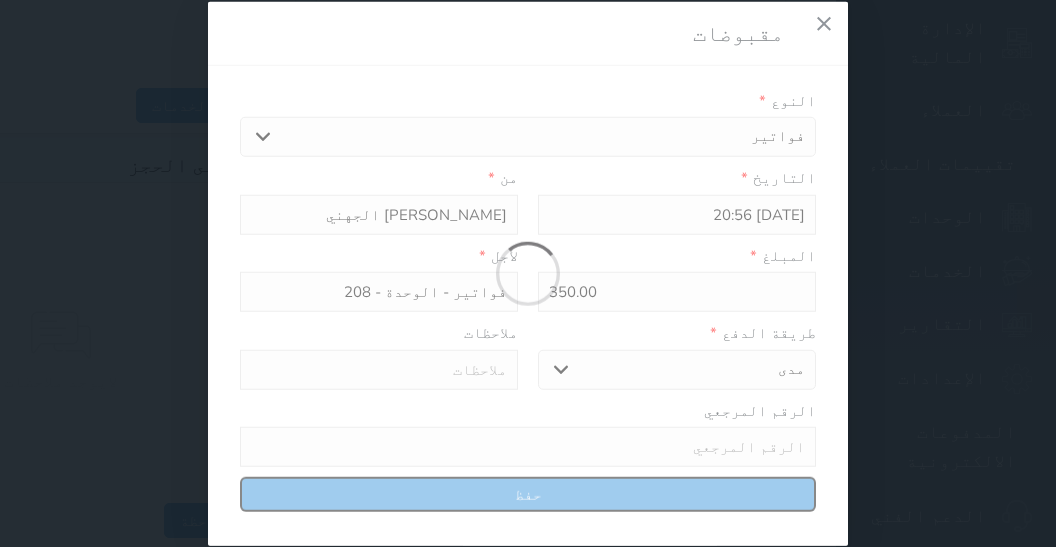 select 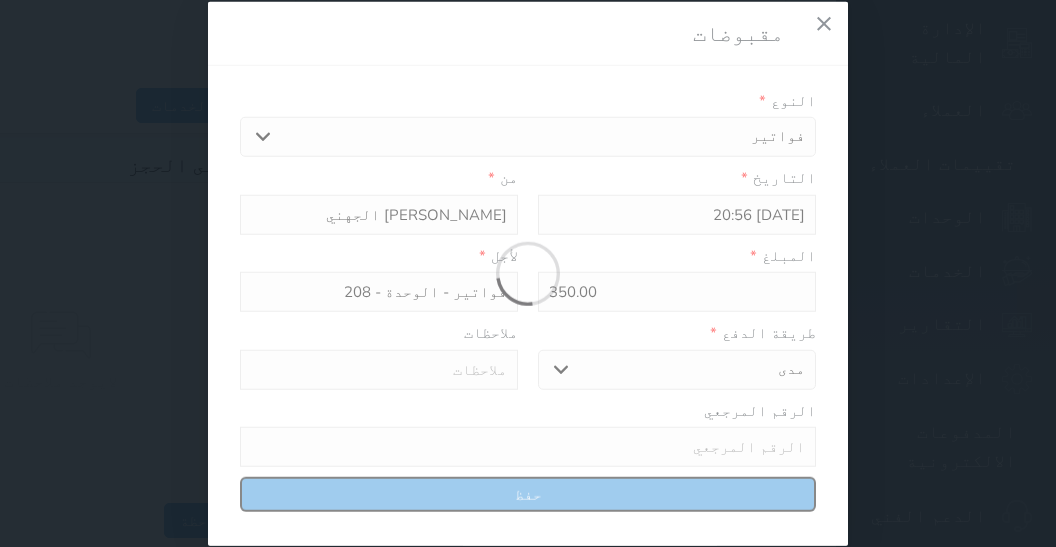 type 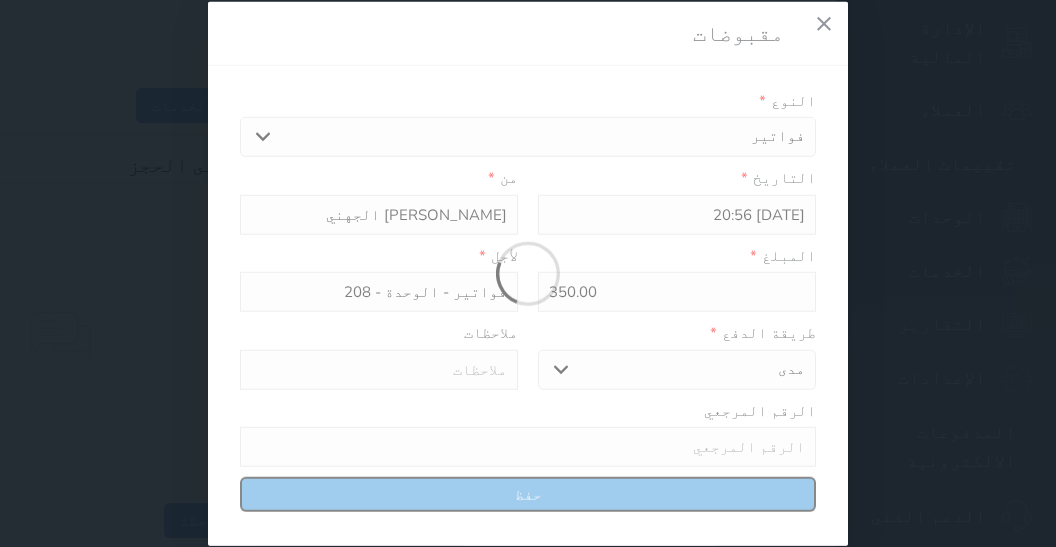 type on "0" 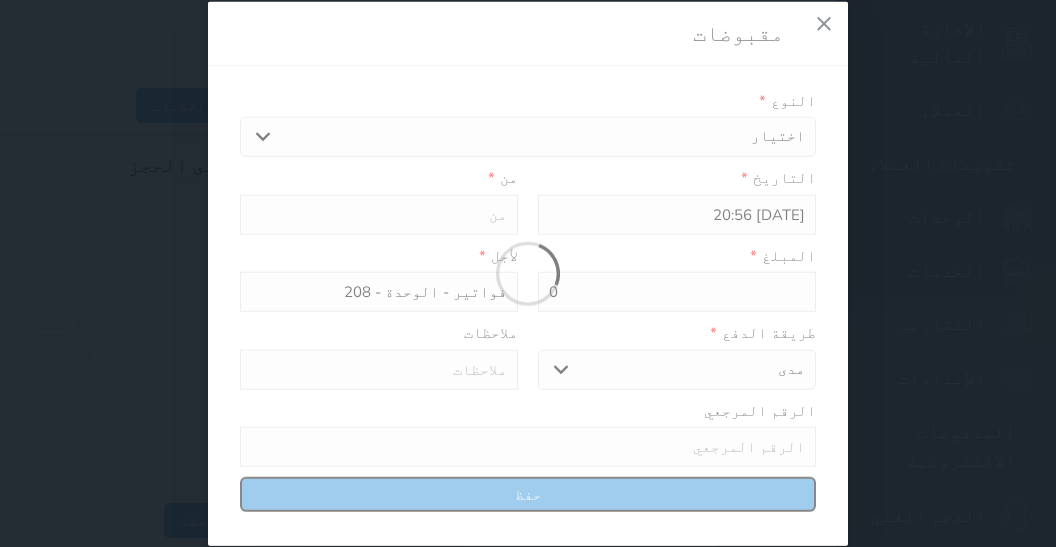 select 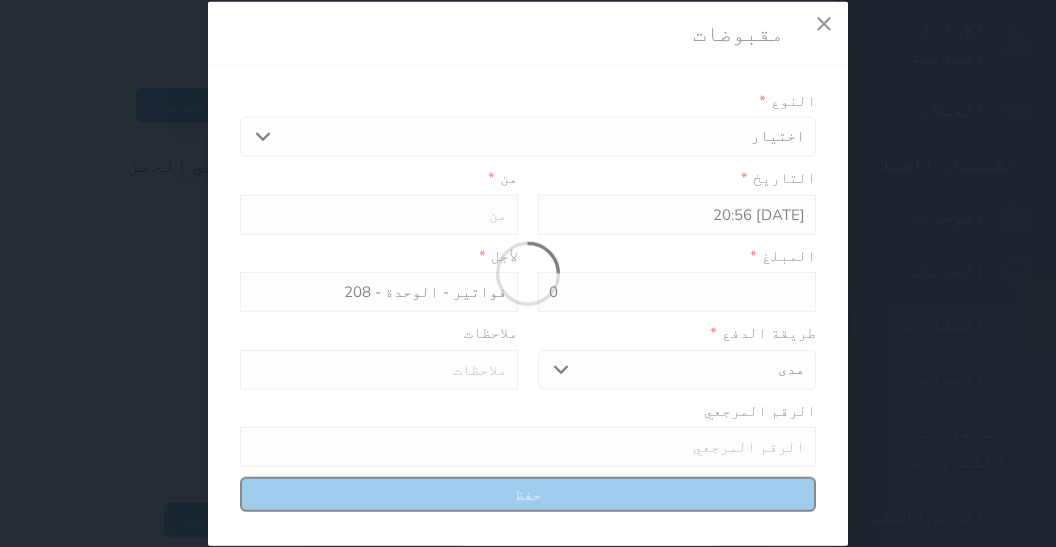 type on "0" 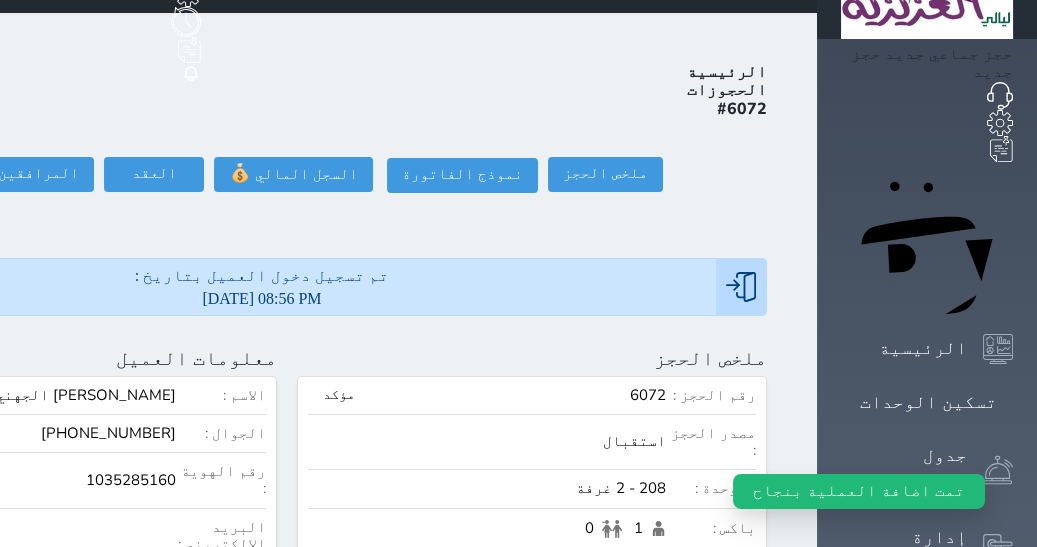 scroll, scrollTop: 0, scrollLeft: 0, axis: both 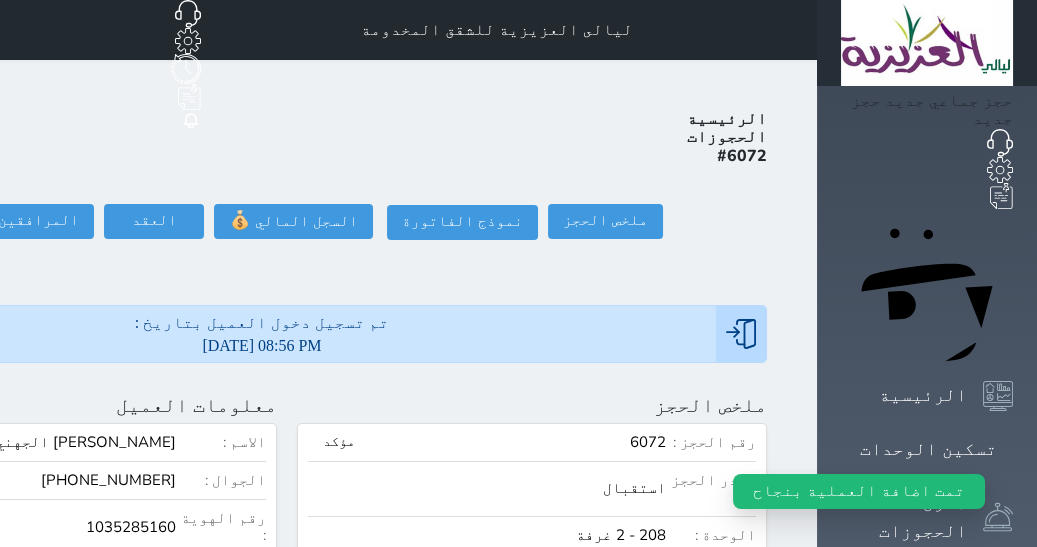 click at bounding box center [927, 43] 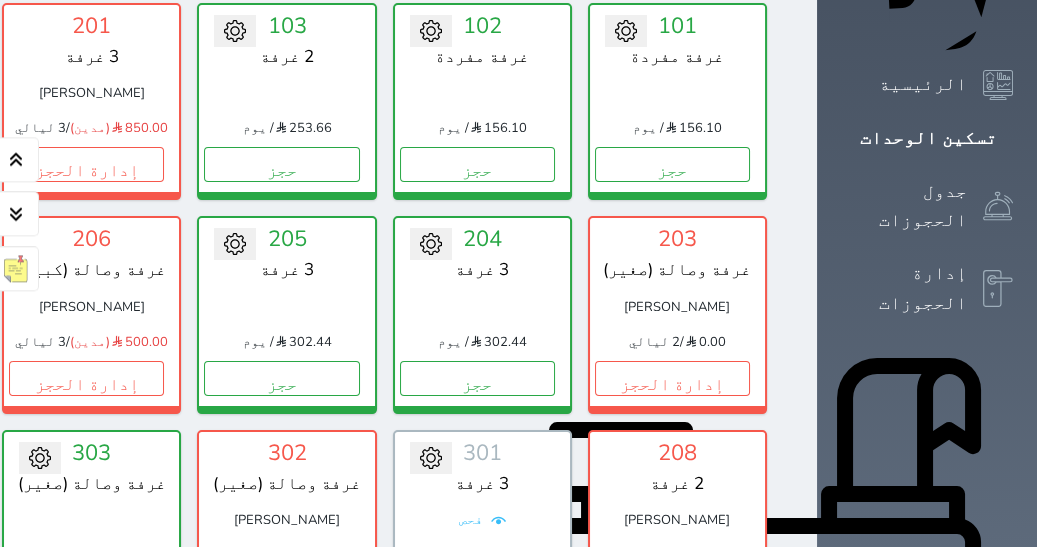 scroll, scrollTop: 448, scrollLeft: 0, axis: vertical 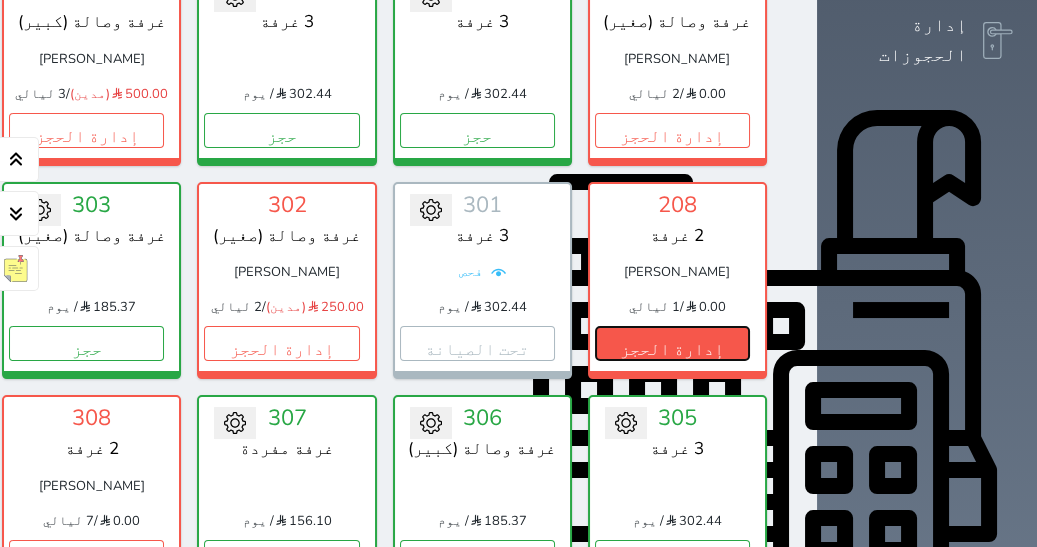 click on "إدارة الحجز" at bounding box center [672, 343] 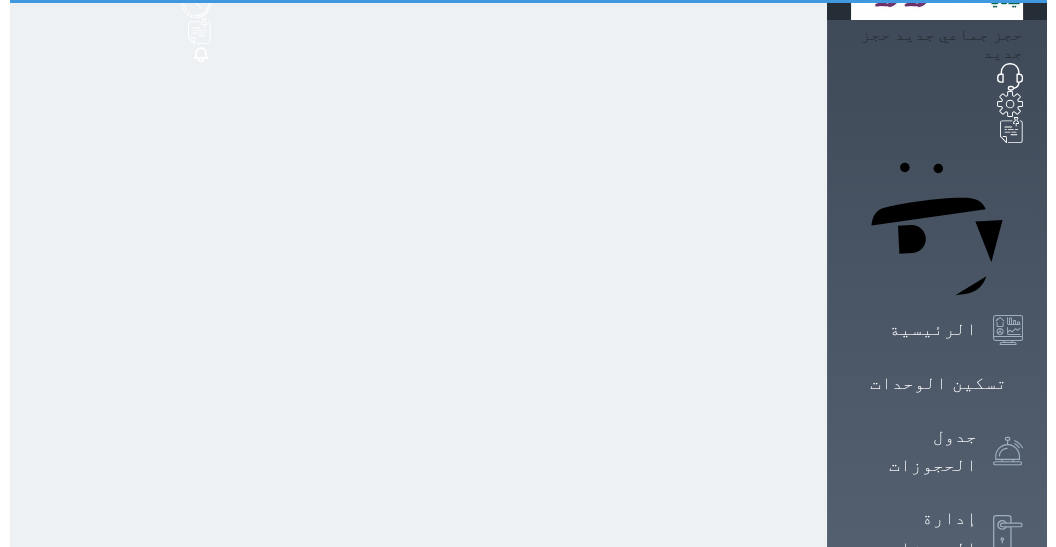 scroll, scrollTop: 0, scrollLeft: 0, axis: both 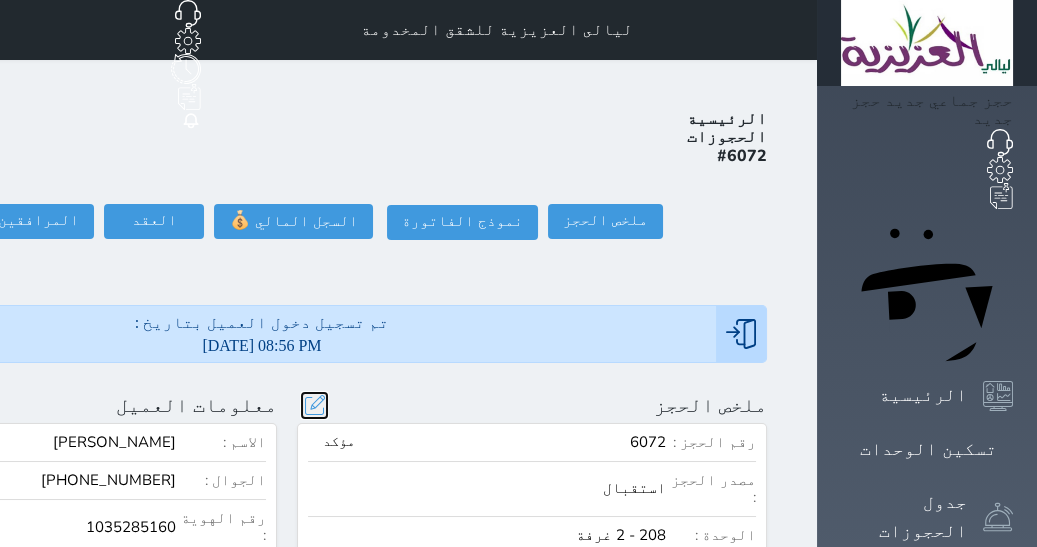 click at bounding box center [314, 405] 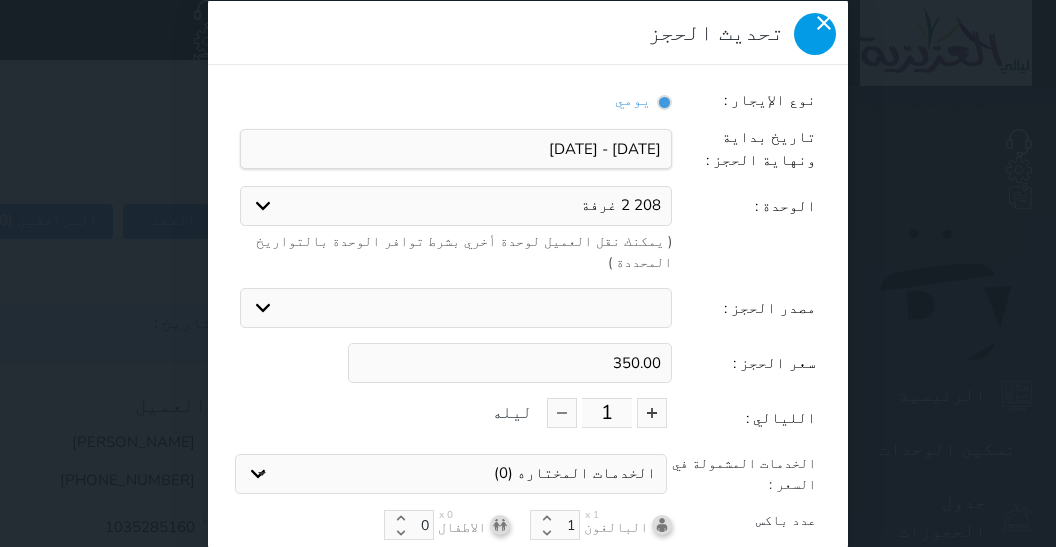 click 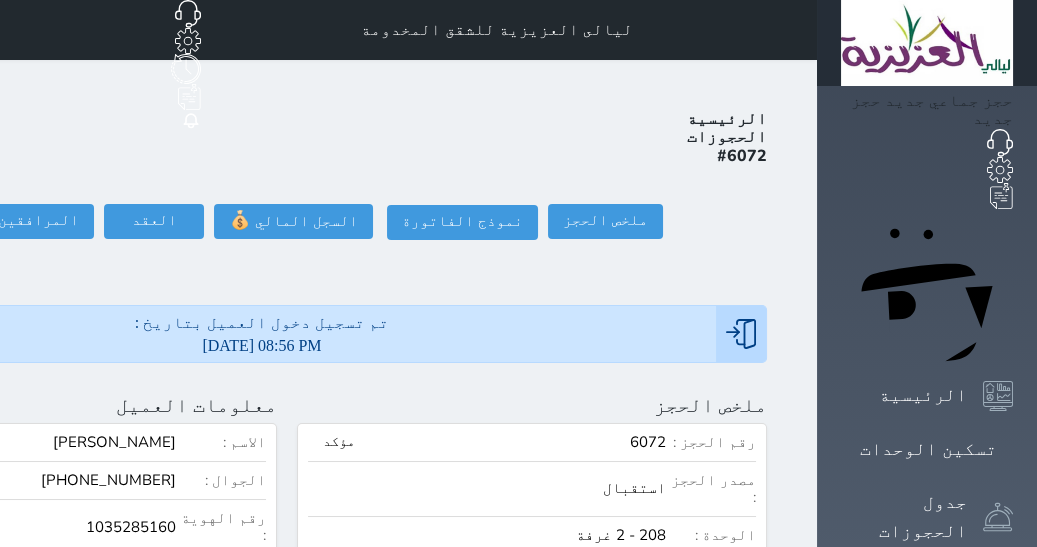 click at bounding box center [-176, 405] 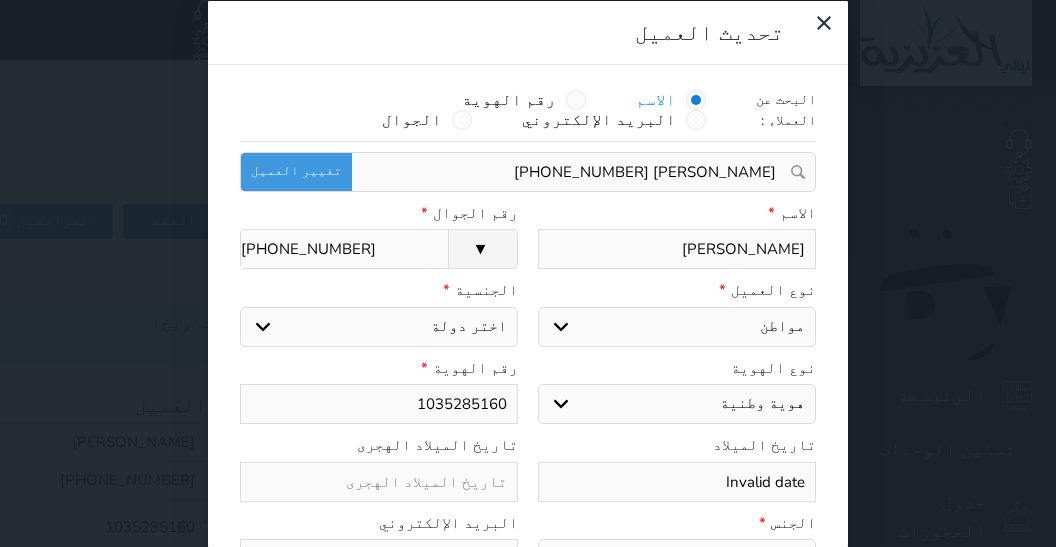 select 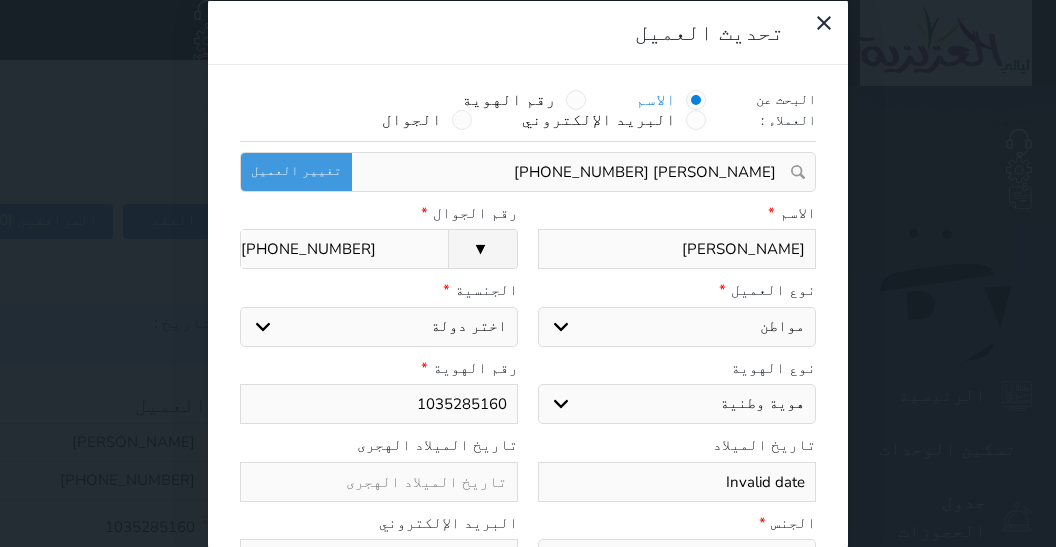 select on "113" 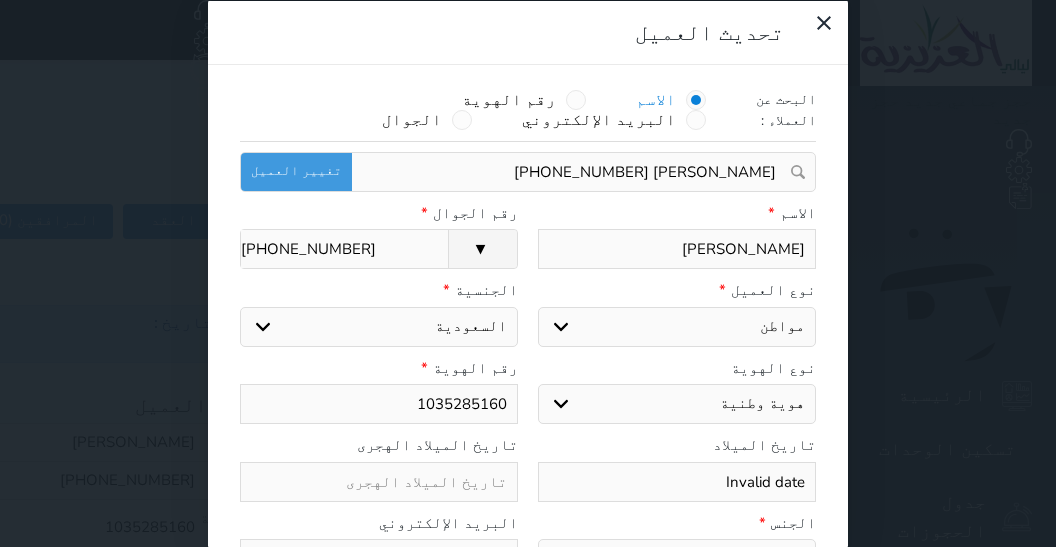 select 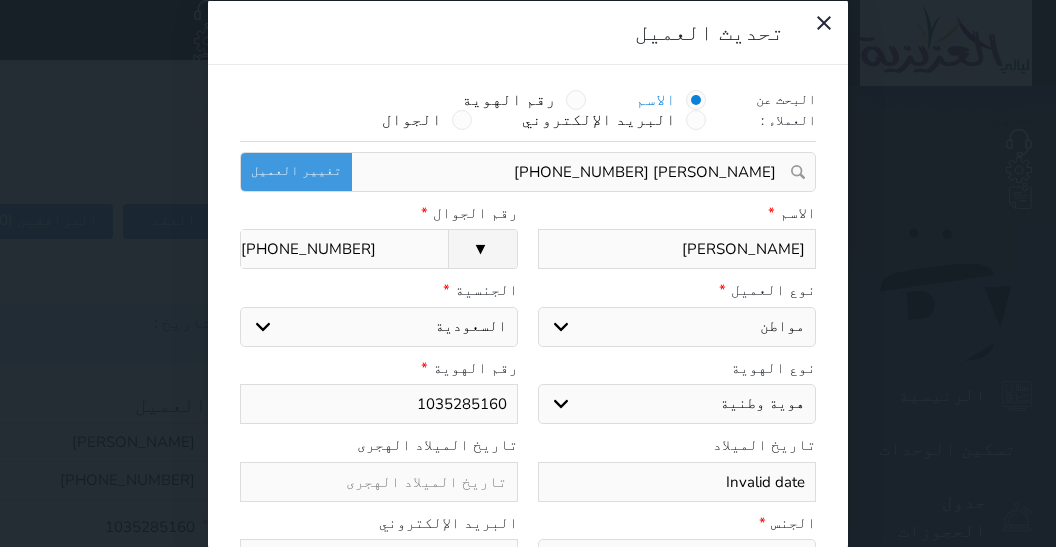 click on "صالح عويض الجهني" at bounding box center (677, 249) 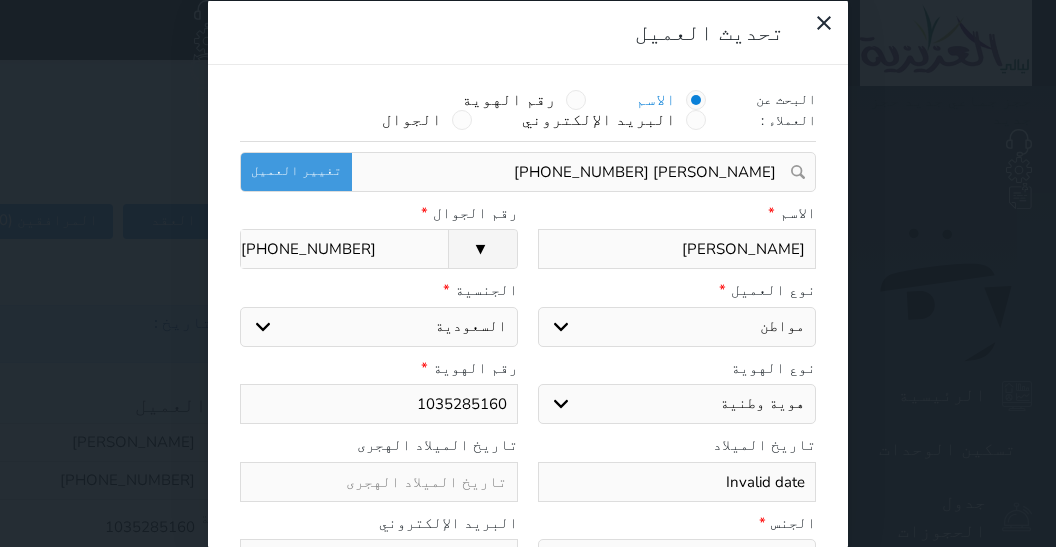 paste on "ن عويض بن بخيت" 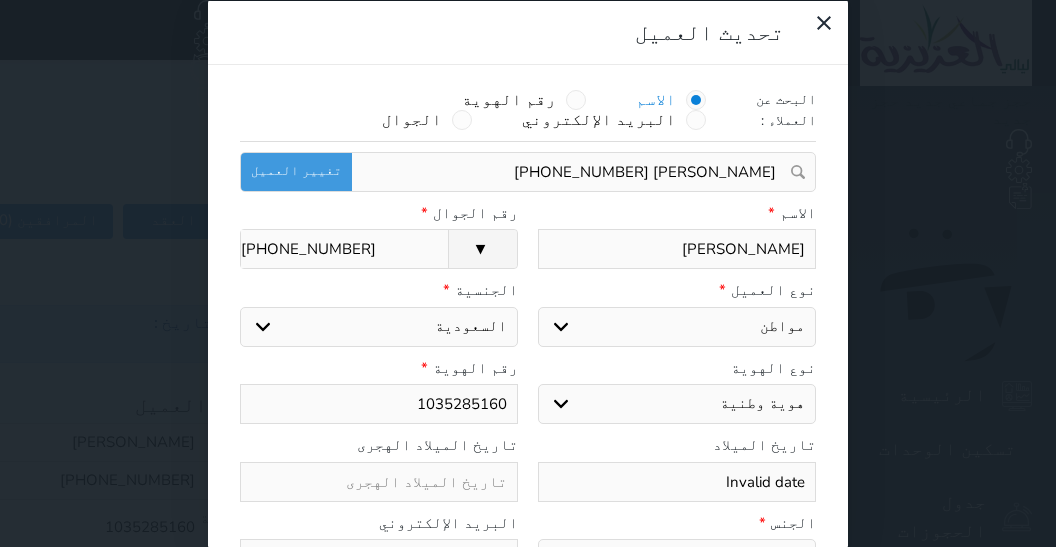 type on "[PERSON_NAME] الجهني" 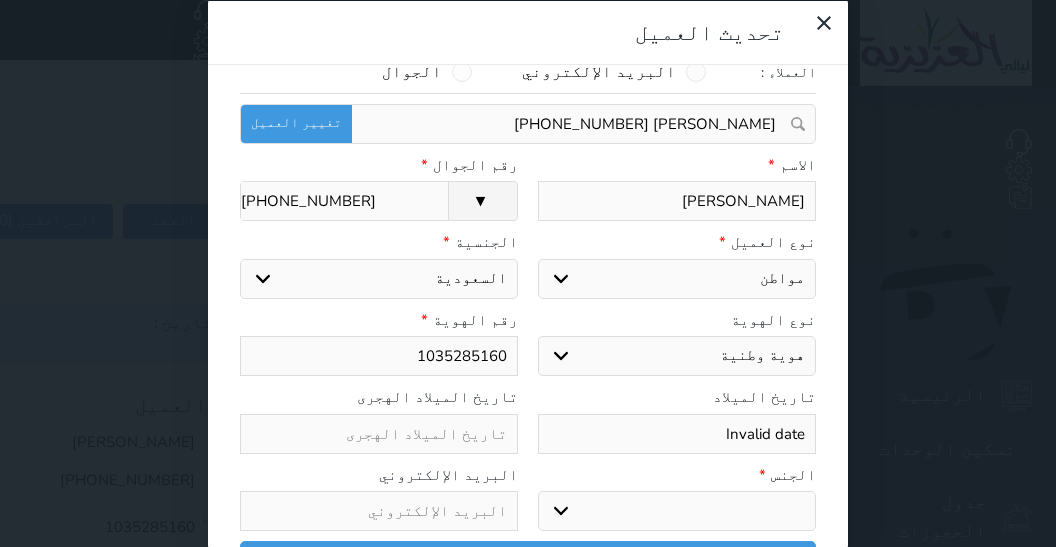 scroll, scrollTop: 65, scrollLeft: 0, axis: vertical 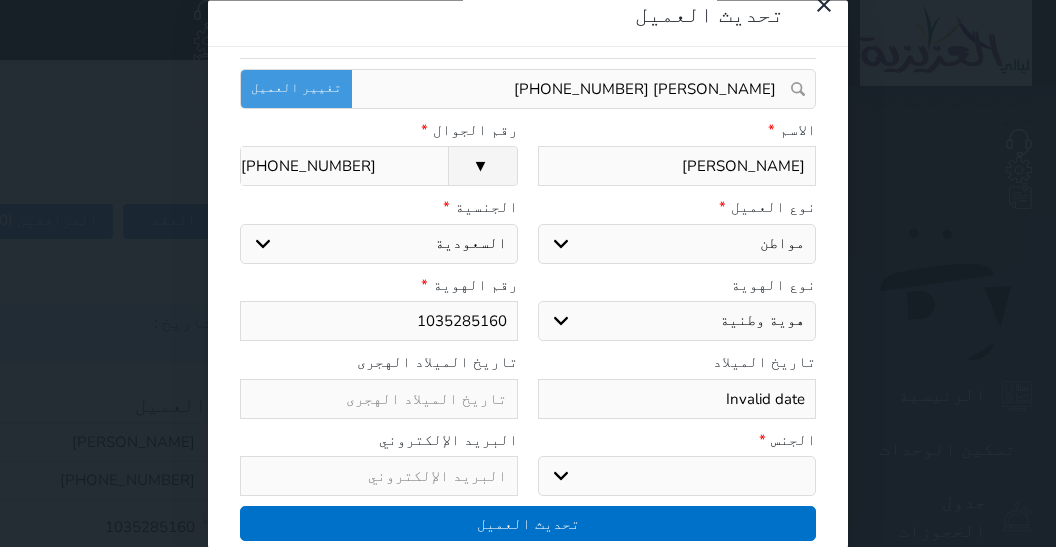 type on "[PERSON_NAME] الجهني" 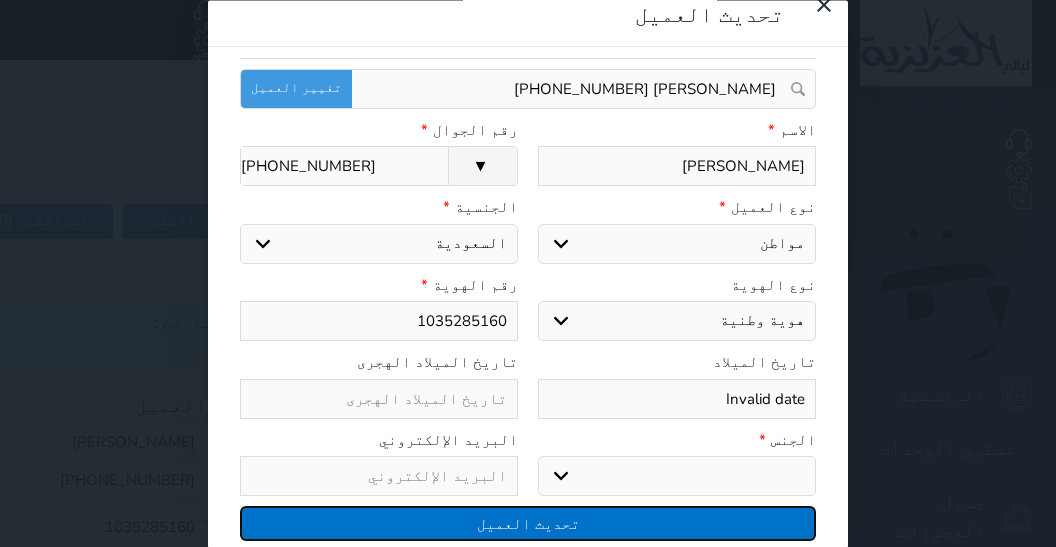 click on "تحديث العميل" at bounding box center [528, 524] 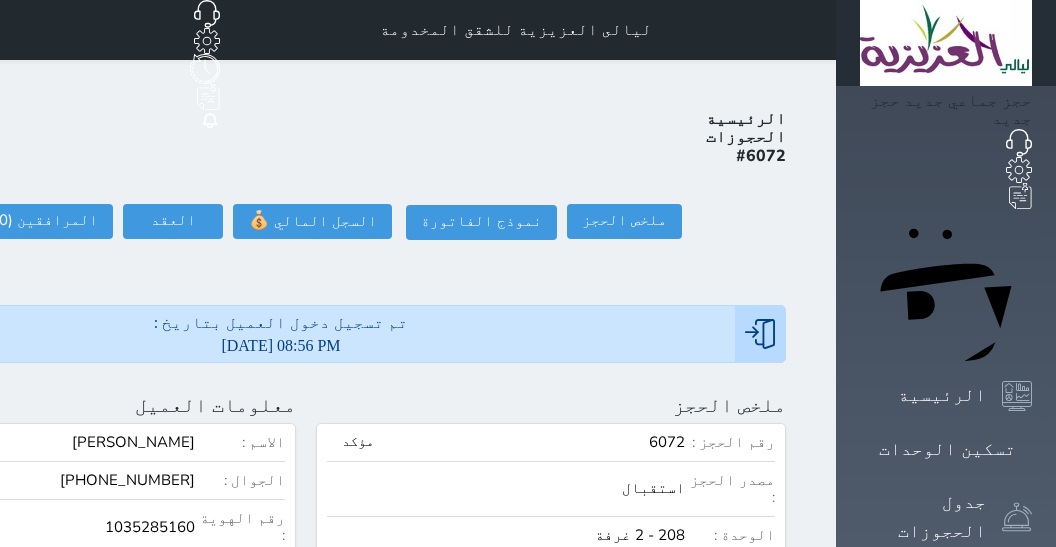 select 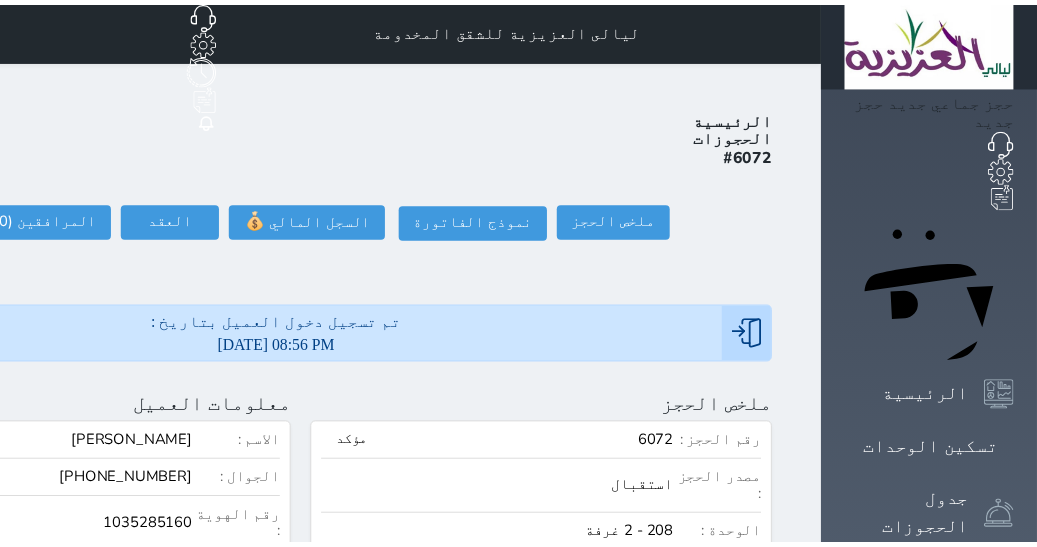 scroll, scrollTop: 65, scrollLeft: 0, axis: vertical 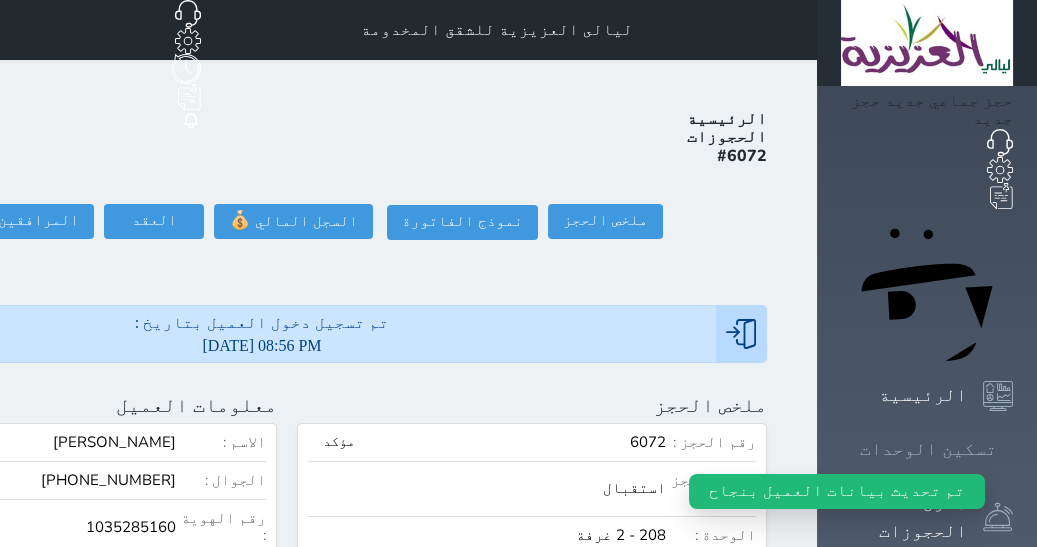 click on "تسكين الوحدات" at bounding box center [927, 449] 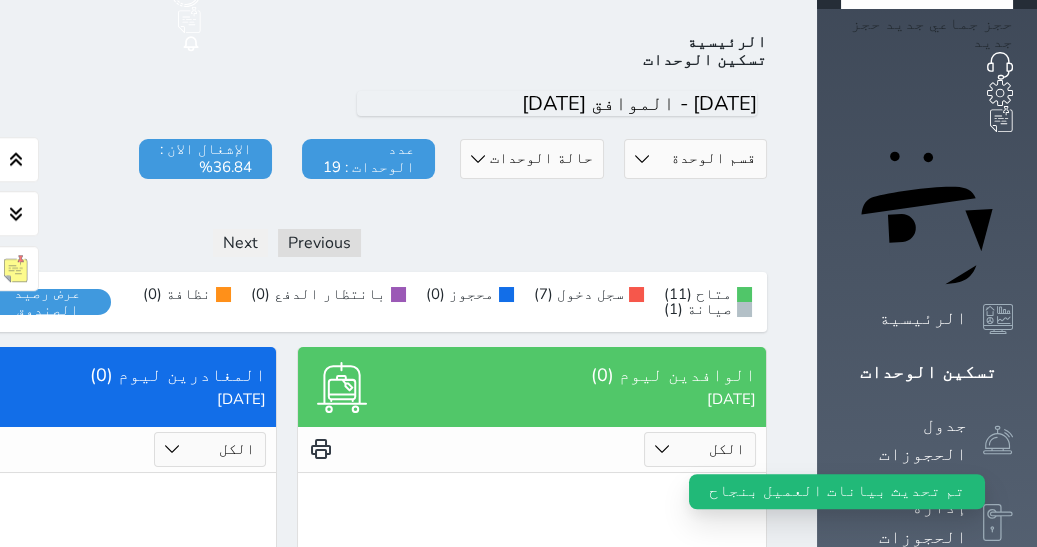 scroll, scrollTop: 77, scrollLeft: 0, axis: vertical 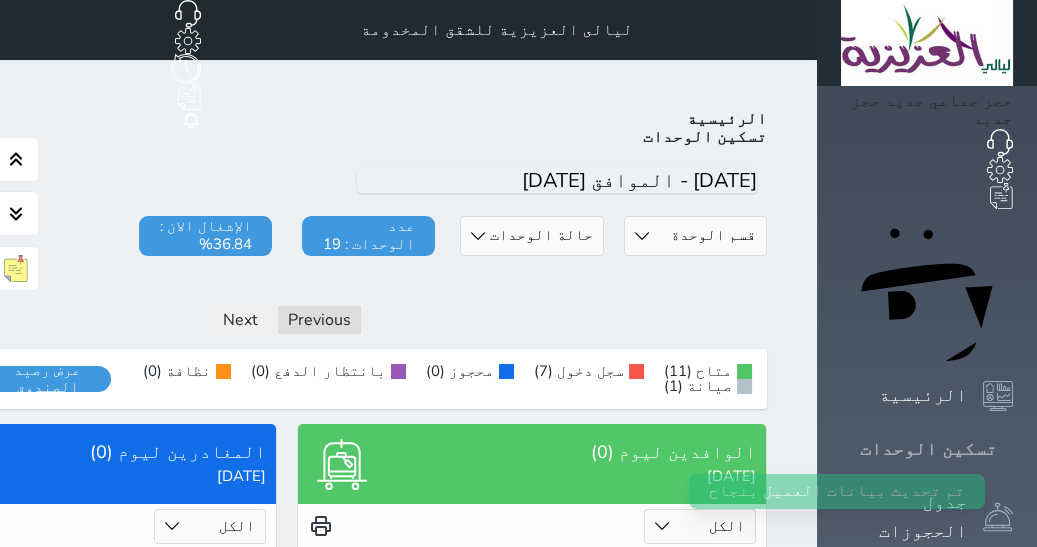 click at bounding box center (1013, 449) 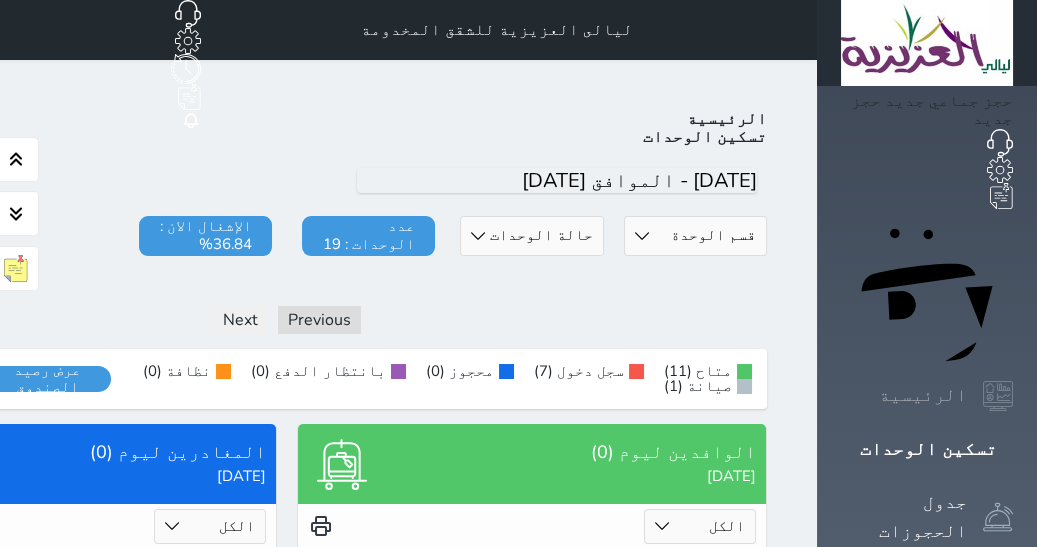 click on "الرئيسية" at bounding box center (927, 396) 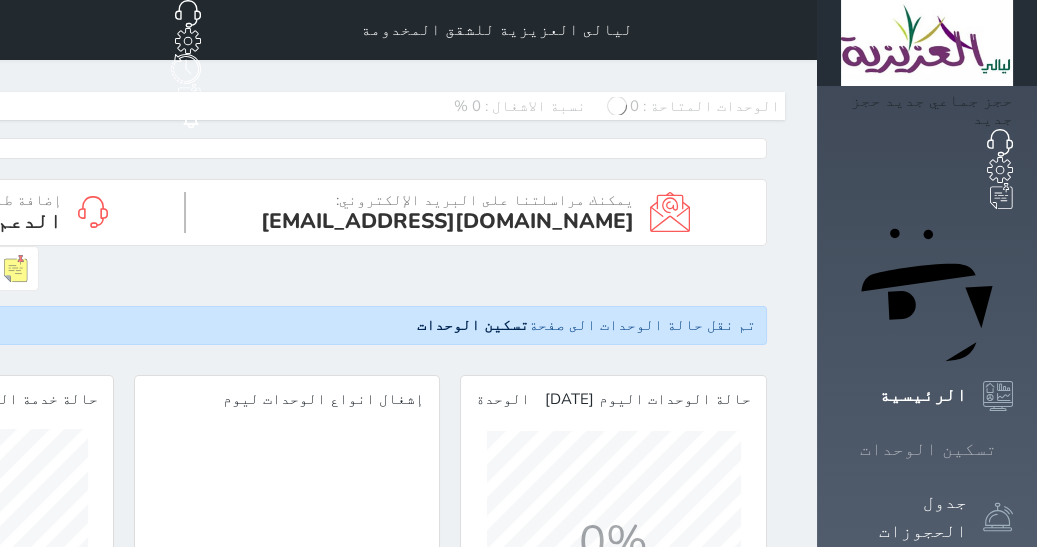 scroll, scrollTop: 999745, scrollLeft: 999745, axis: both 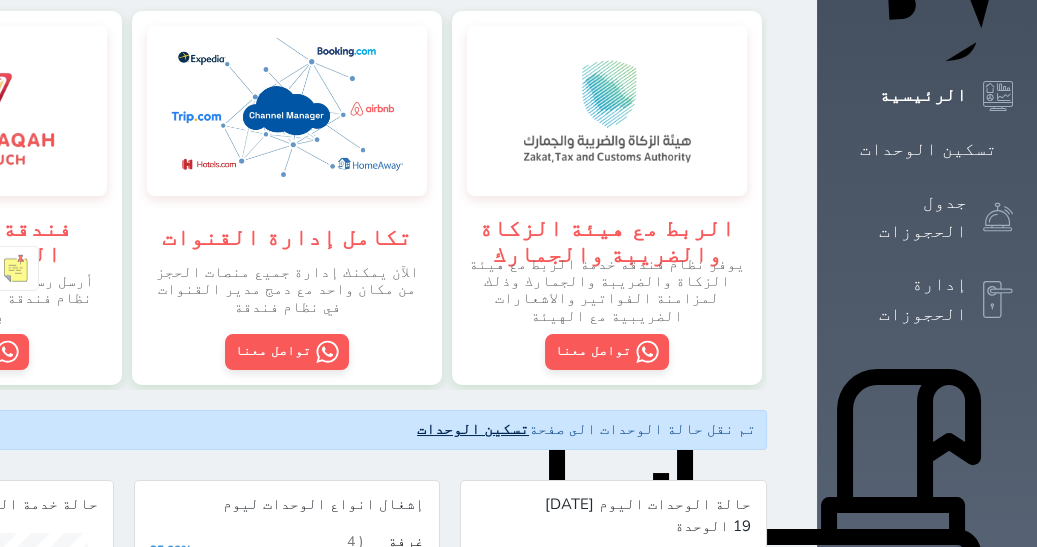 click on "تسكين الوحدات" at bounding box center (473, 429) 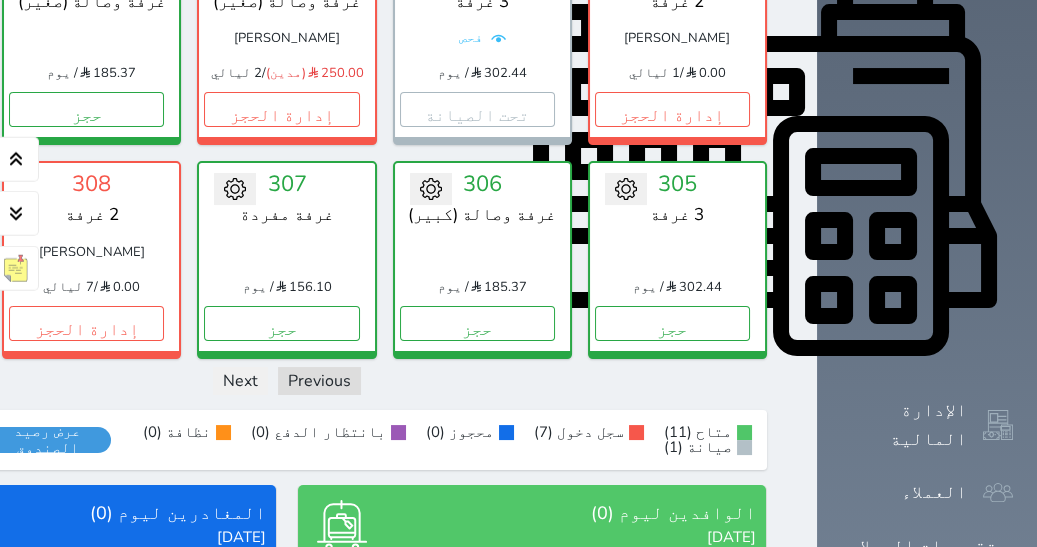 scroll, scrollTop: 791, scrollLeft: 0, axis: vertical 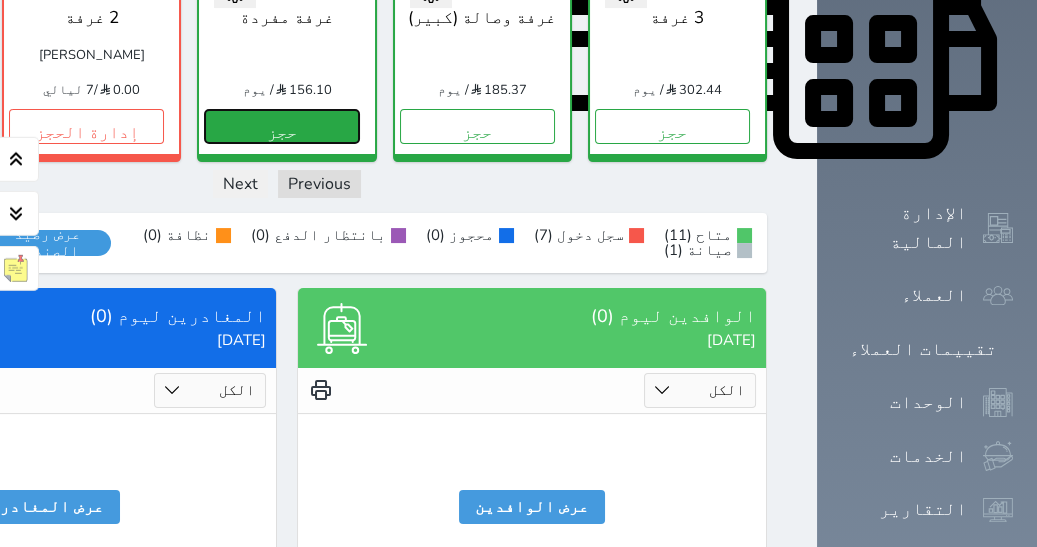 click on "حجز" at bounding box center (281, 126) 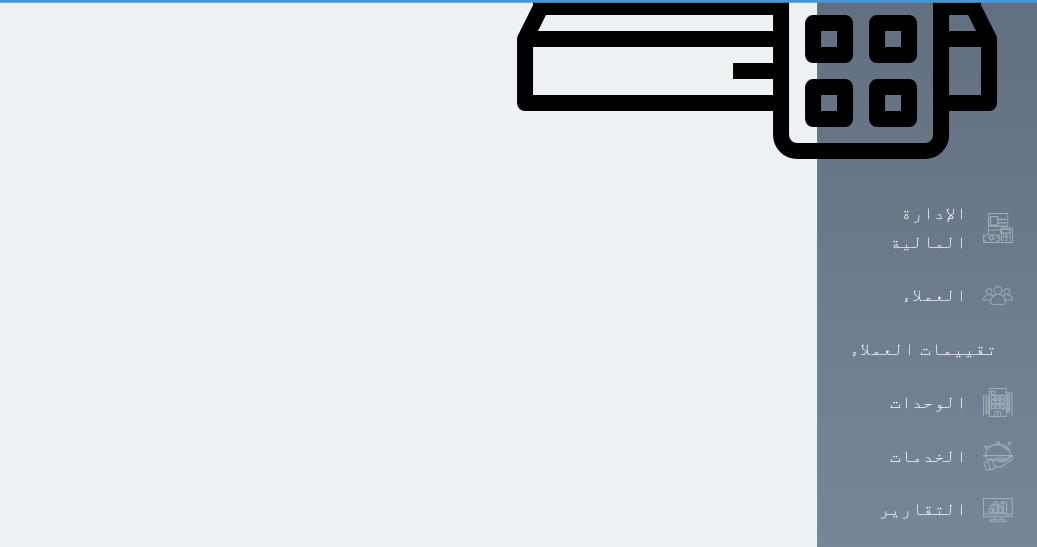 scroll, scrollTop: 874, scrollLeft: 0, axis: vertical 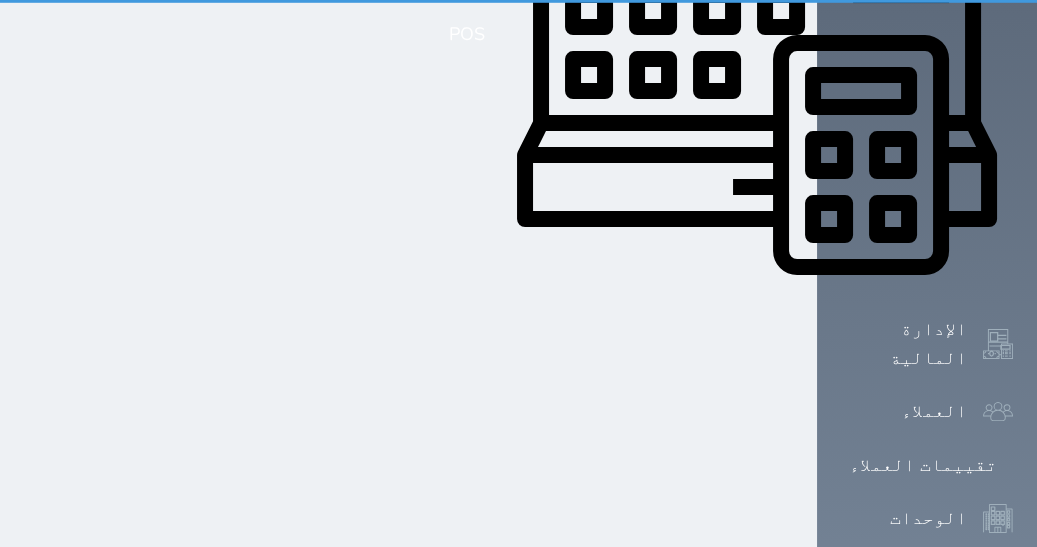 select on "1" 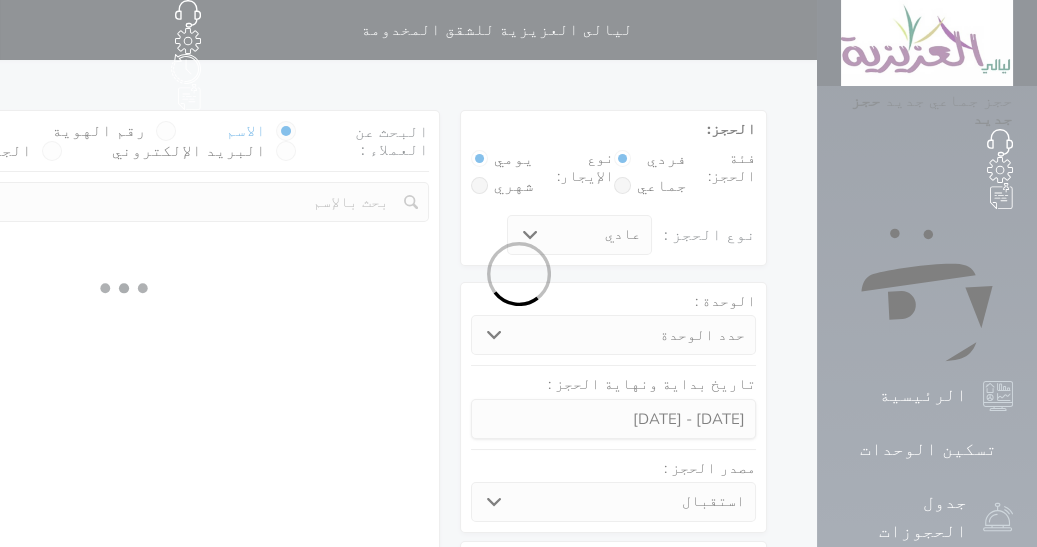 select 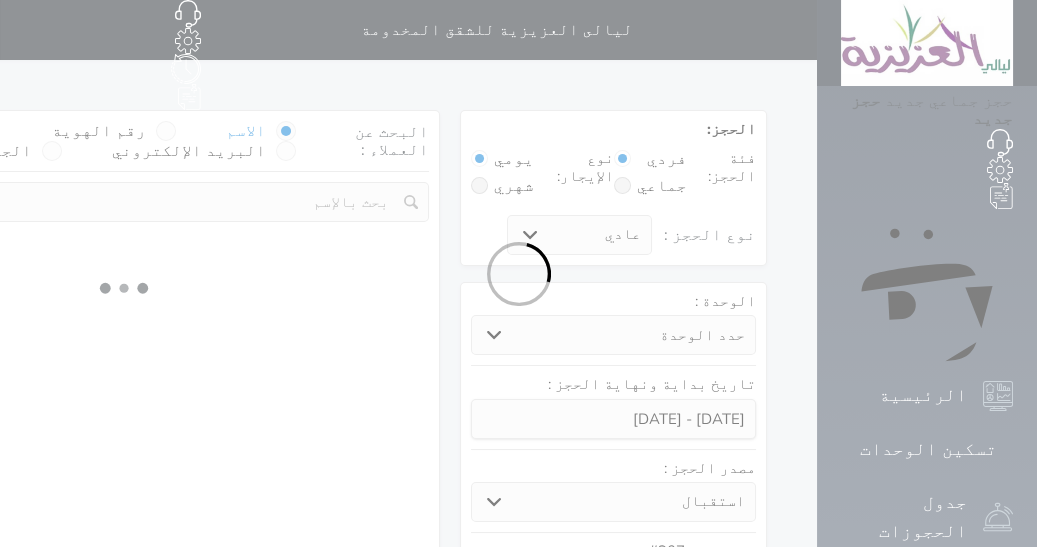 select on "1" 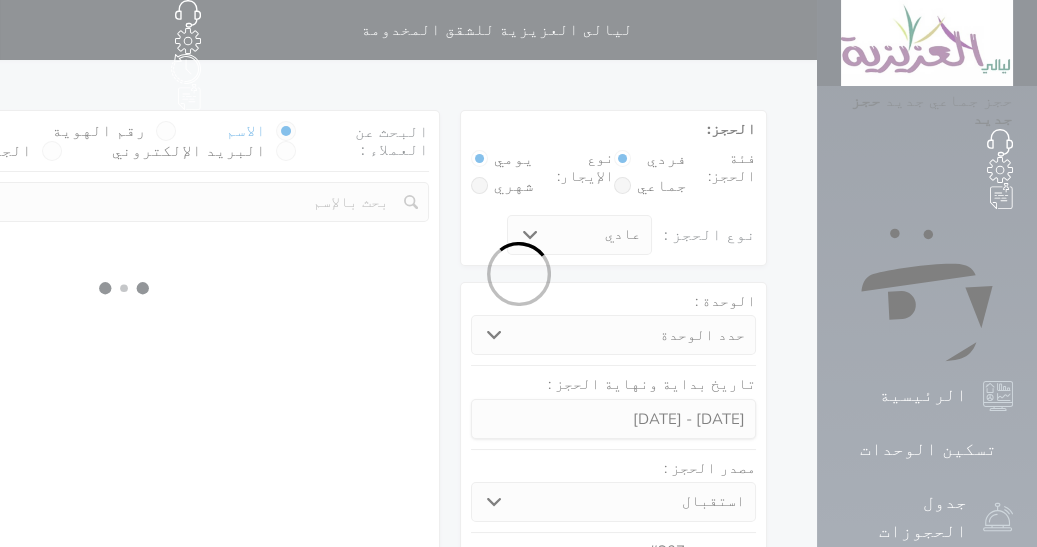 select on "113" 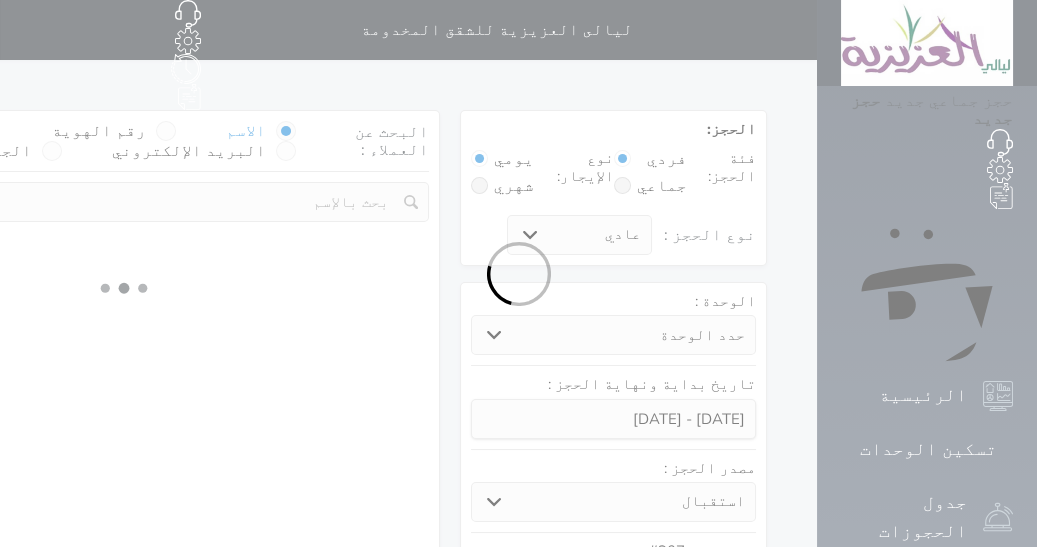 select on "1" 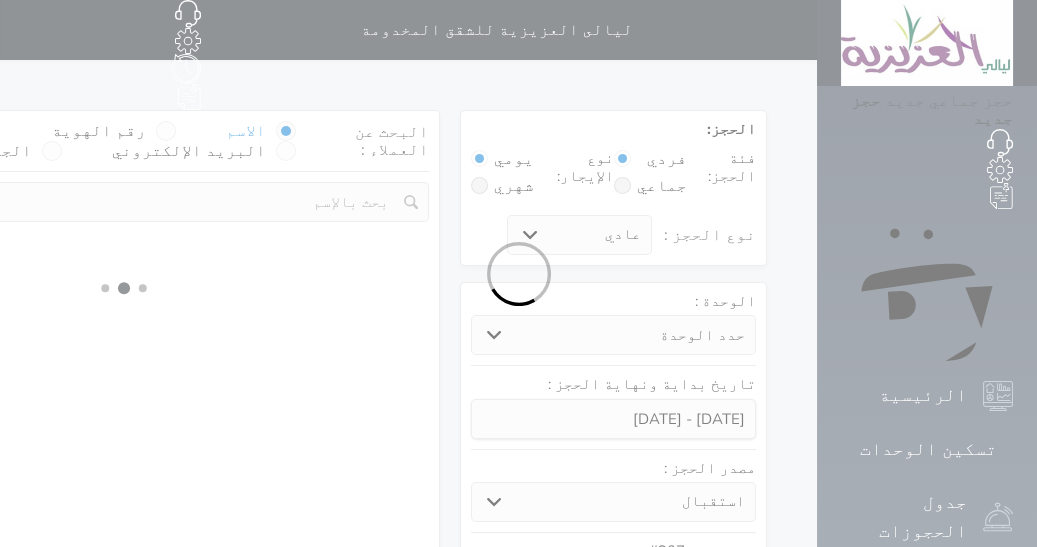 select 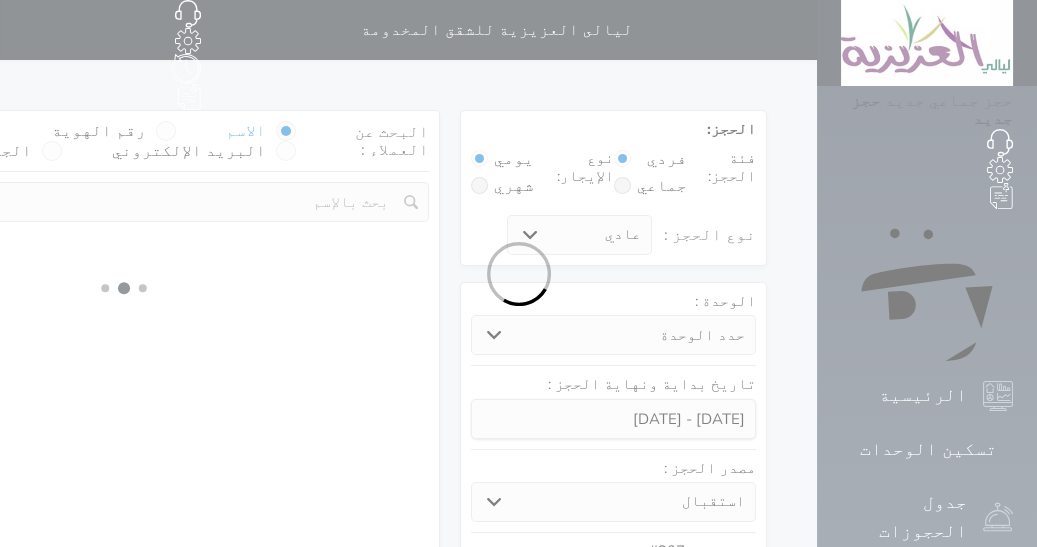 select on "7" 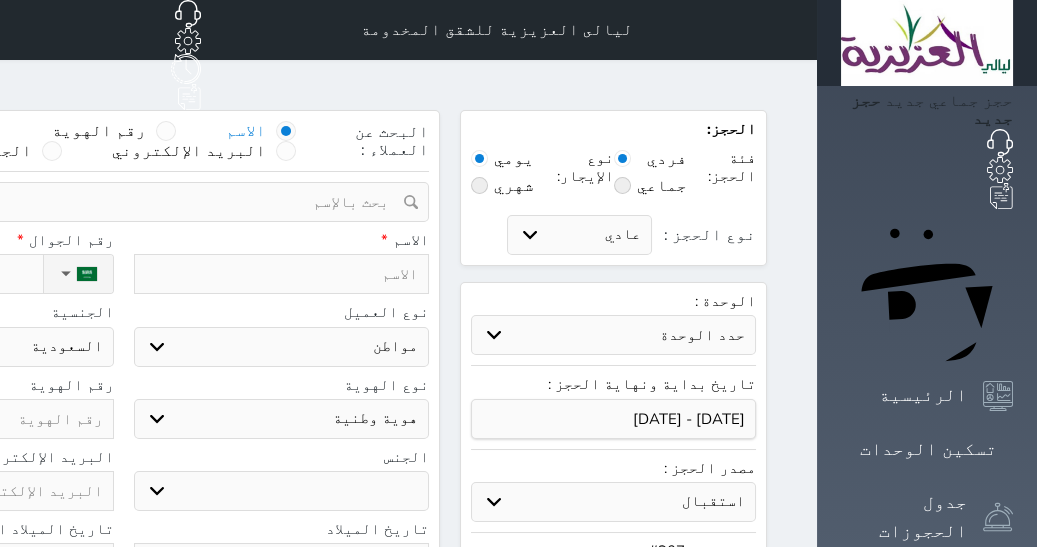 select 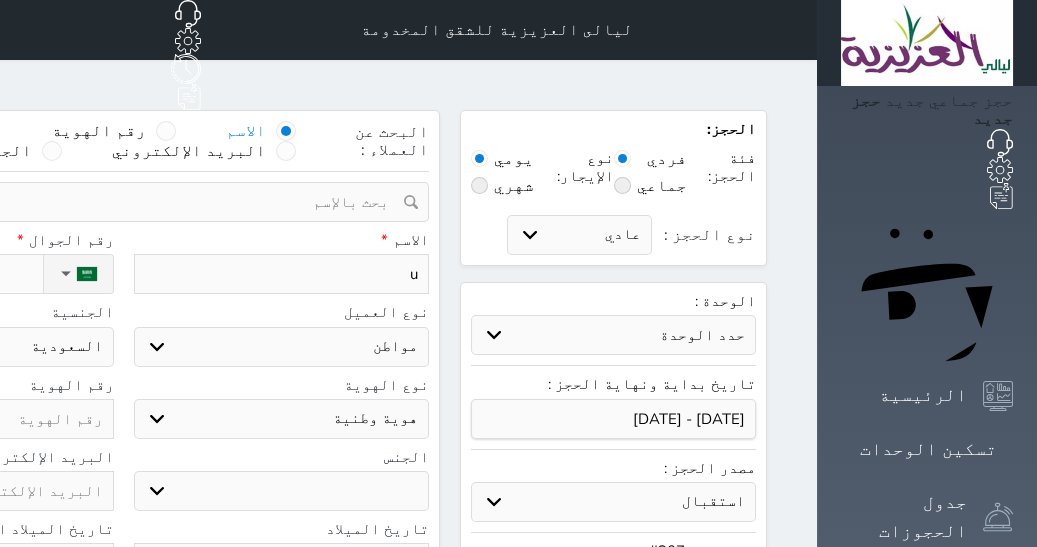 type on "uf" 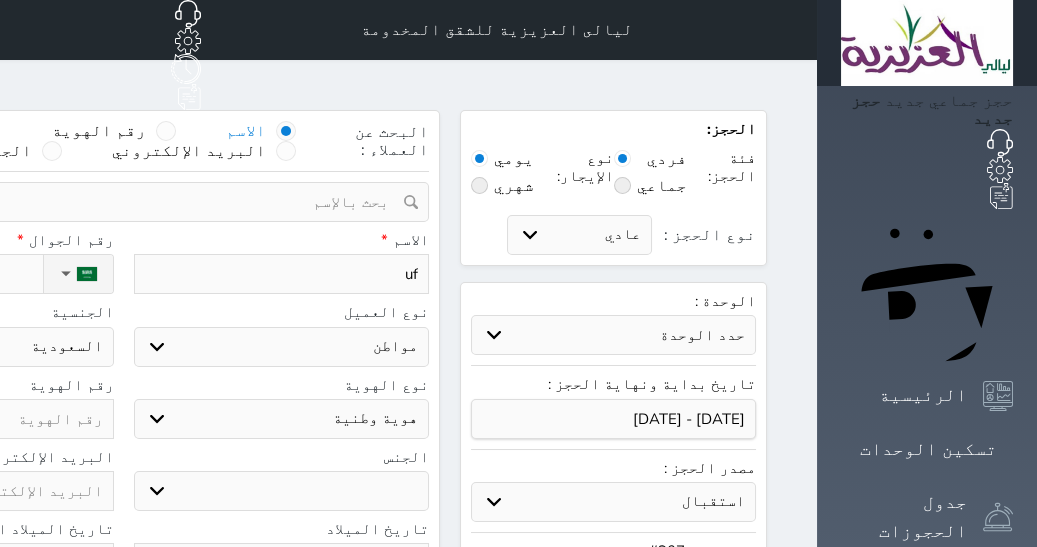 type on "u" 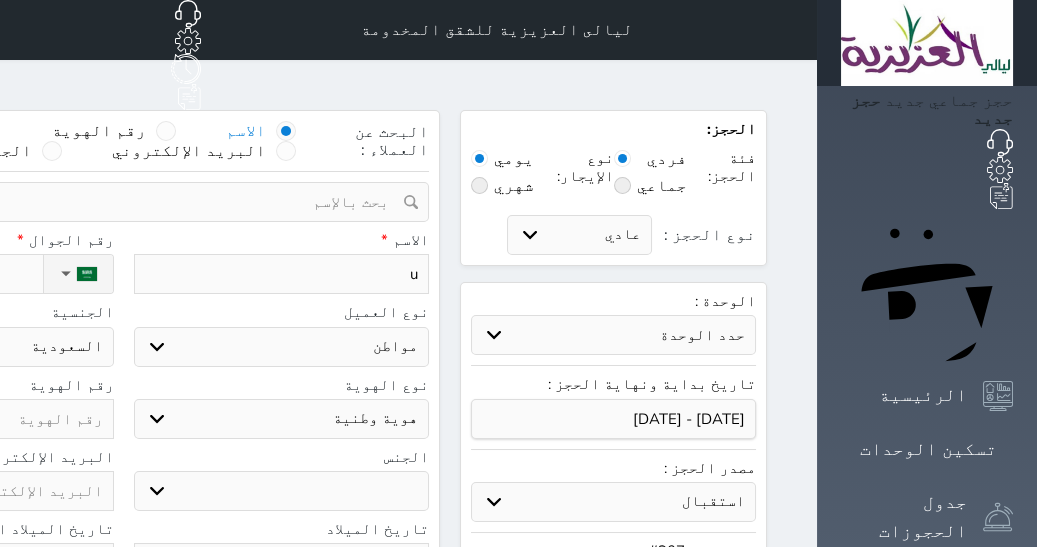 type 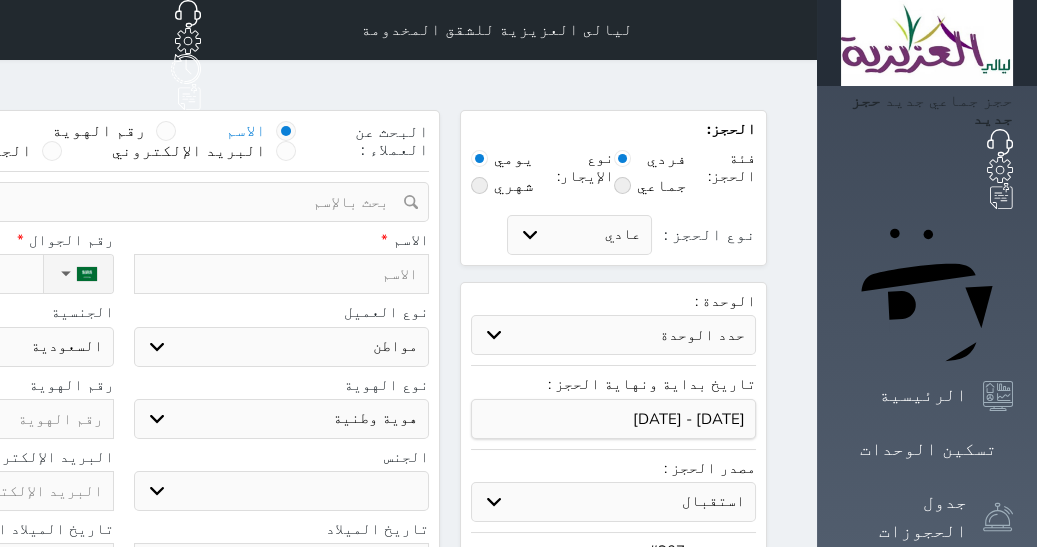 type on "ع" 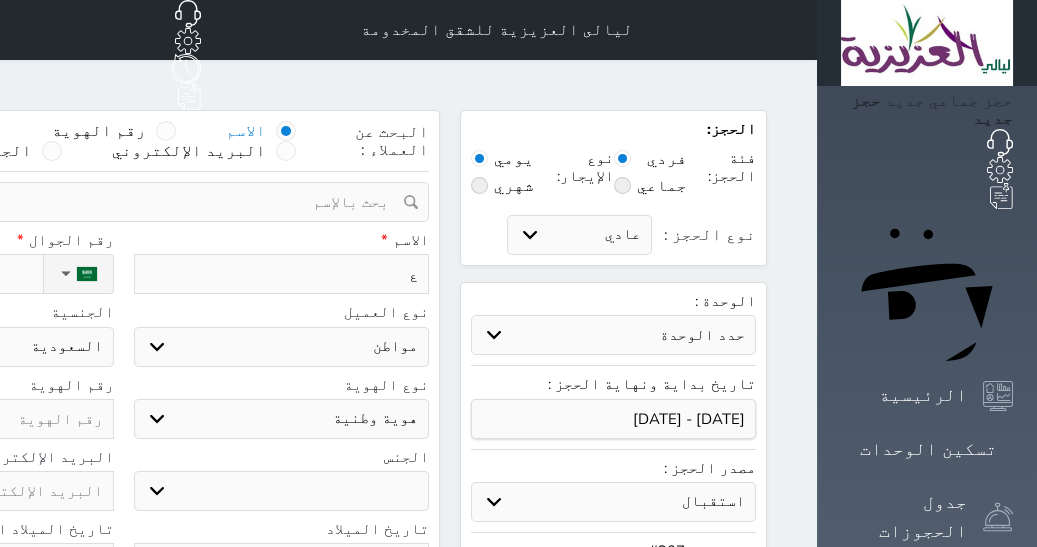 type on "عب" 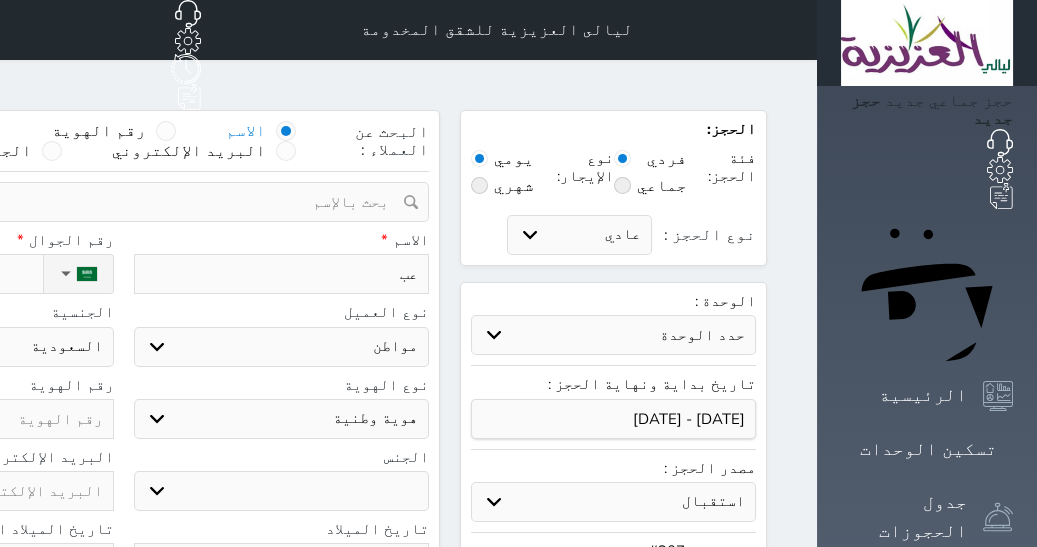 select 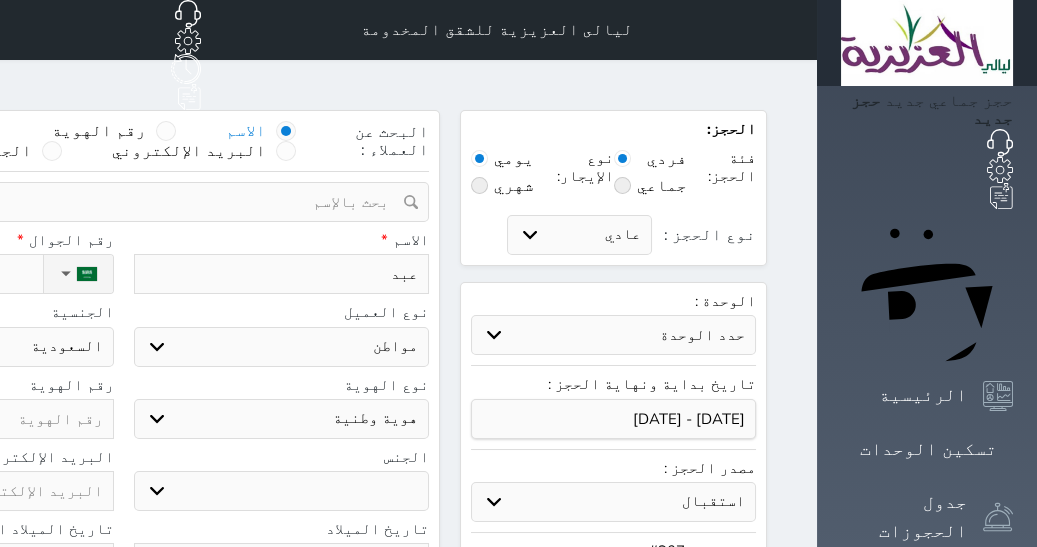 type on "عبدا" 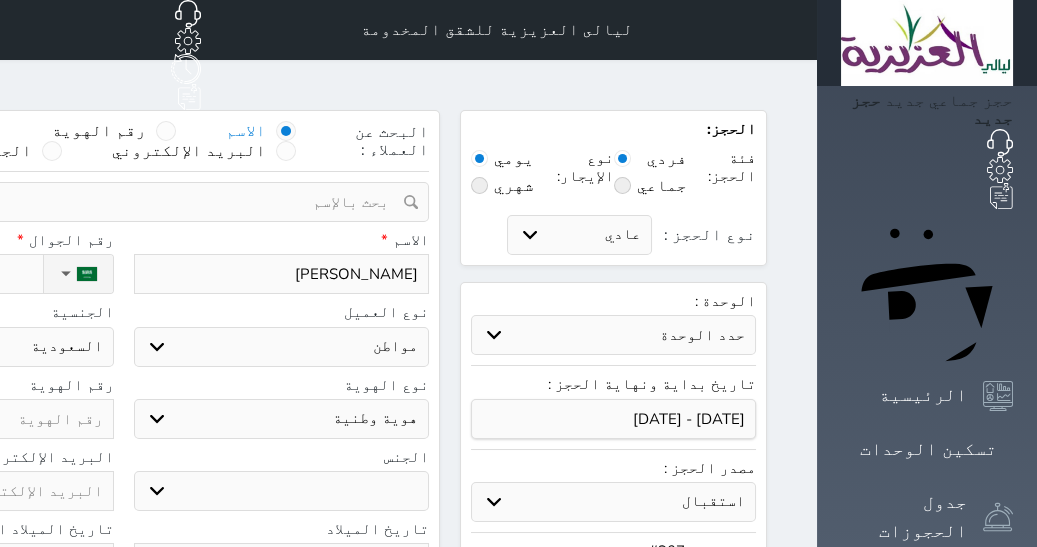 select 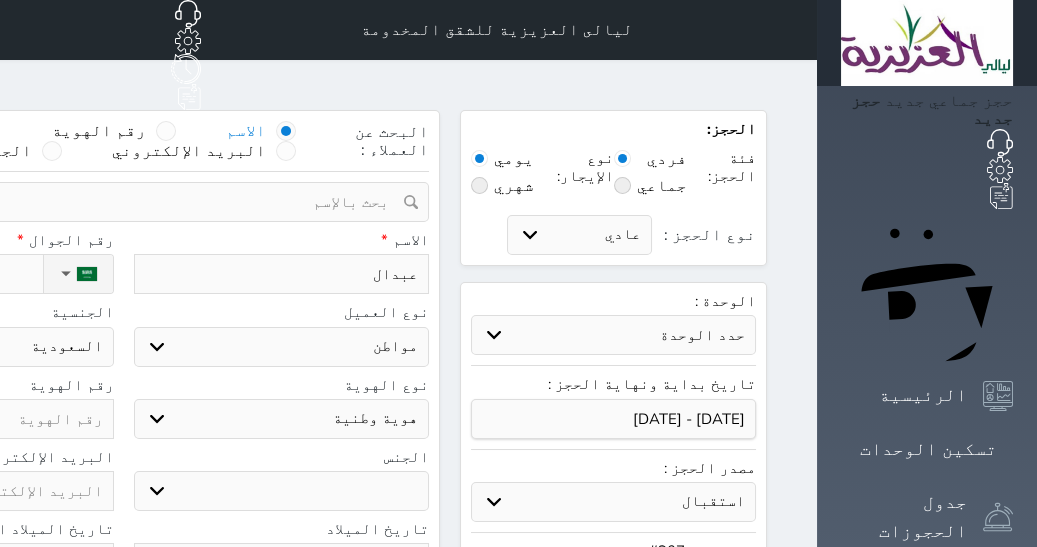 type on "عبدالم" 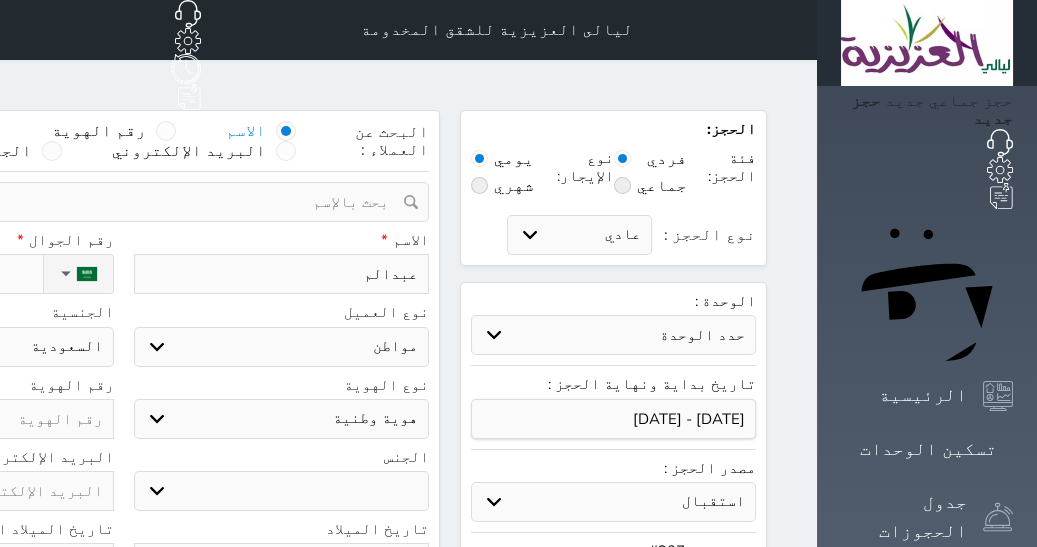 select 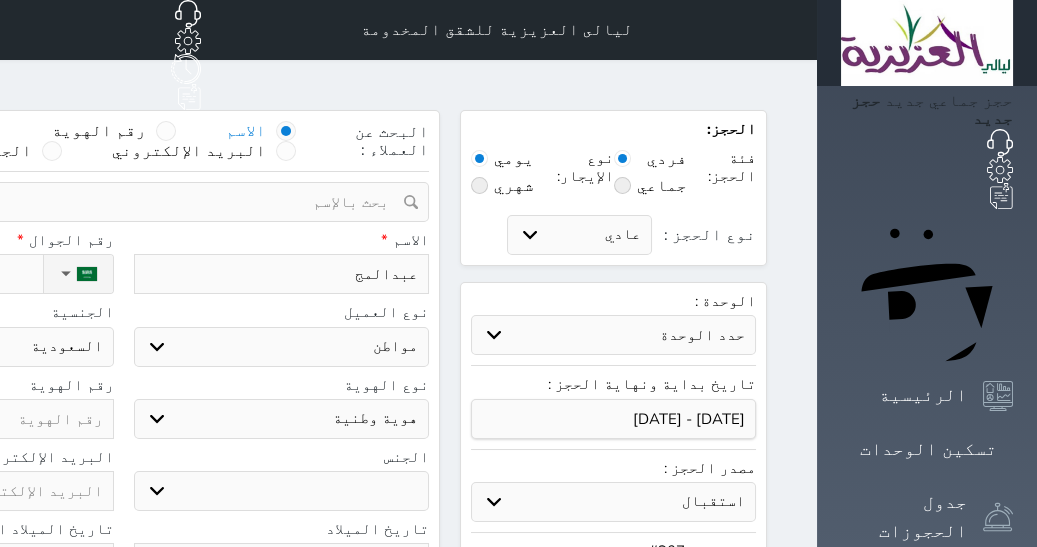 select 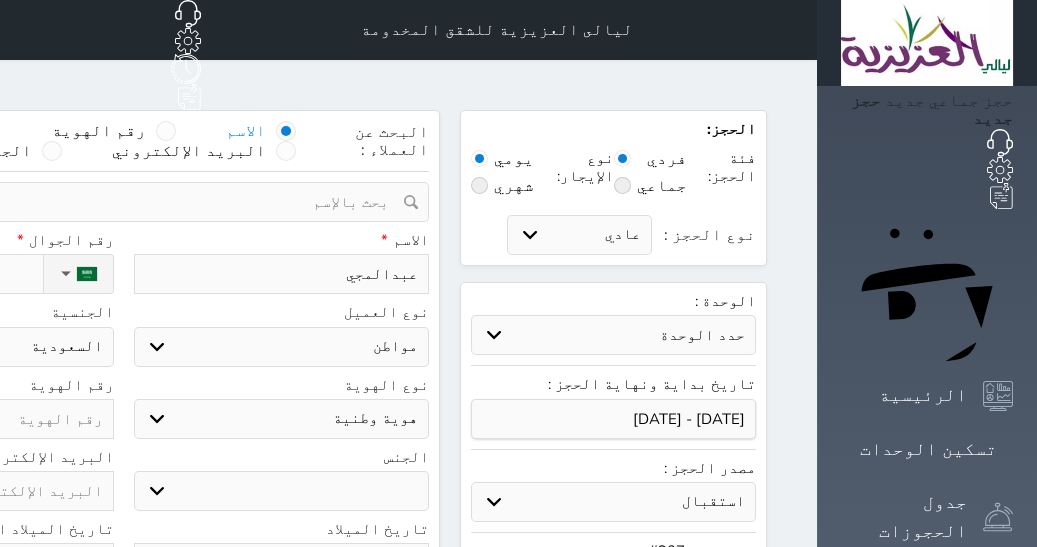 type on "عبدالمجيد" 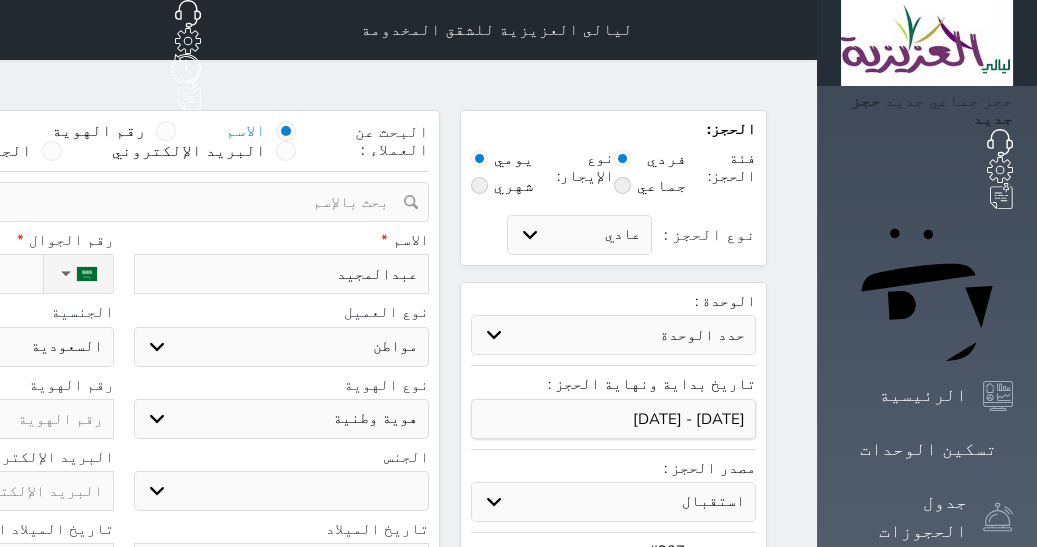 select 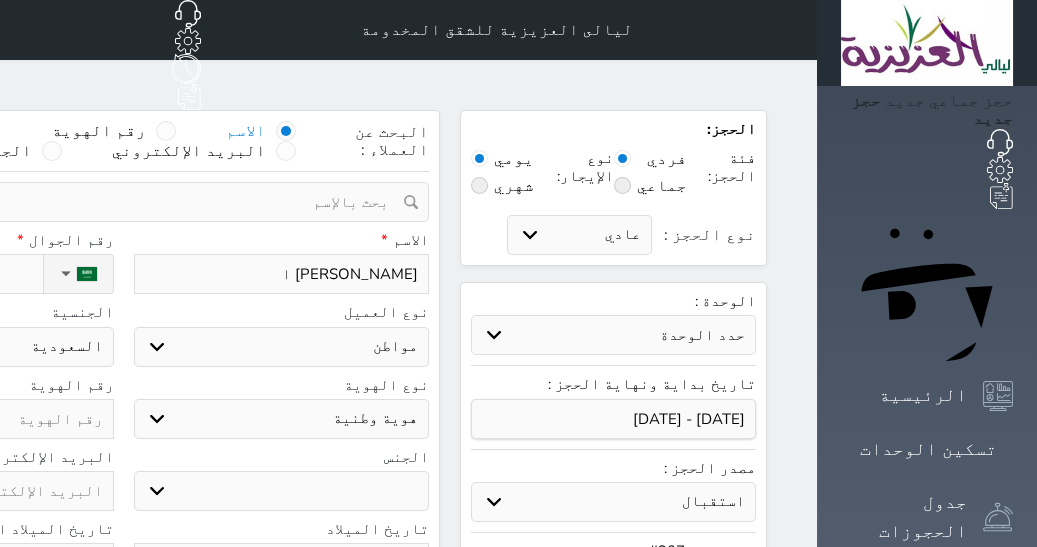 type on "عبدالمجيد ال" 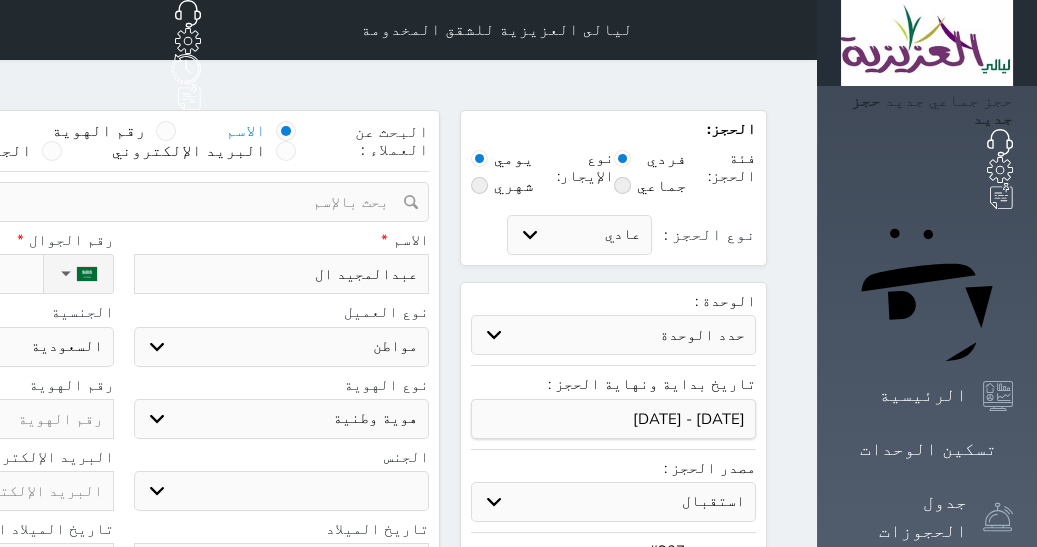 type on "عبدالمجيد الغ" 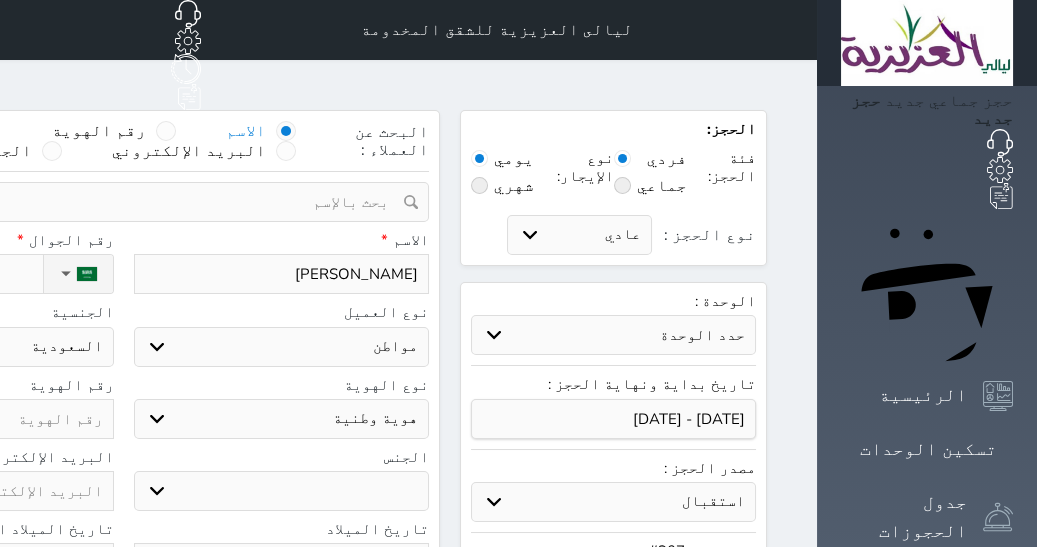 select 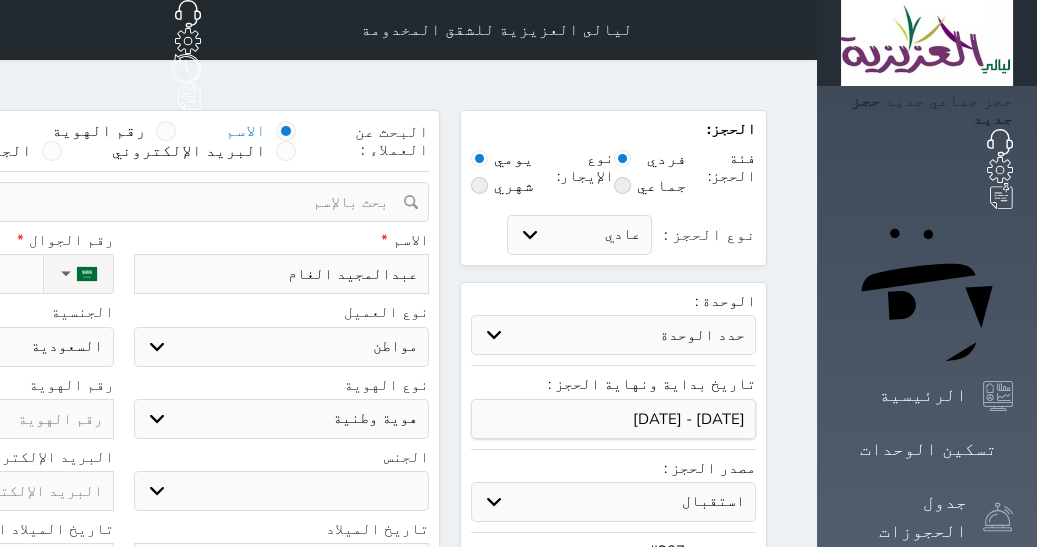 type on "عبدالمجيد الغامد" 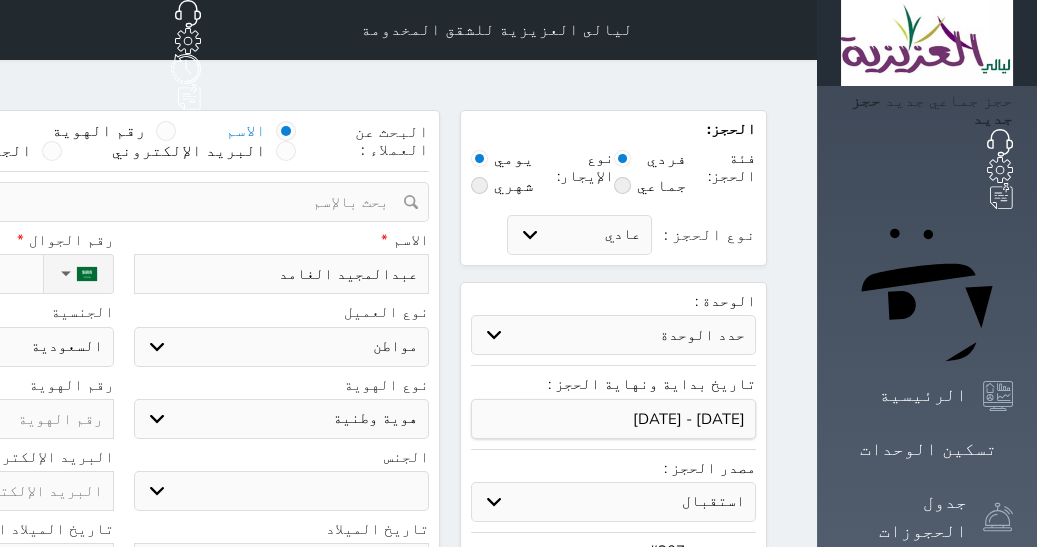 type on "[PERSON_NAME]" 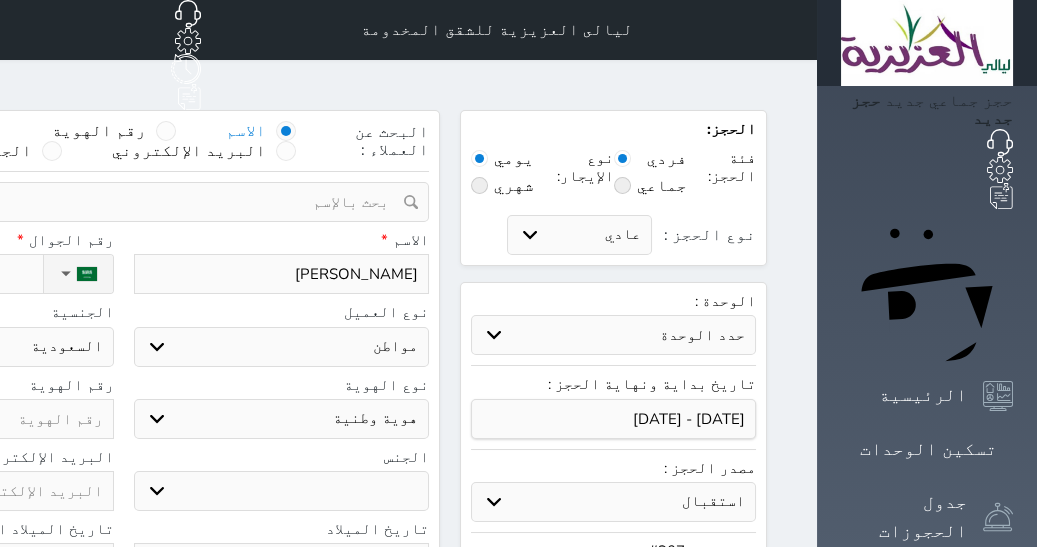 type on "[PERSON_NAME]" 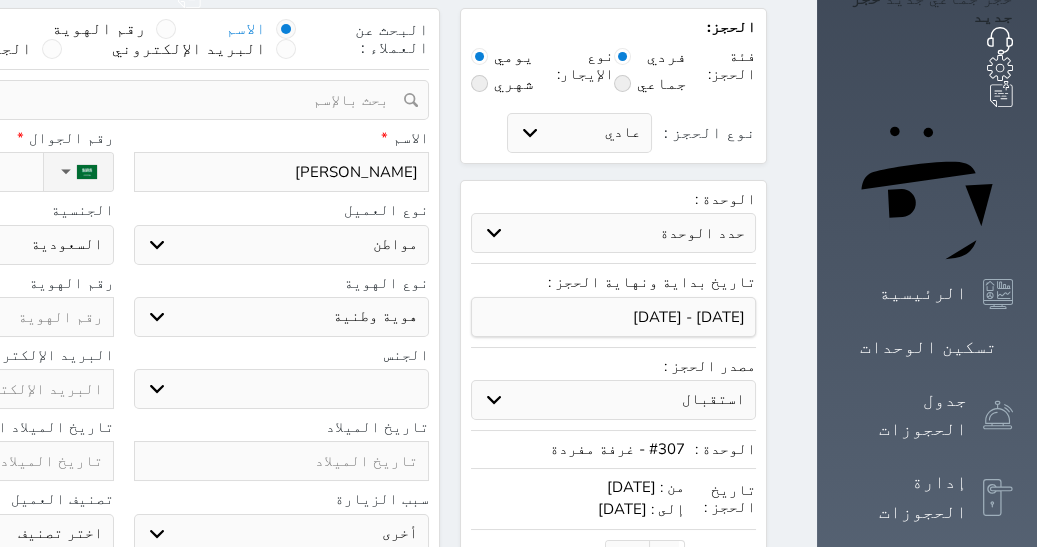 scroll, scrollTop: 0, scrollLeft: 0, axis: both 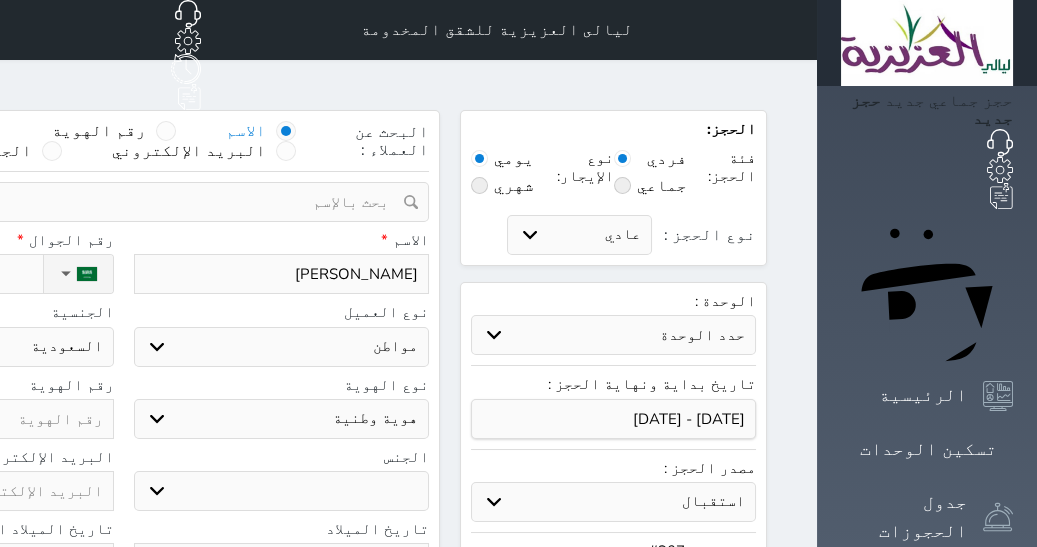 drag, startPoint x: 208, startPoint y: 244, endPoint x: 906, endPoint y: 6, distance: 737.4605 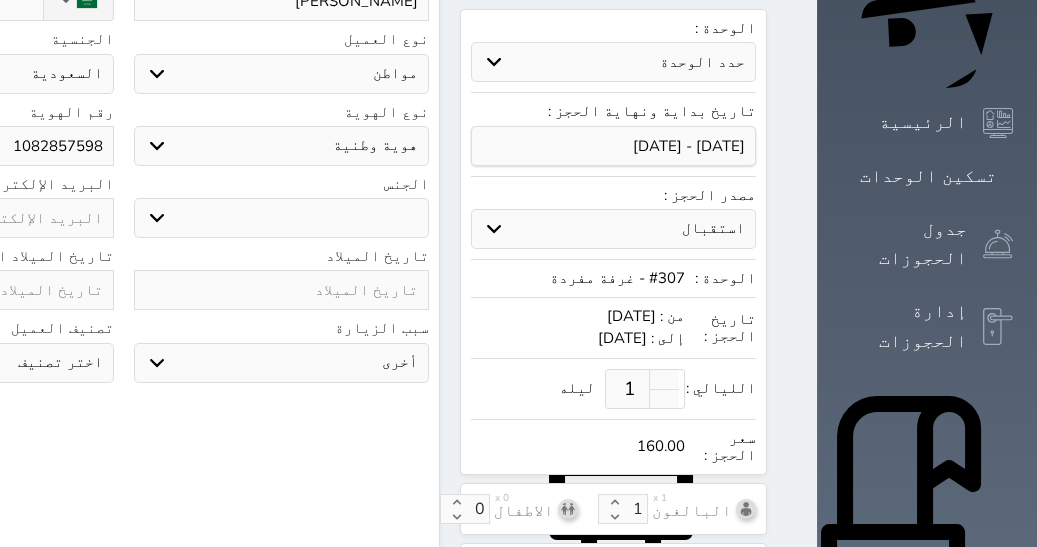 scroll, scrollTop: 299, scrollLeft: 0, axis: vertical 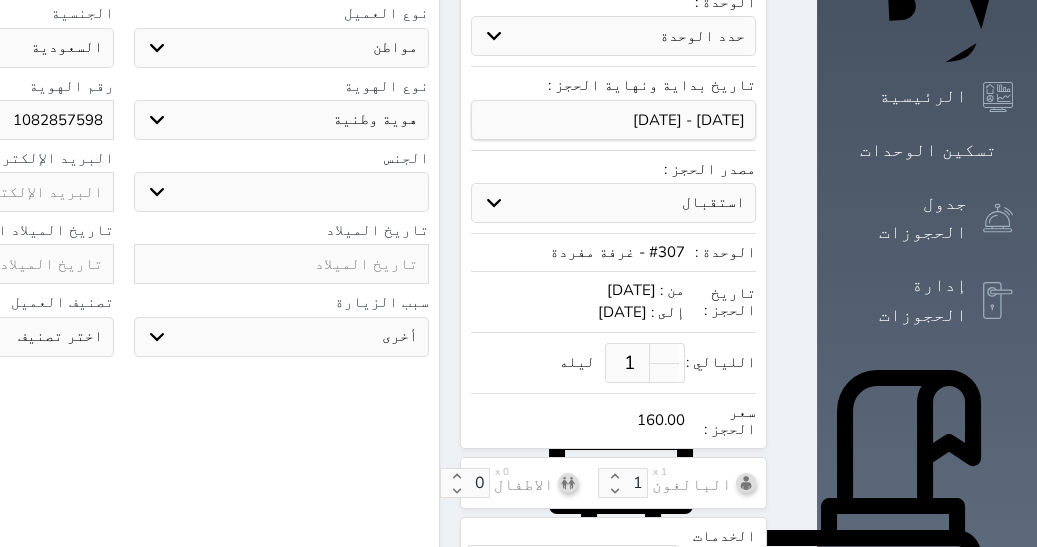 type on "1082857598" 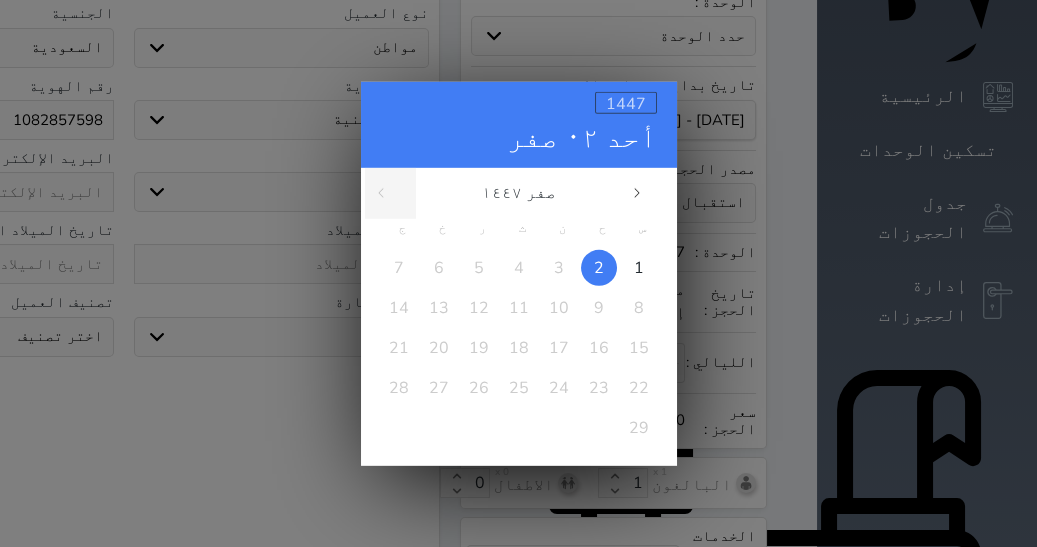 click on "1447" at bounding box center (626, 103) 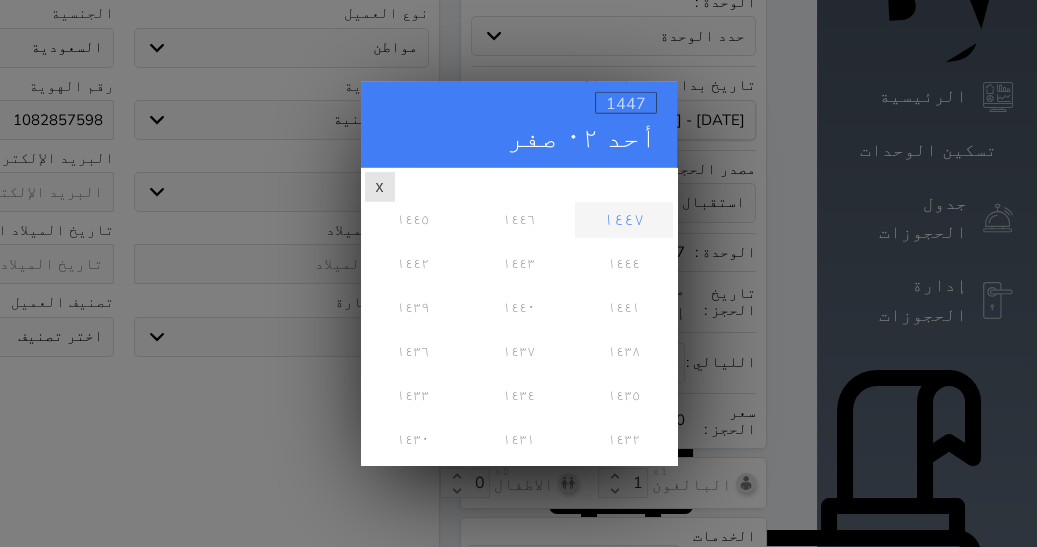scroll, scrollTop: 0, scrollLeft: 0, axis: both 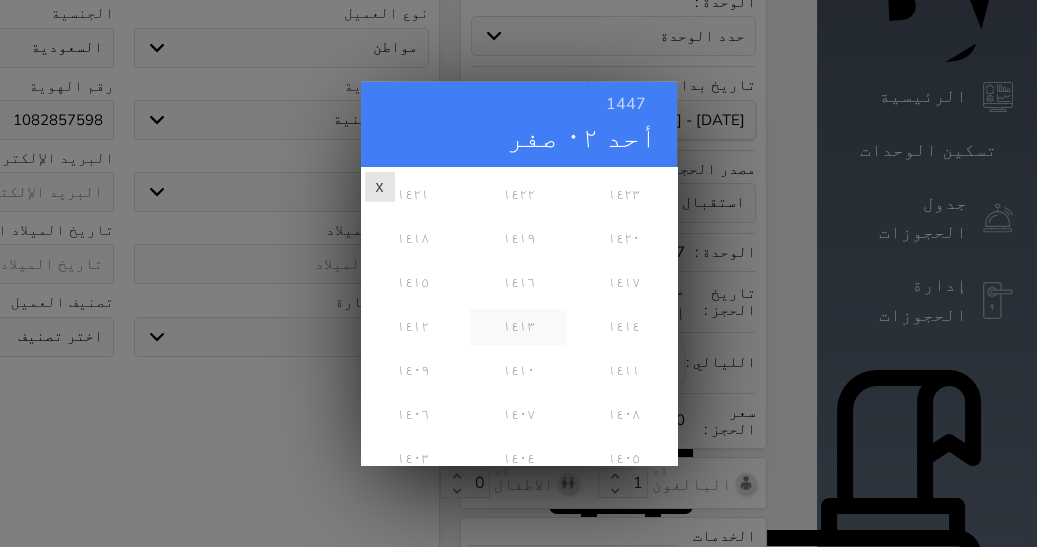 click on "١٤١٣" at bounding box center [518, 326] 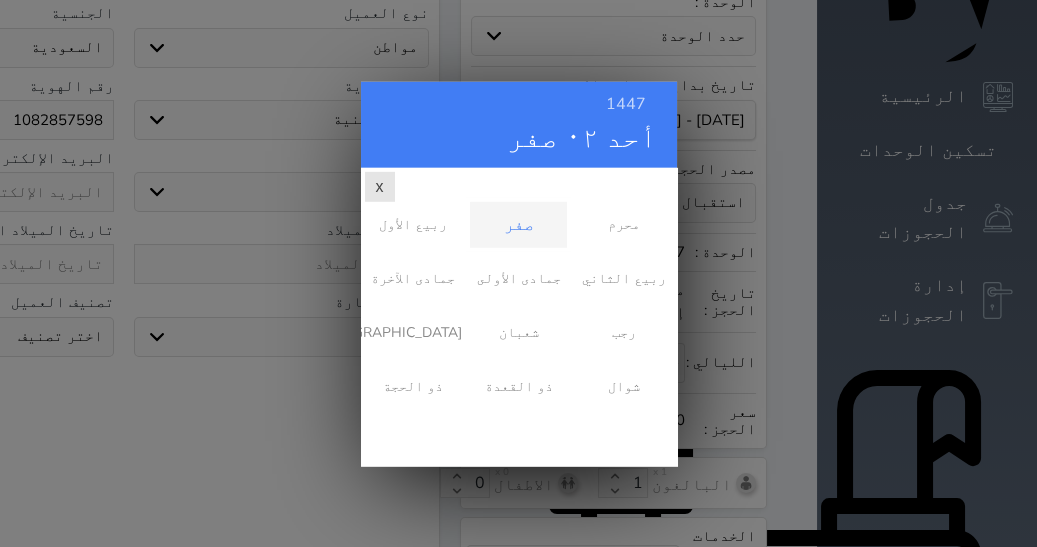scroll, scrollTop: 0, scrollLeft: 0, axis: both 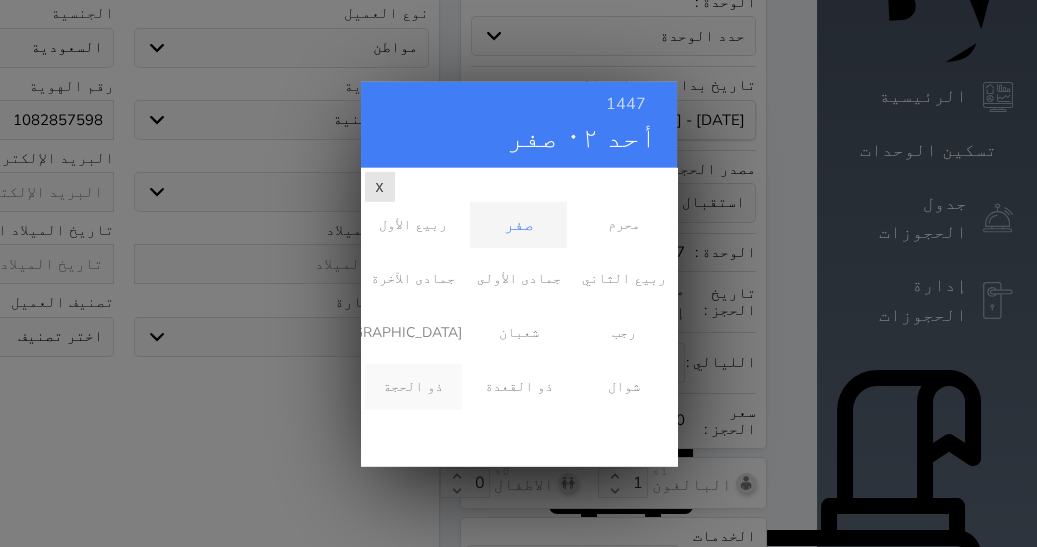 click on "ذو الحجة" at bounding box center (413, 386) 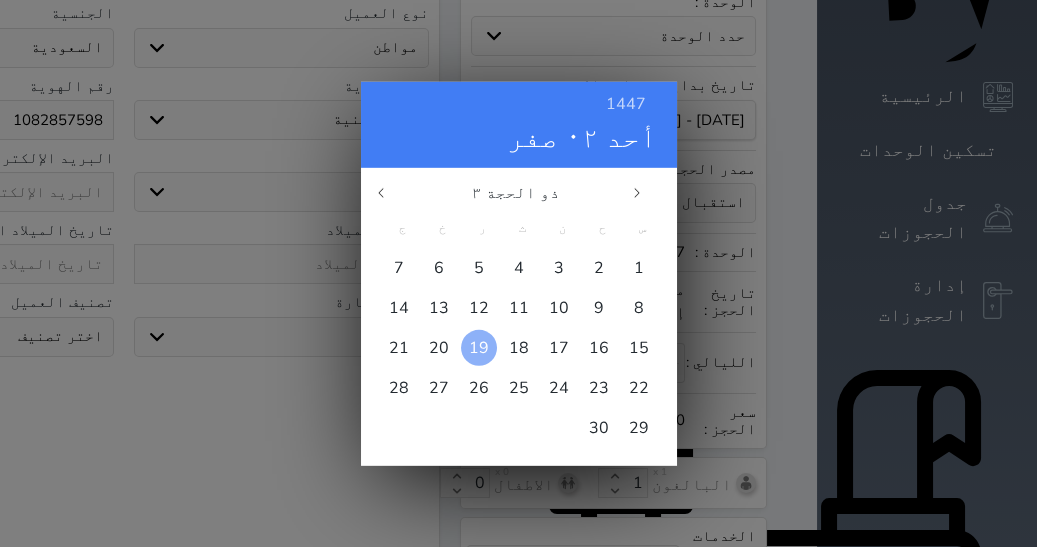 click on "19" at bounding box center (479, 347) 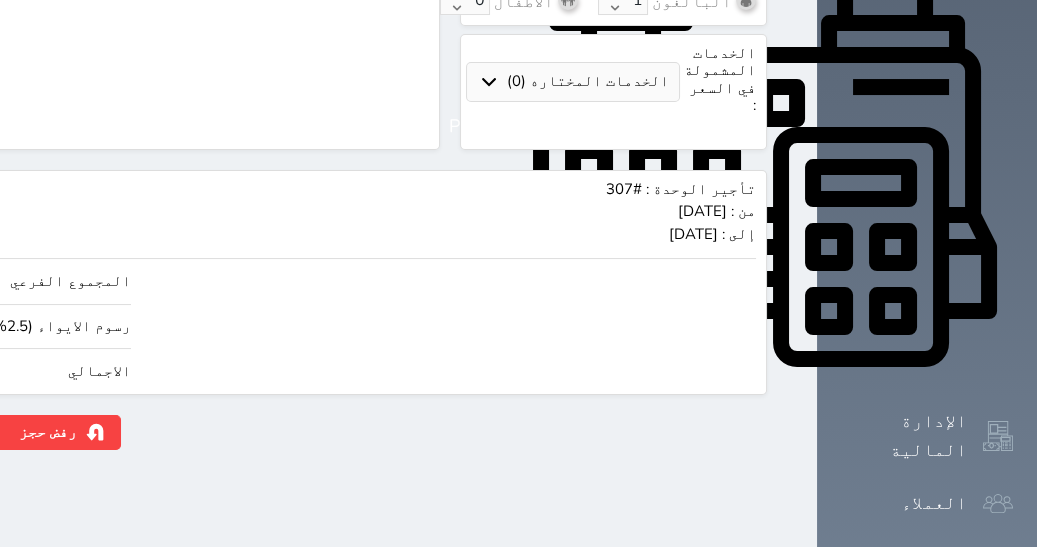 scroll, scrollTop: 835, scrollLeft: 0, axis: vertical 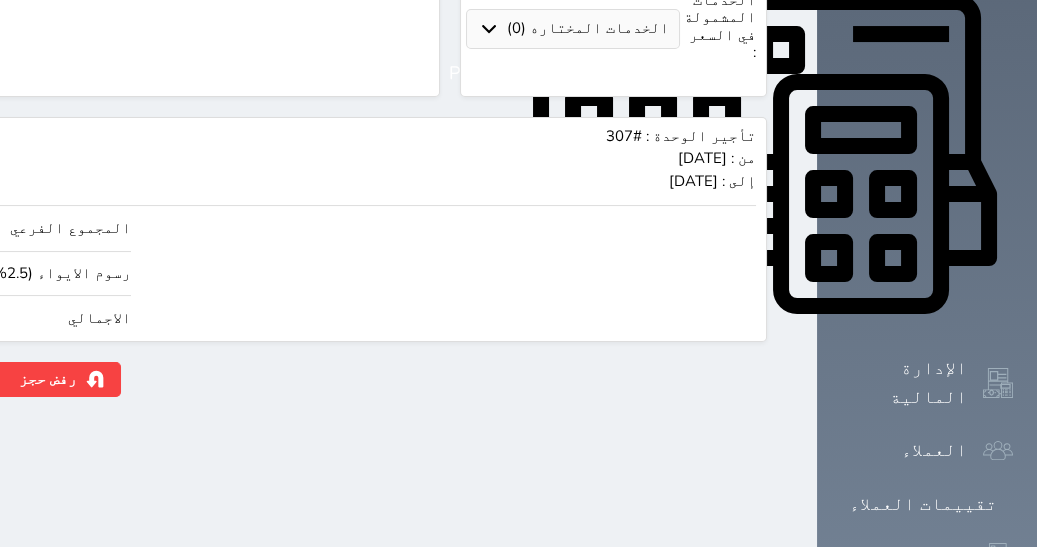 click on "160.00" at bounding box center (-117, 318) 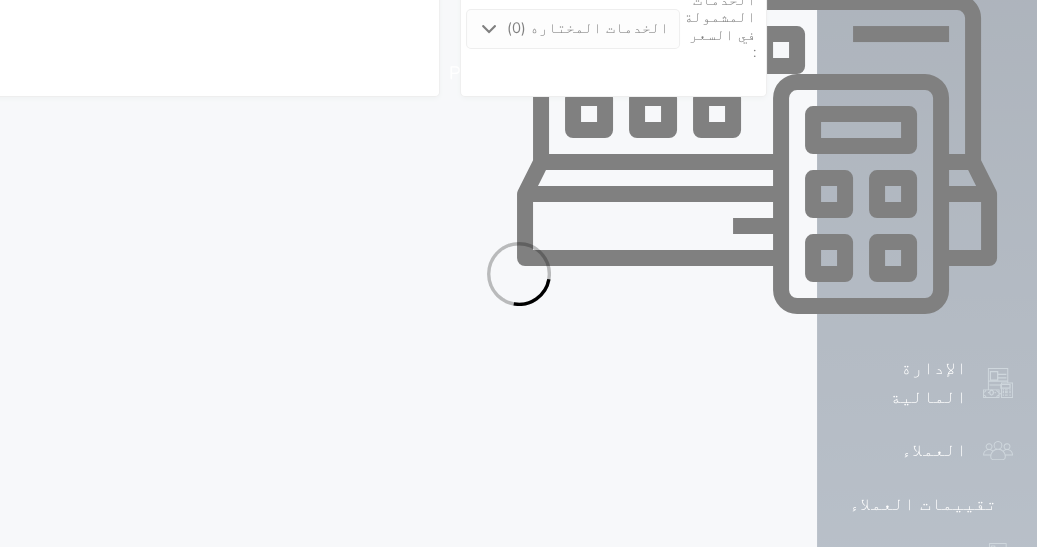 select on "1" 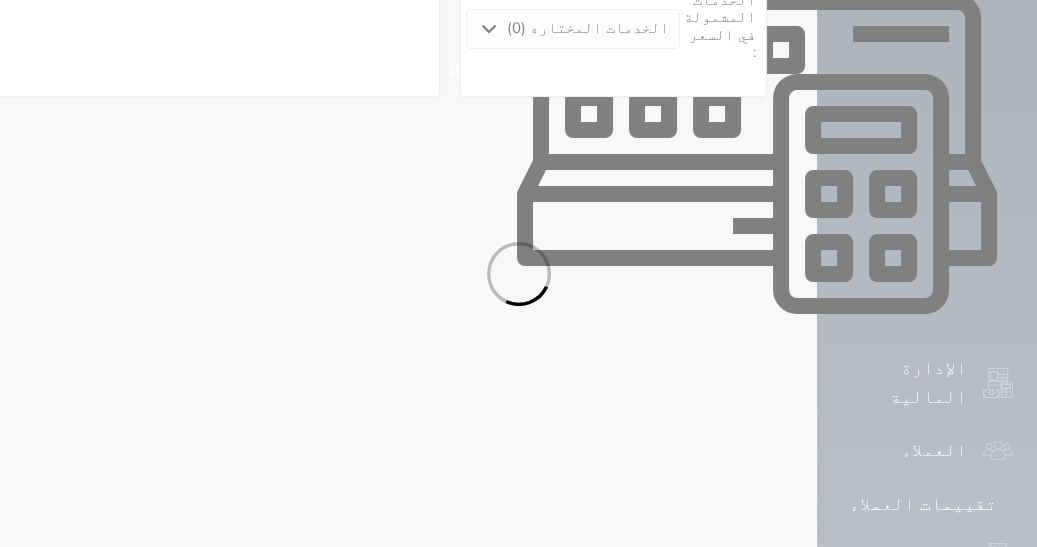 select on "113" 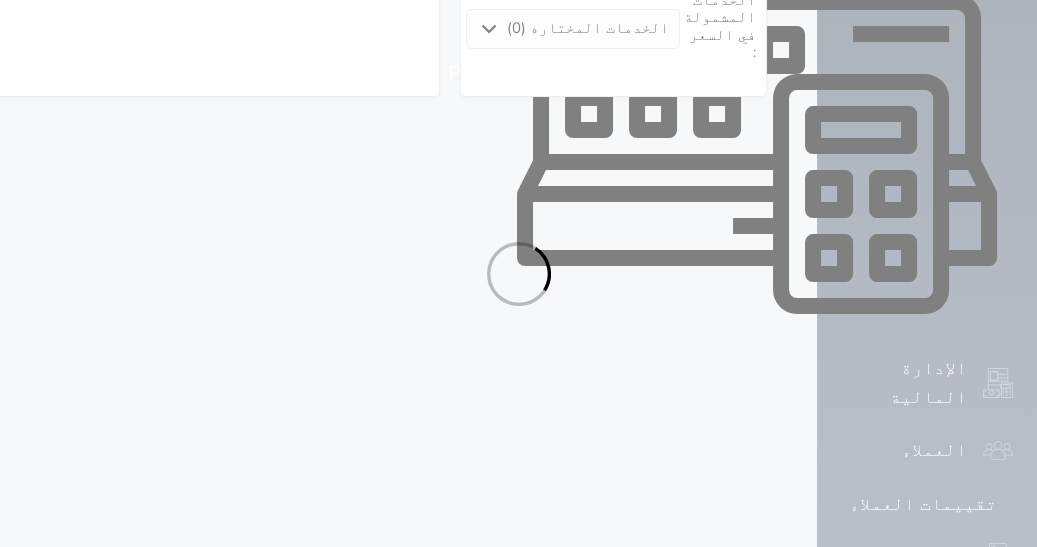 select on "1" 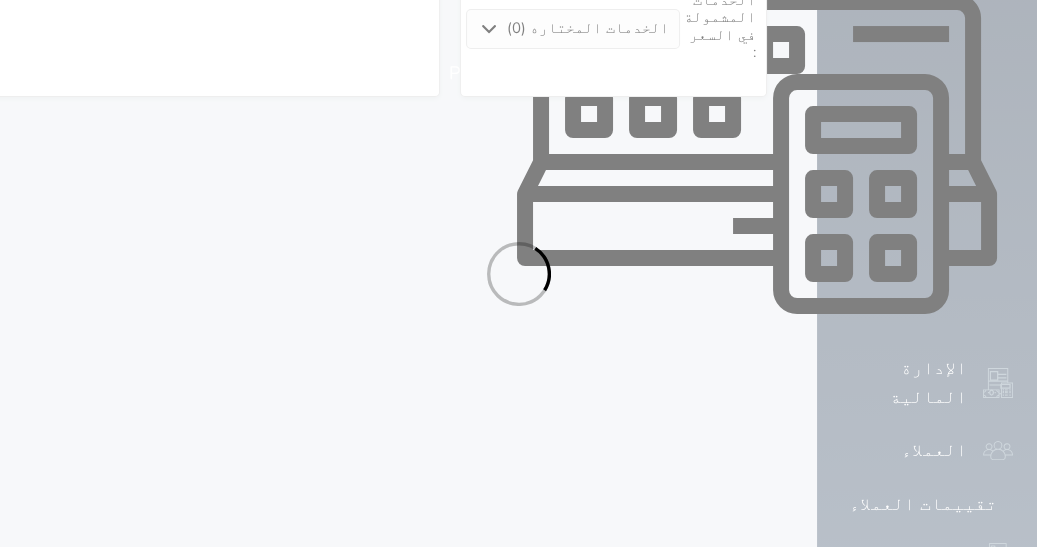 select on "7" 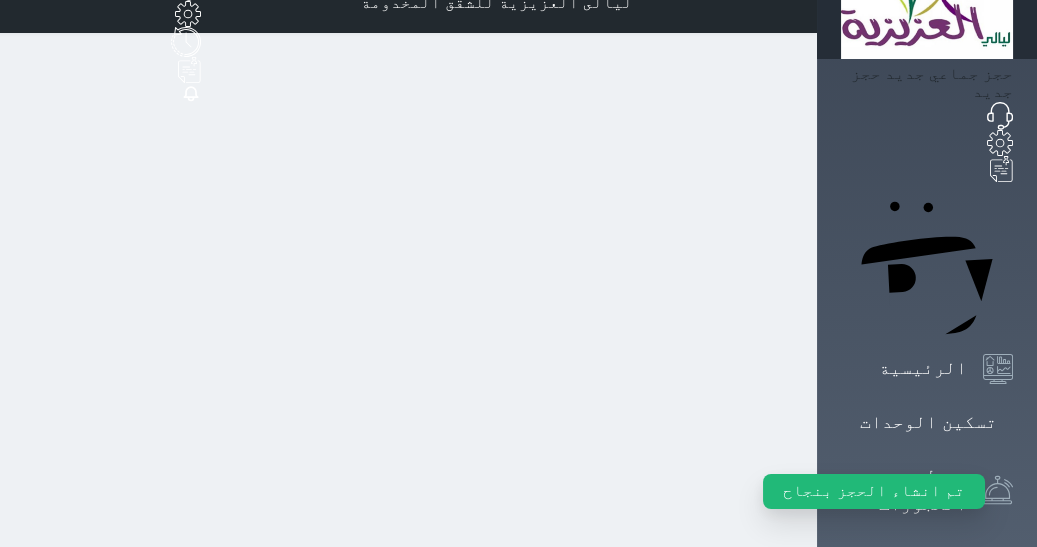 scroll, scrollTop: 0, scrollLeft: 0, axis: both 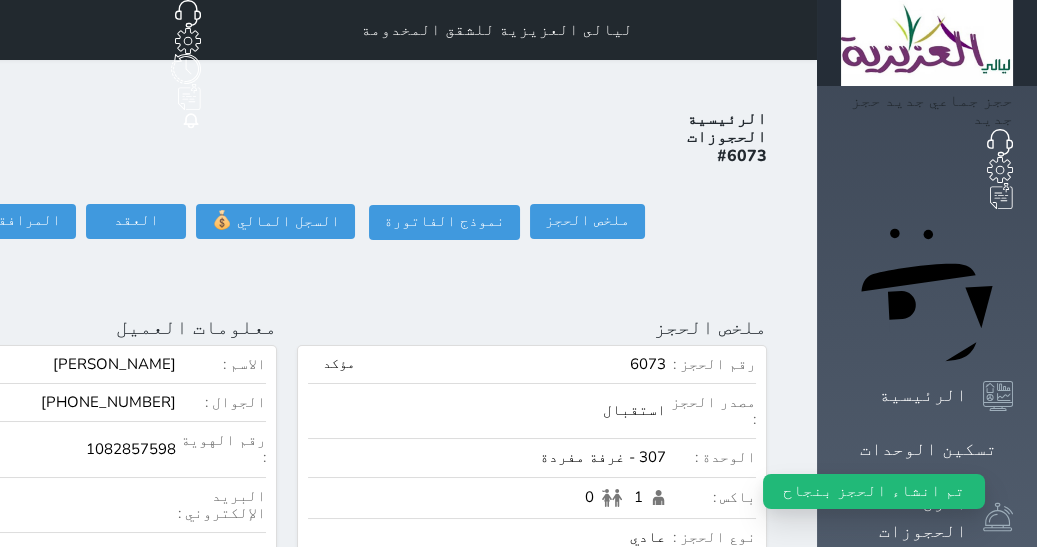 click on "تسجيل دخول" at bounding box center [-126, 221] 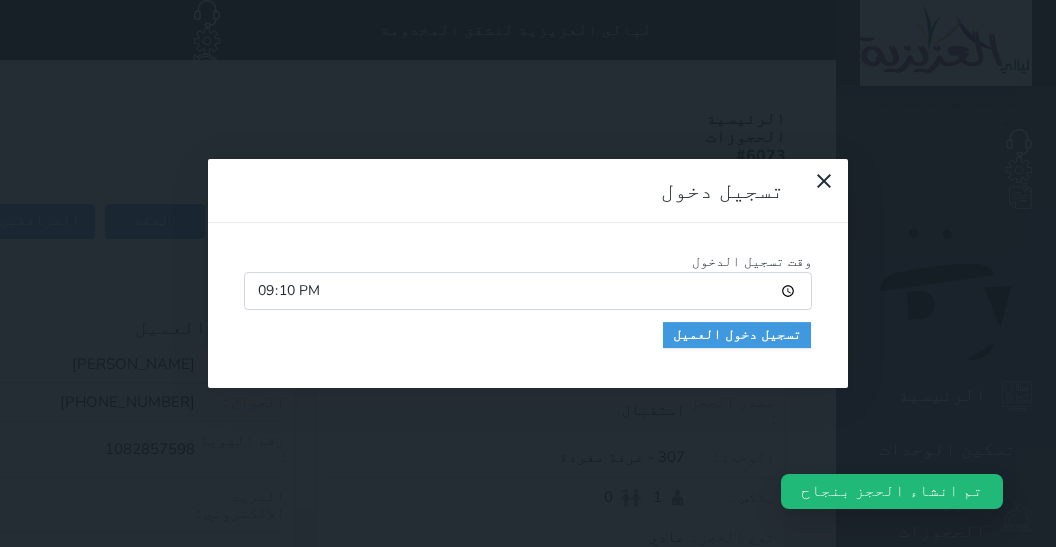 click on "21:10" at bounding box center (528, 291) 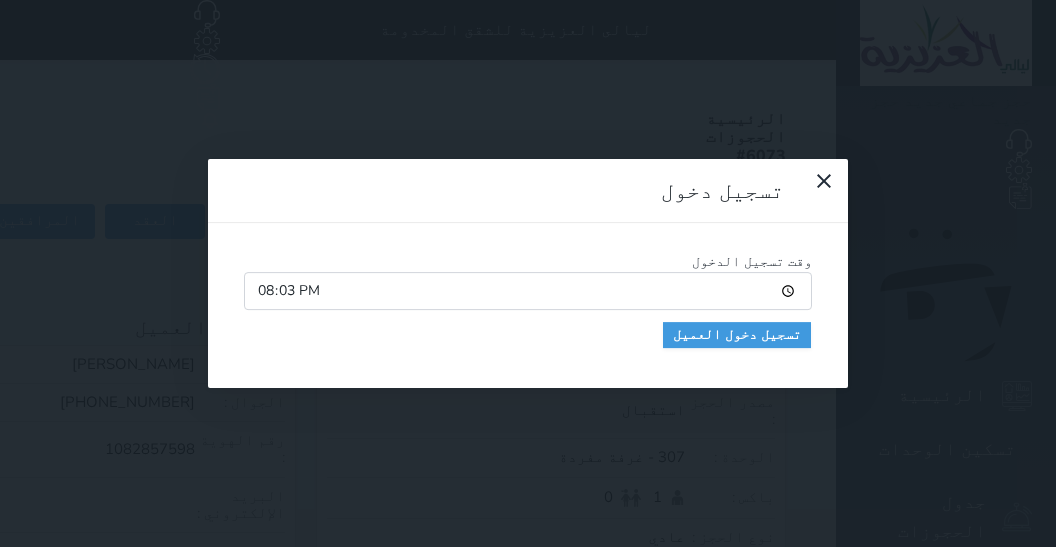 type on "20:30" 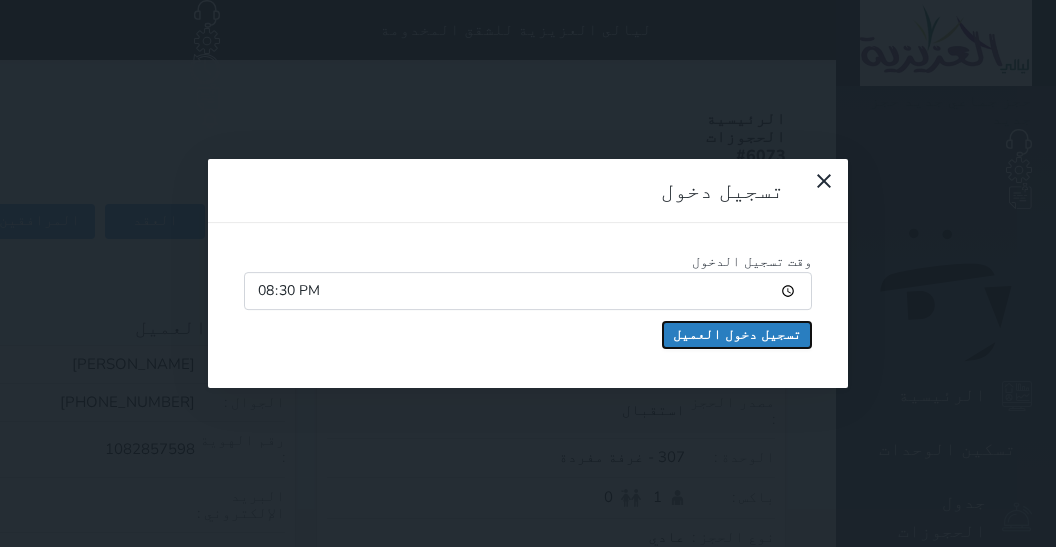 click on "تسجيل دخول العميل" at bounding box center (737, 335) 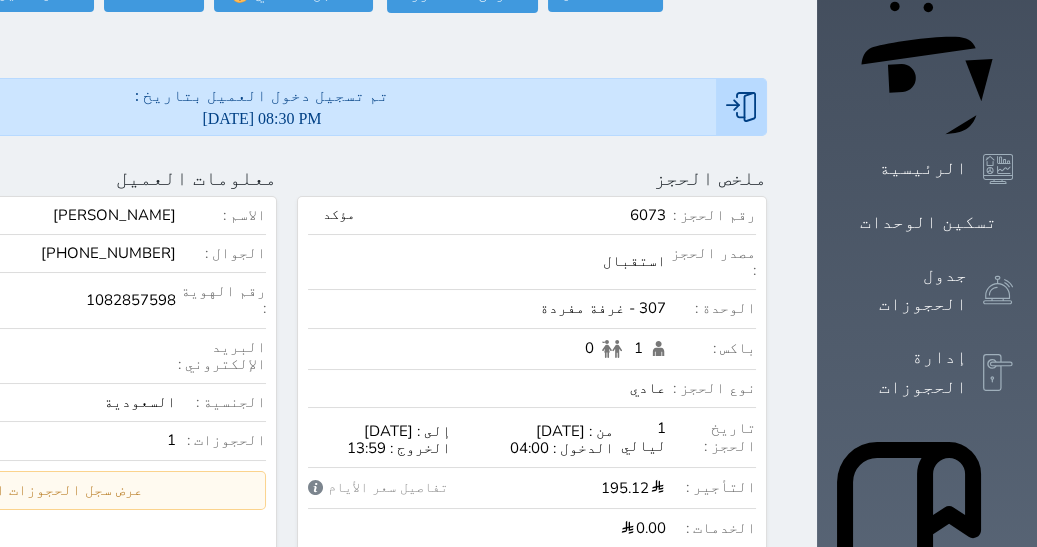 scroll, scrollTop: 224, scrollLeft: 0, axis: vertical 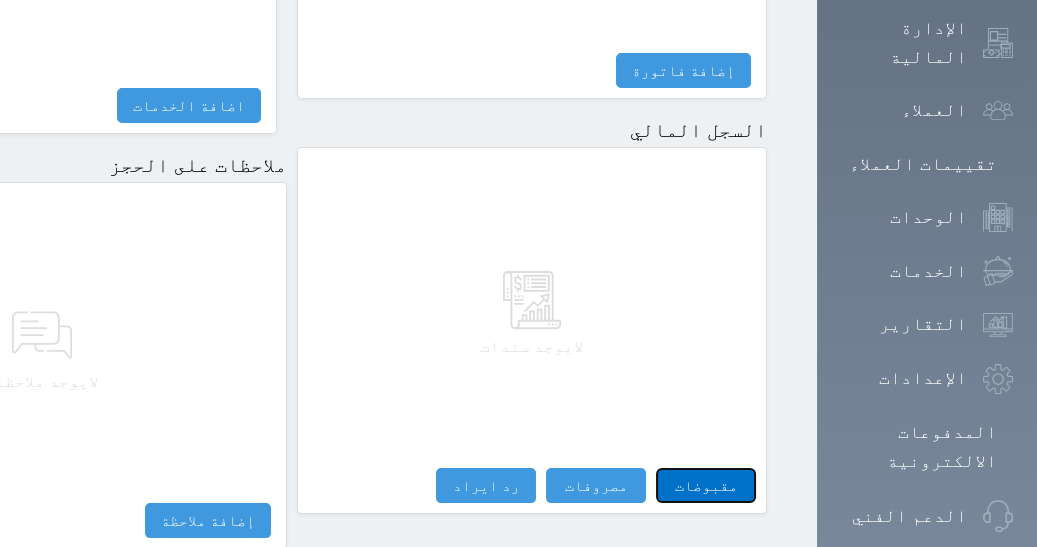 click on "مقبوضات" at bounding box center (706, 485) 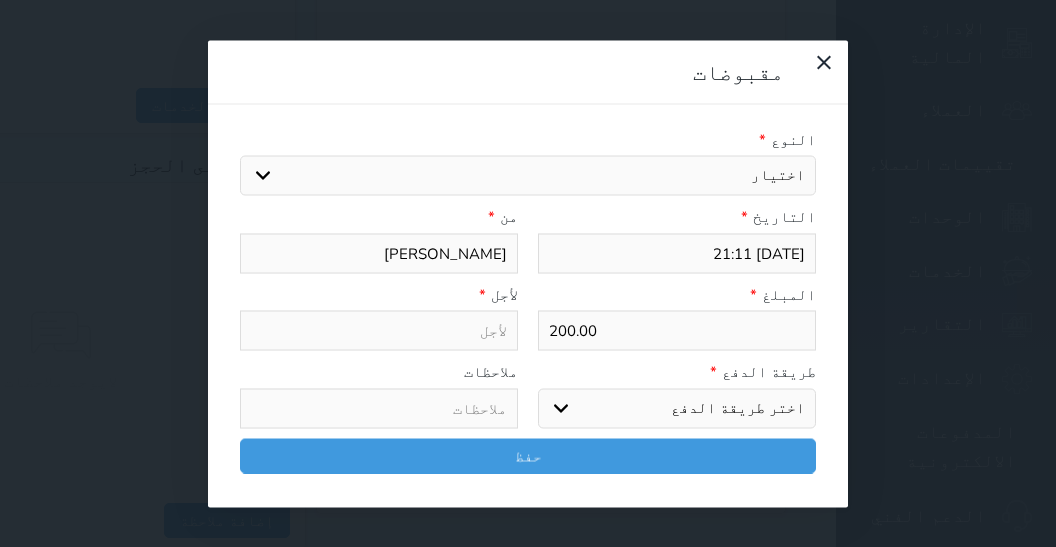 select 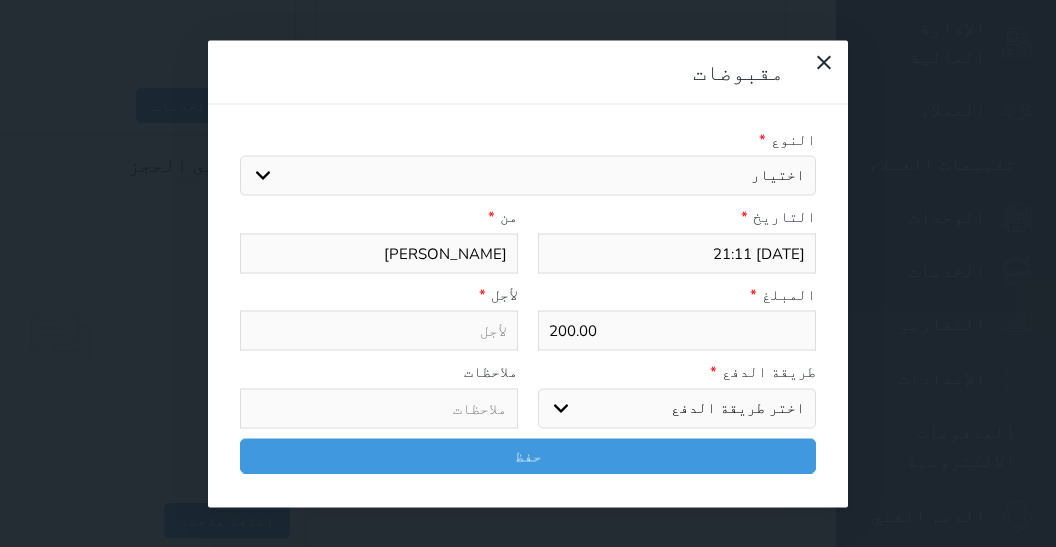 select on "2620" 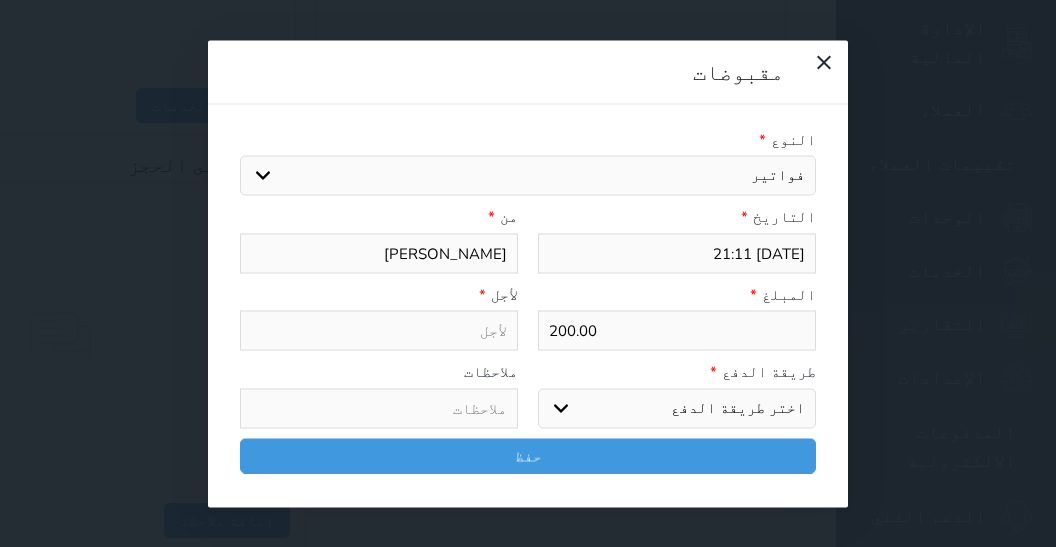 select 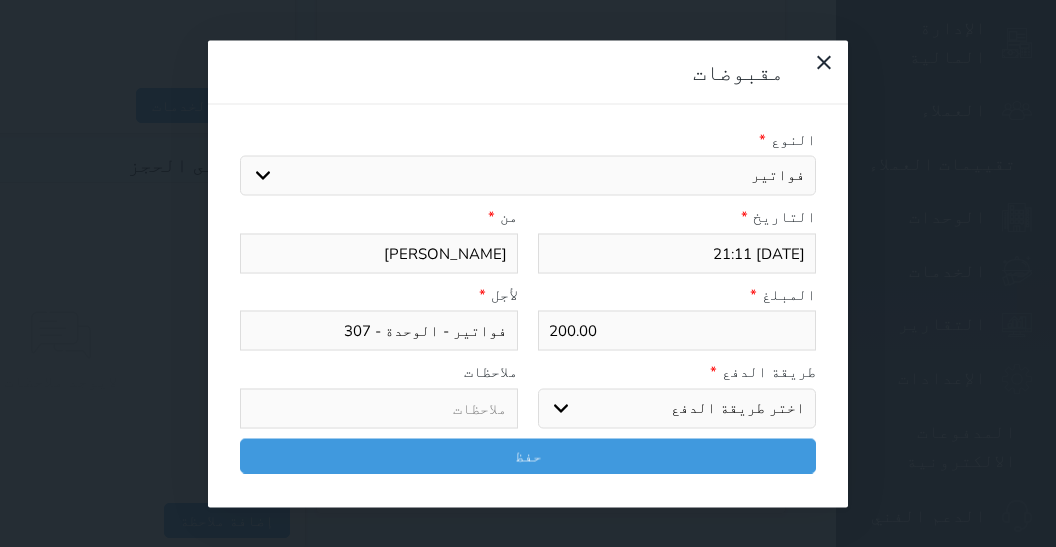 click on "اختر طريقة الدفع   دفع نقدى   تحويل بنكى   مدى   بطاقة ائتمان   آجل" at bounding box center [677, 408] 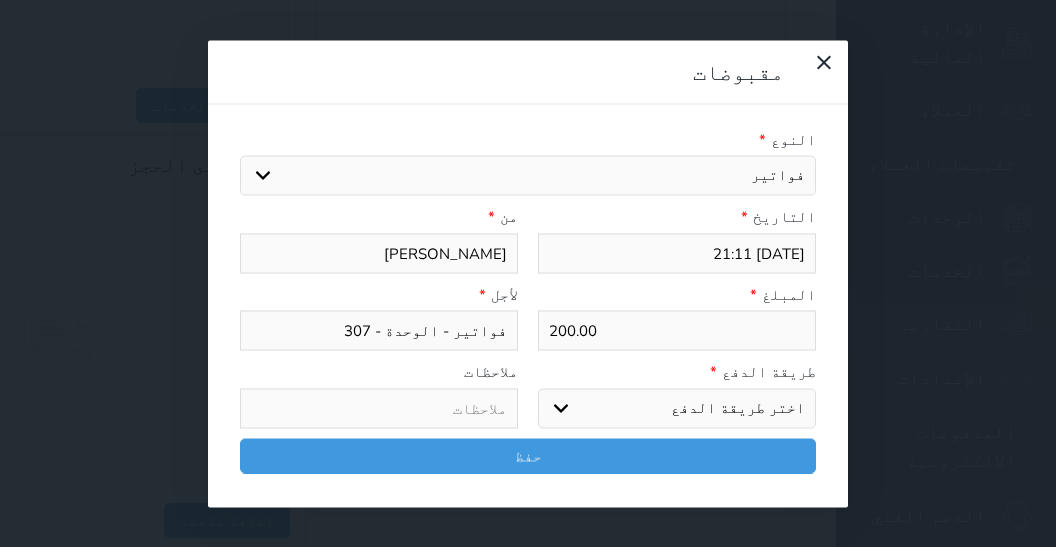 select on "cash" 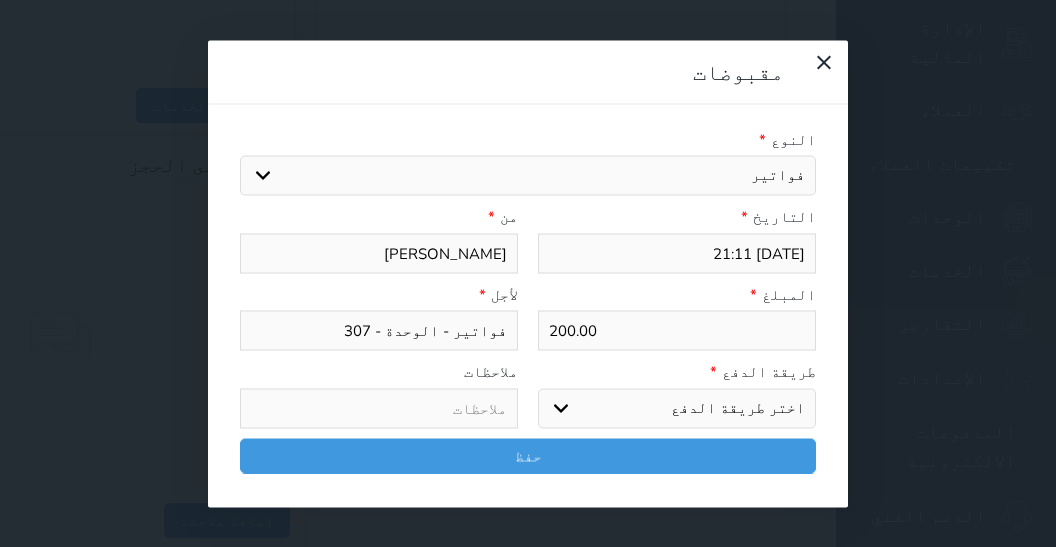 click on "دفع نقدى" at bounding box center [0, 0] 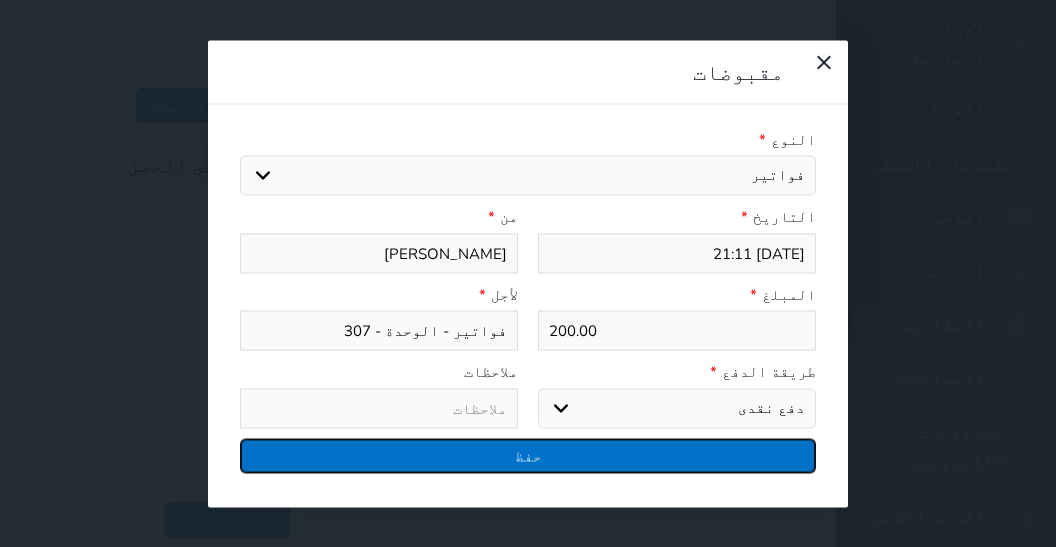 click on "حفظ" at bounding box center [528, 455] 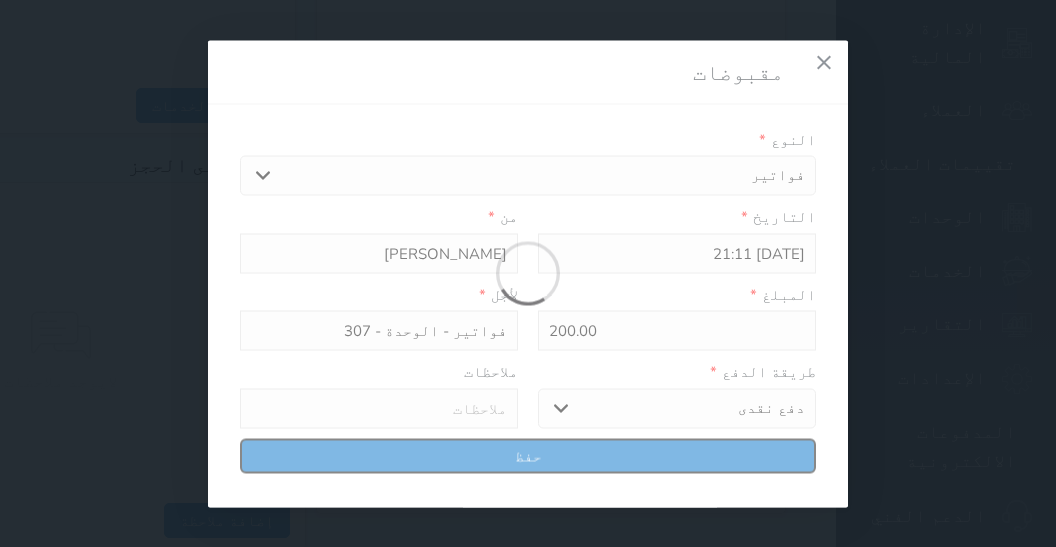 select 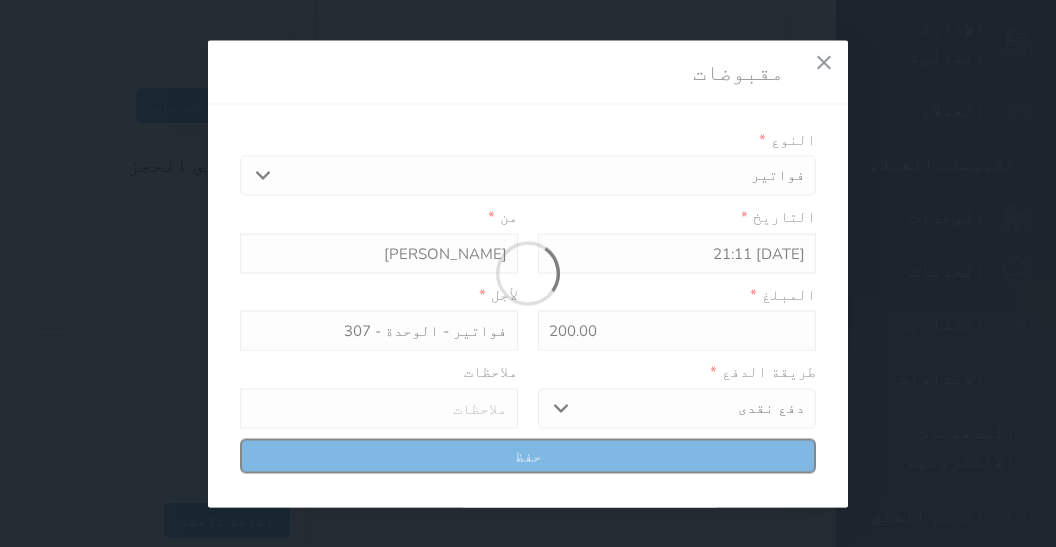 type 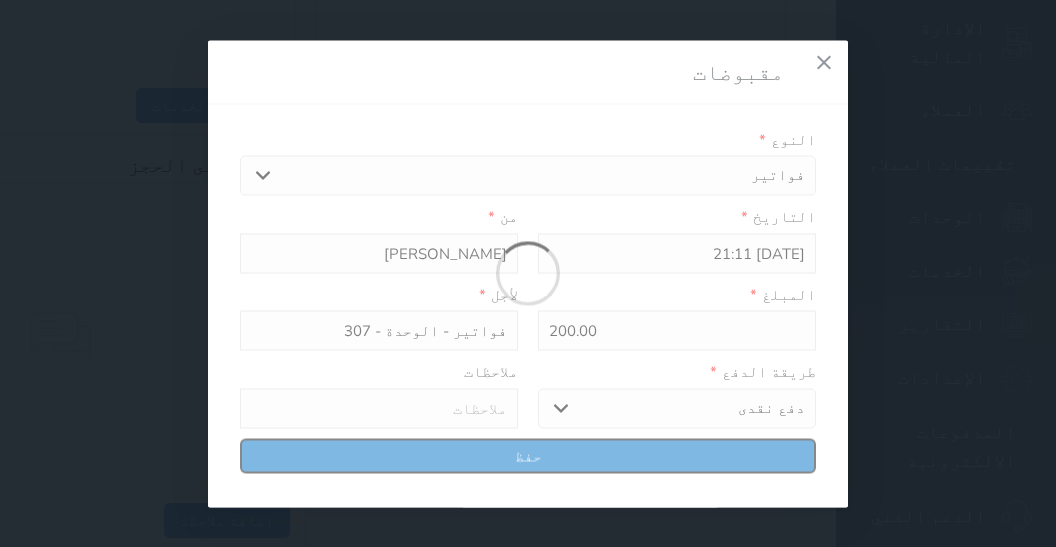 type on "0" 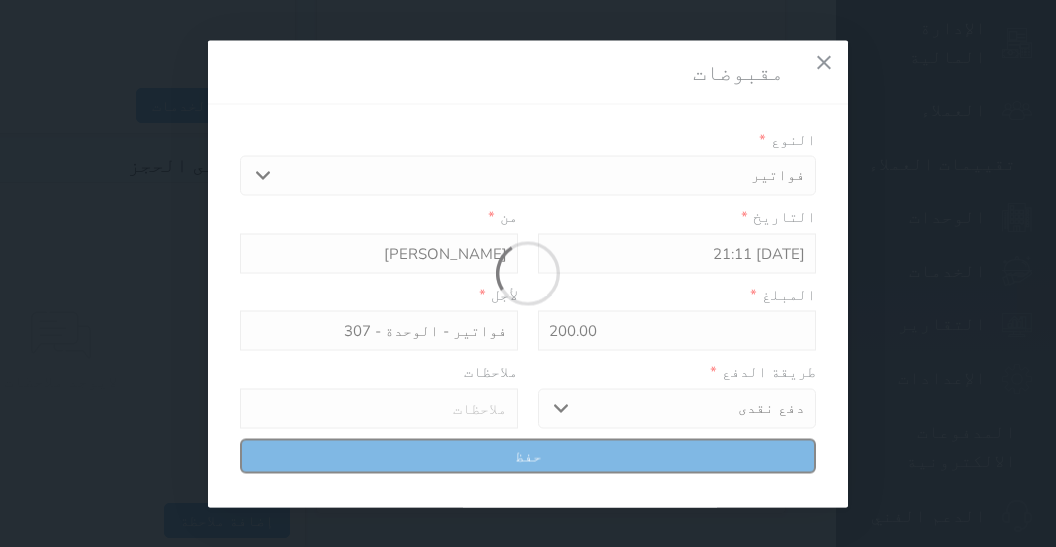 select 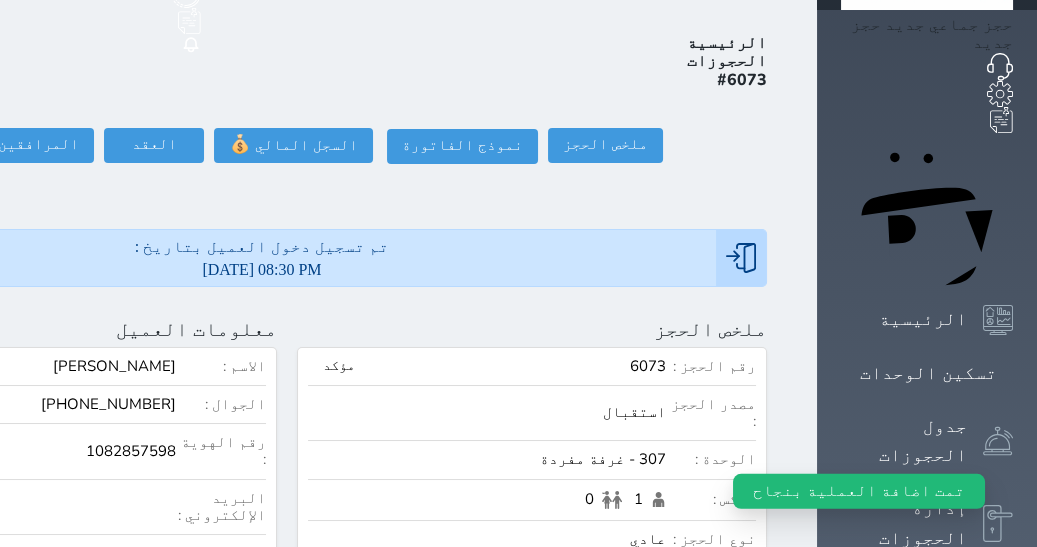 scroll, scrollTop: 0, scrollLeft: 0, axis: both 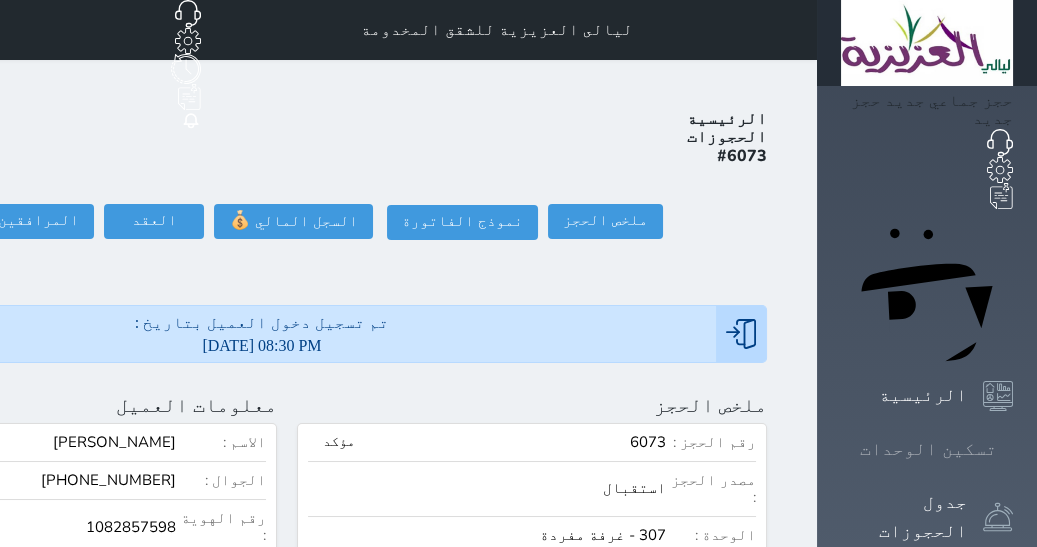 click on "تسكين الوحدات" at bounding box center [928, 449] 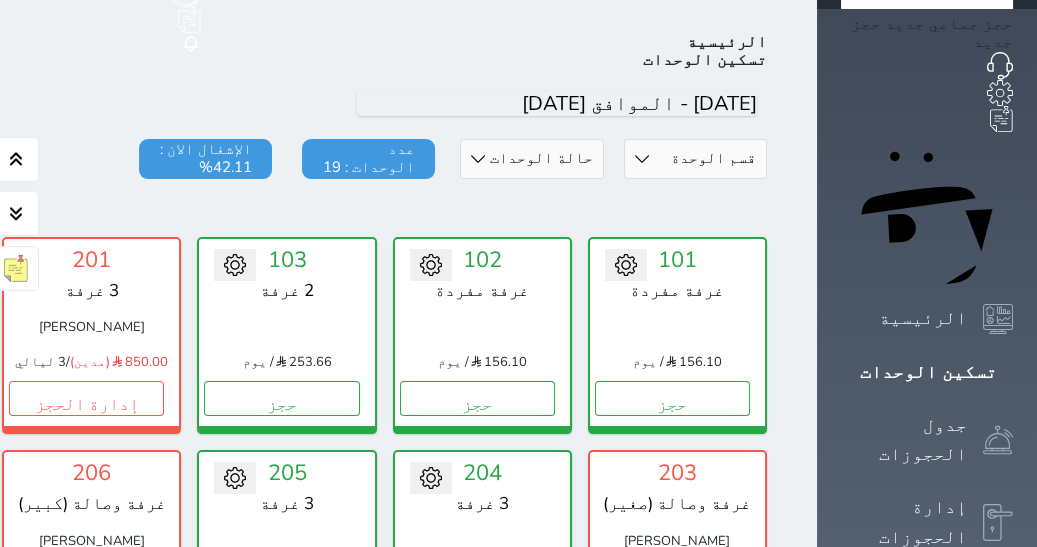 scroll, scrollTop: 77, scrollLeft: 0, axis: vertical 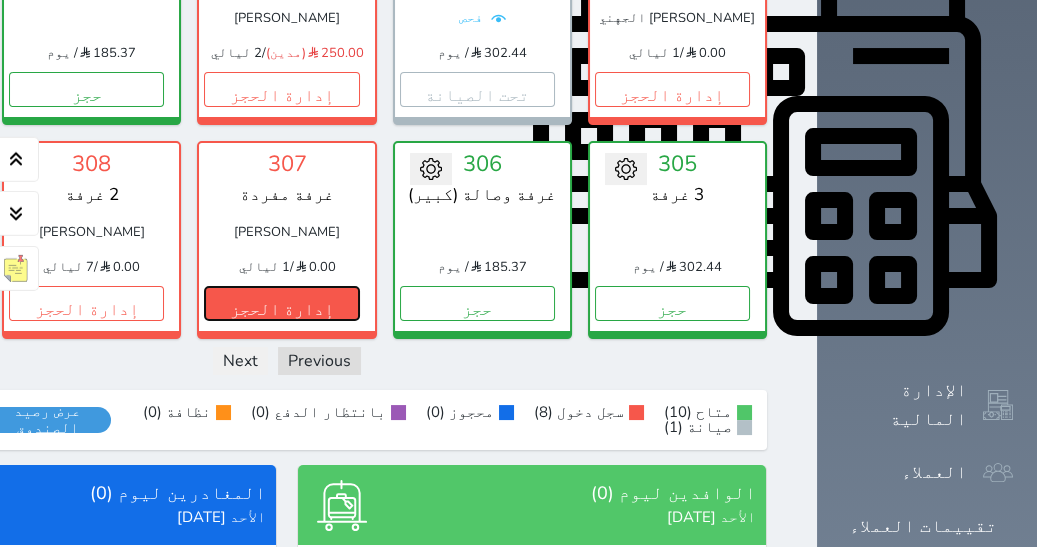 click on "إدارة الحجز" at bounding box center (281, 303) 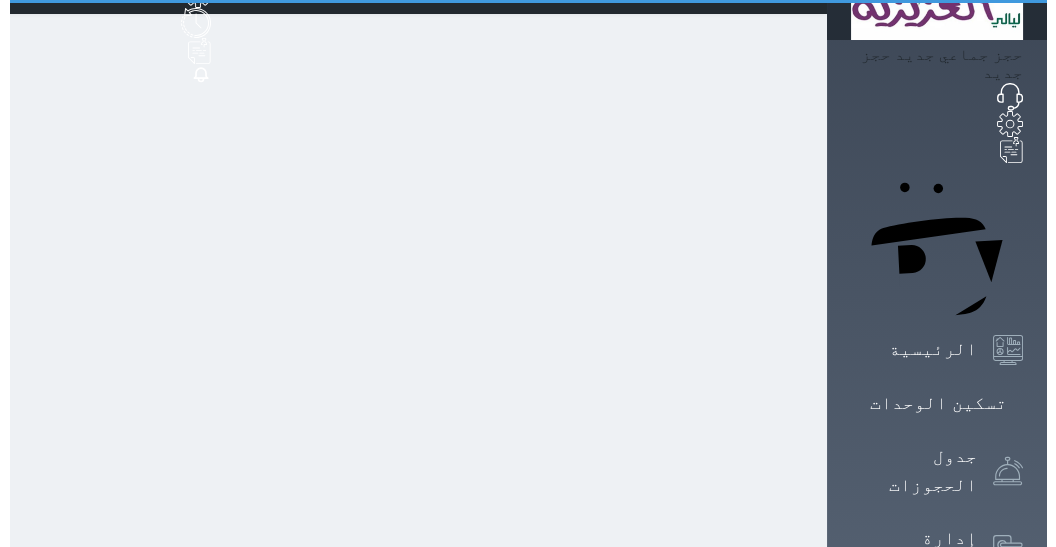 scroll, scrollTop: 0, scrollLeft: 0, axis: both 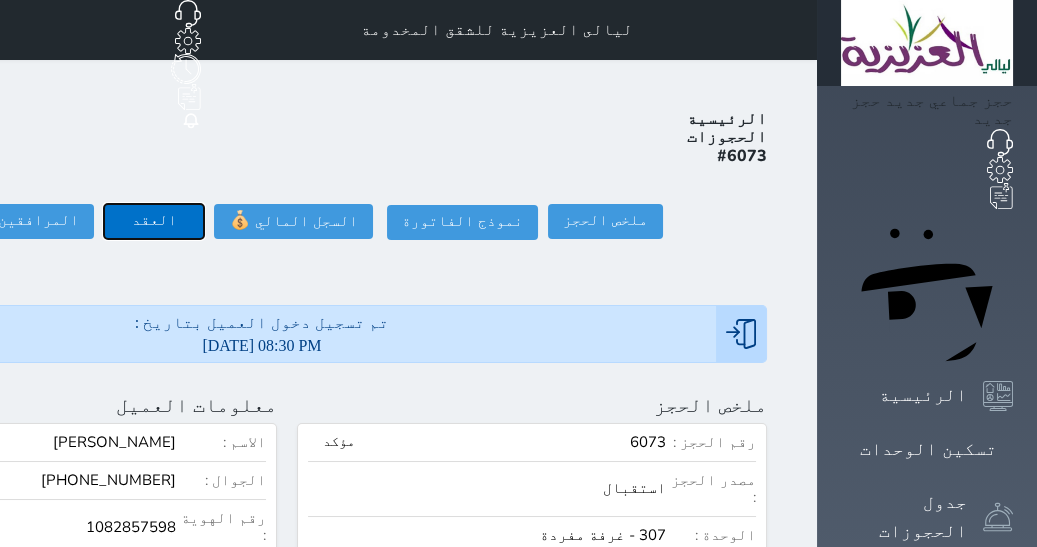 click on "العقد" at bounding box center [154, 221] 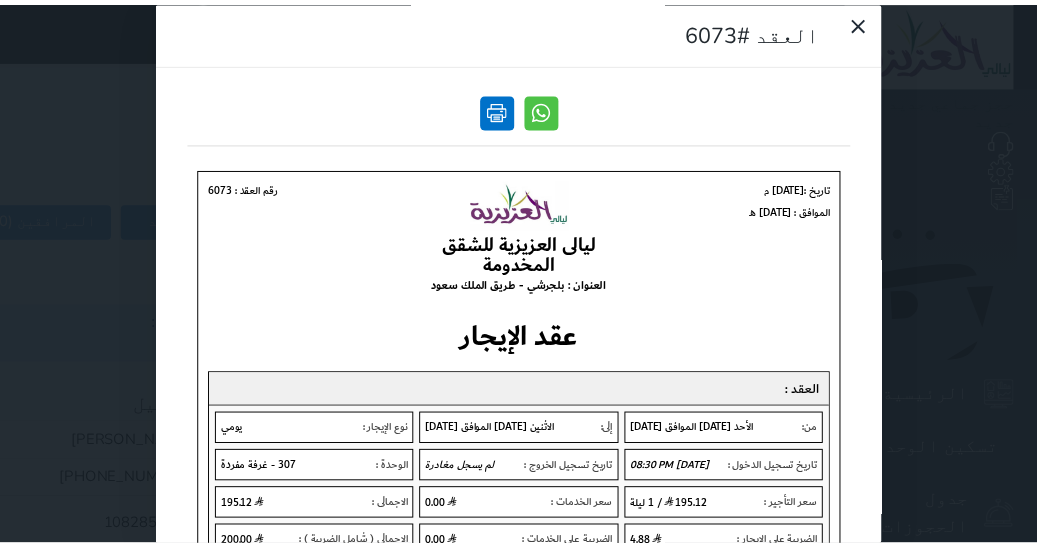 scroll, scrollTop: 0, scrollLeft: 0, axis: both 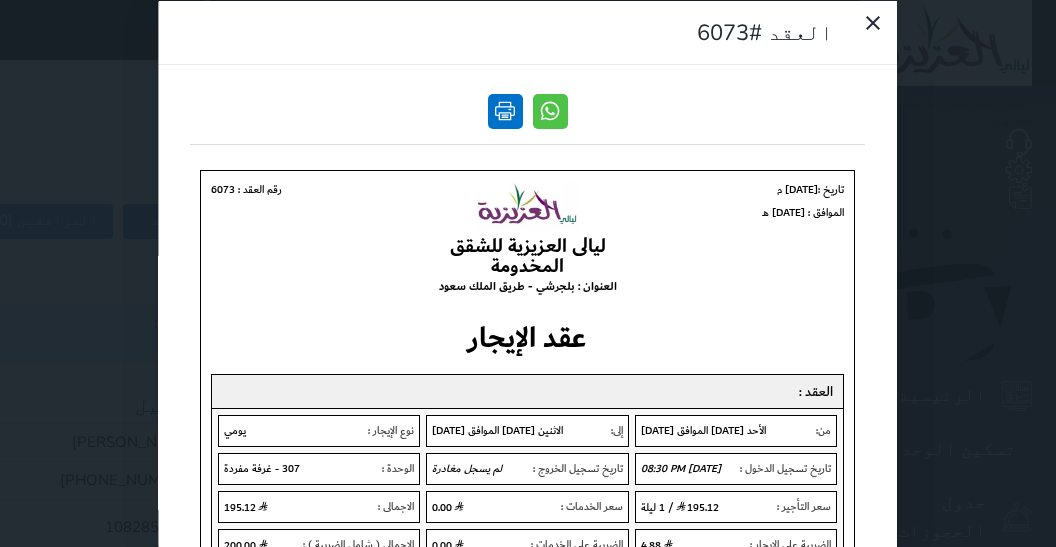 click at bounding box center [505, 110] 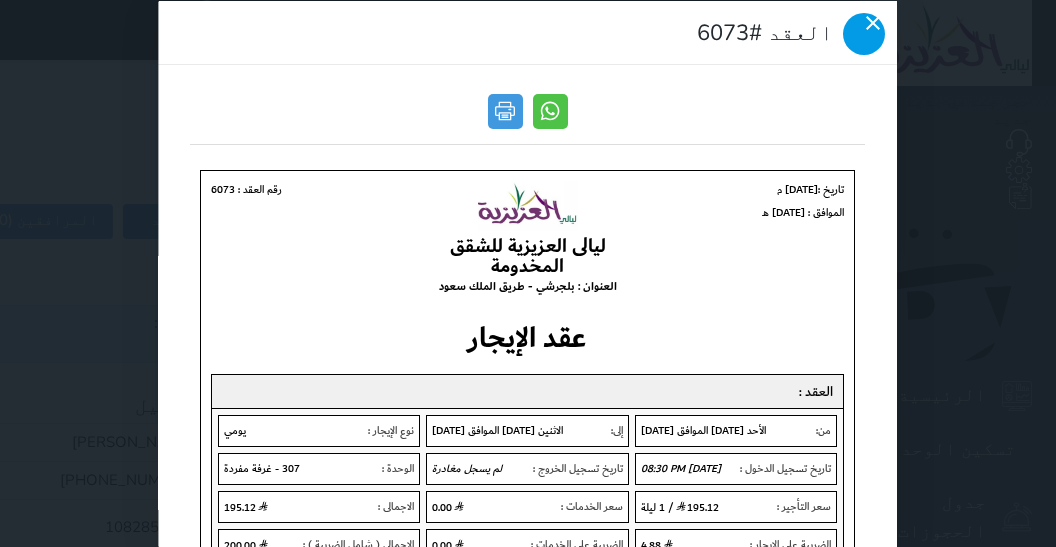 click 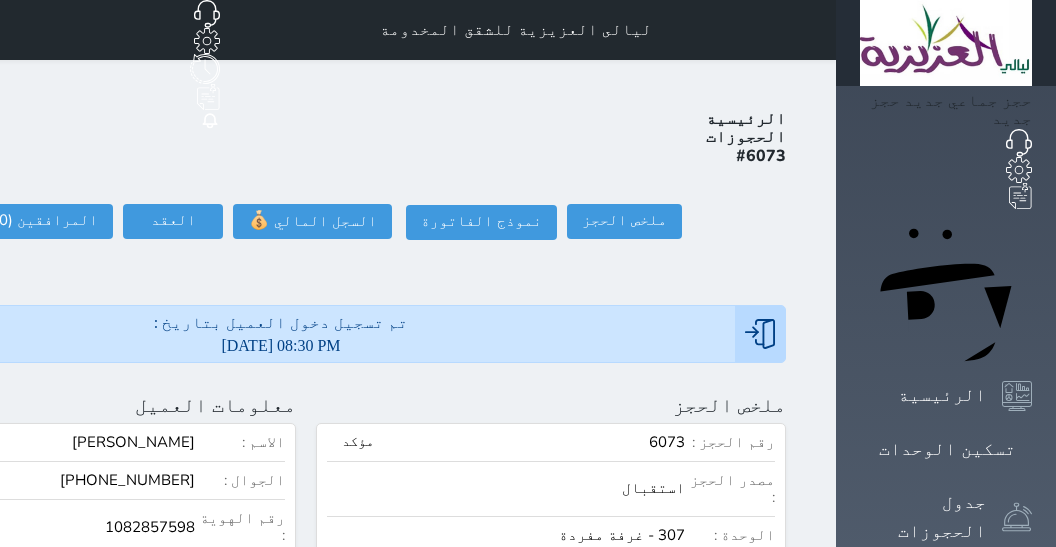 click on "ليالى العزيزية للشقق المخدومة
حجز جماعي جديد   حجز جديد   غير مرتبط مع منصة زاتكا المرحلة الثانية   غير مرتبط مع شموس   مرتبط مع المنصة الوطنية للرصد السياحي             إشعار   الغرفة   النزيل   المصدر
Admin" at bounding box center (306, 30) 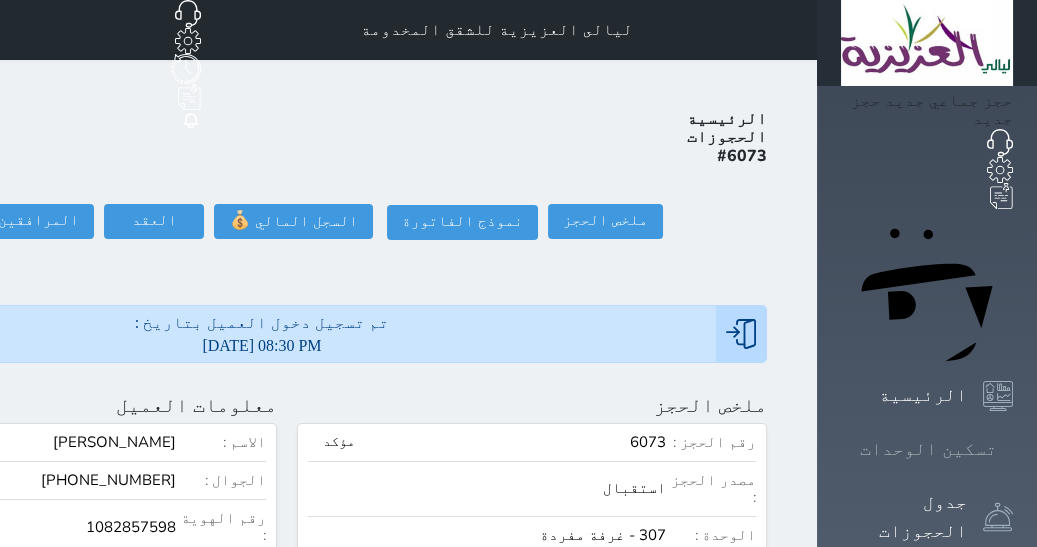 click on "تسكين الوحدات" at bounding box center [927, 449] 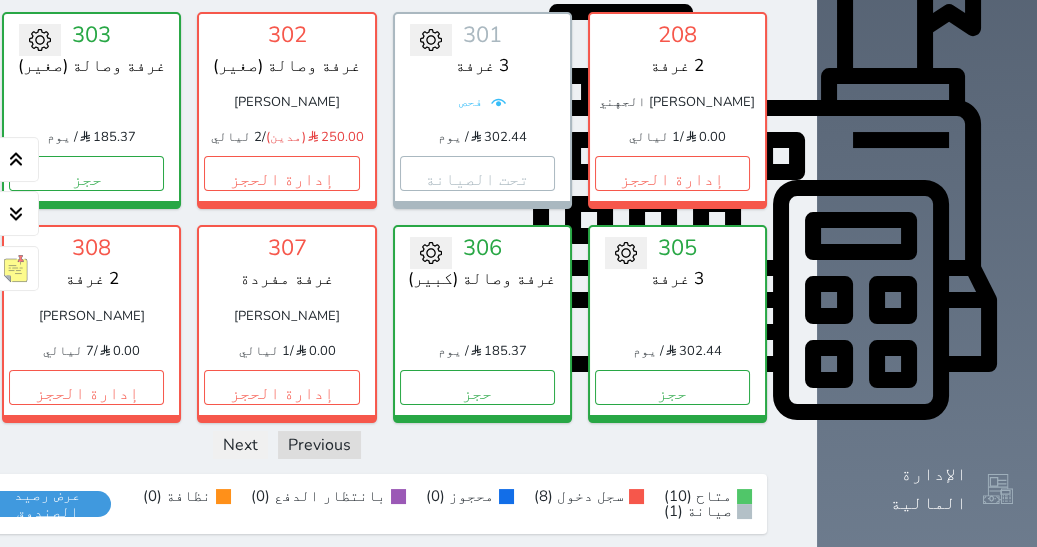 scroll, scrollTop: 791, scrollLeft: 0, axis: vertical 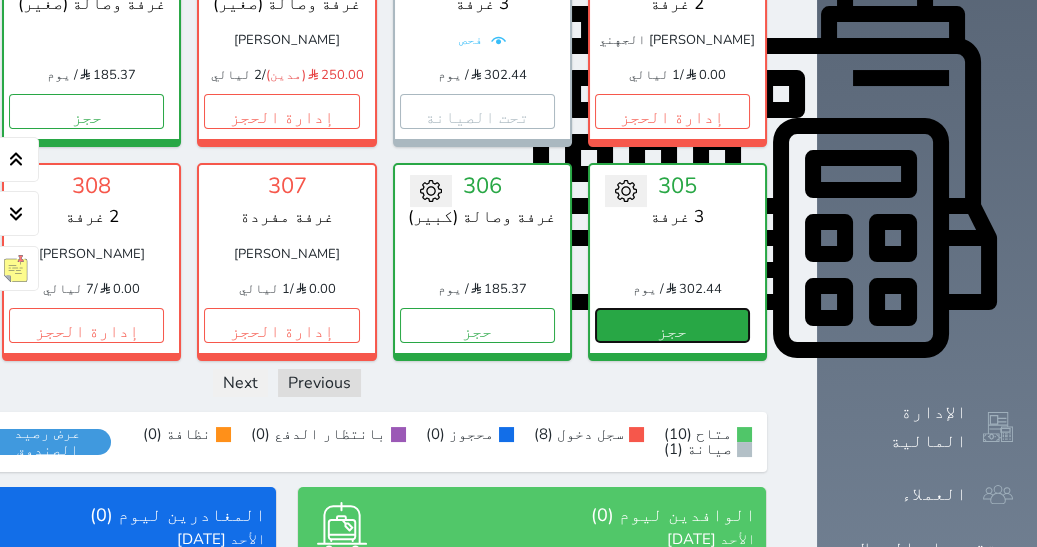 click on "حجز" at bounding box center [672, 325] 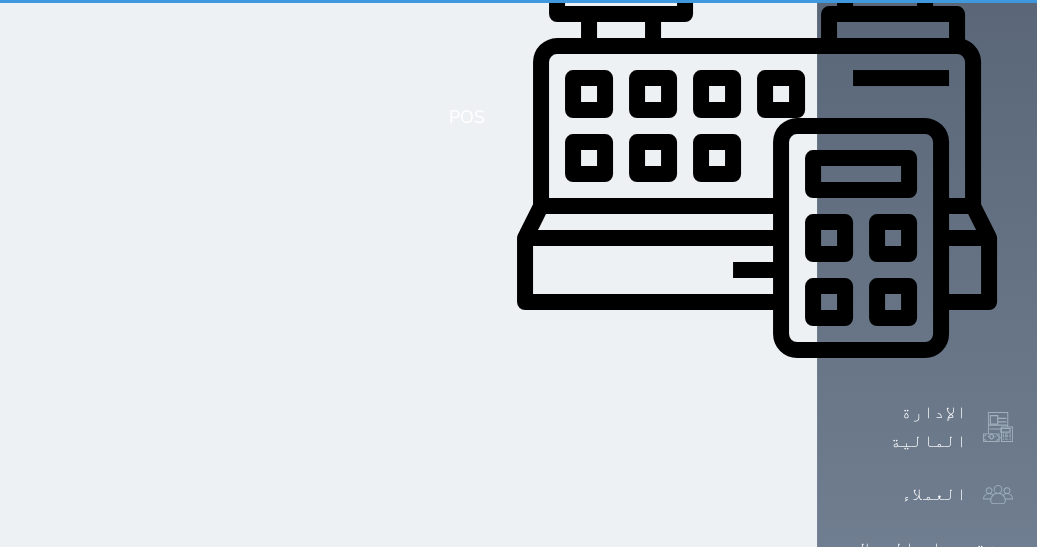 scroll, scrollTop: 316, scrollLeft: 0, axis: vertical 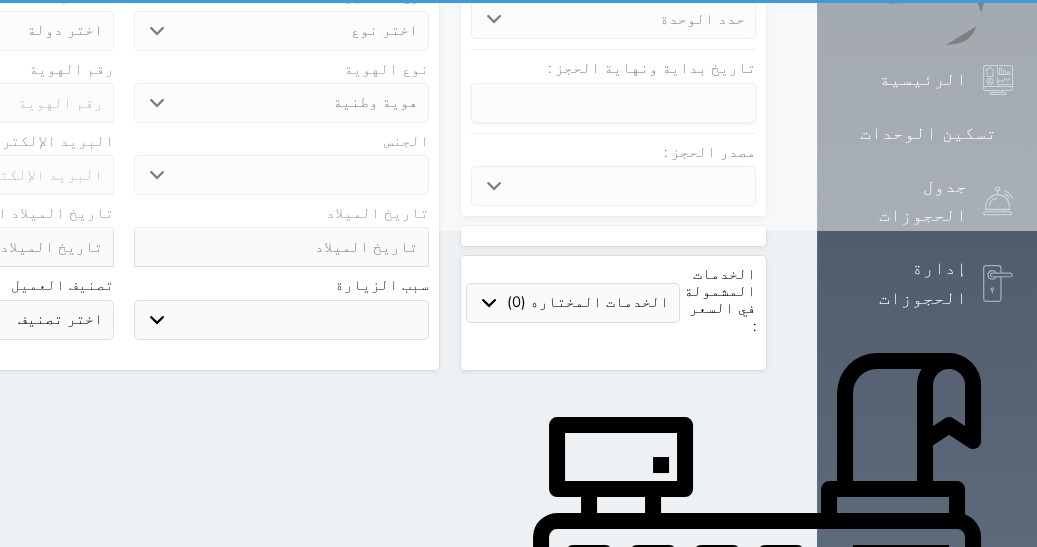 select 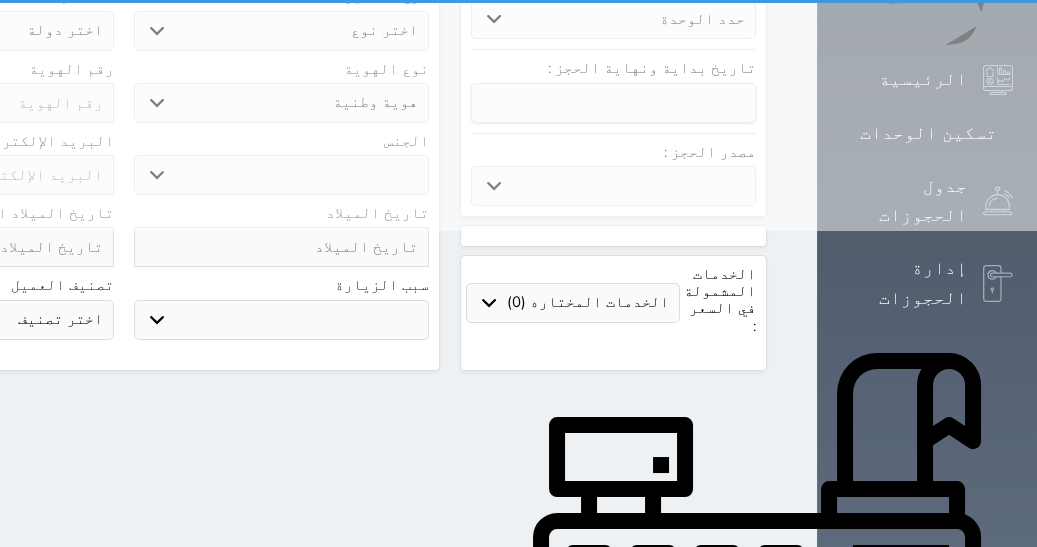 scroll, scrollTop: 0, scrollLeft: 0, axis: both 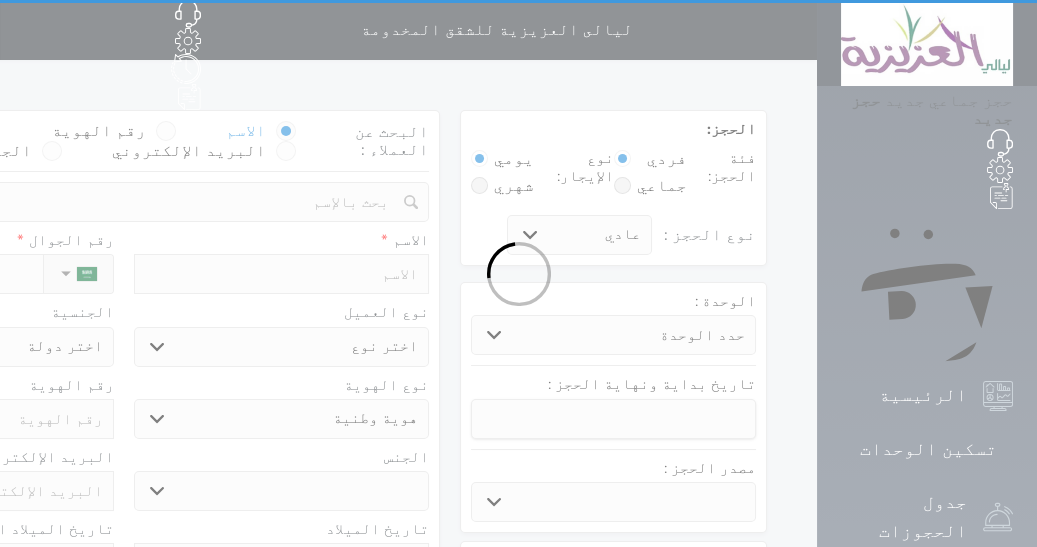select on "2005" 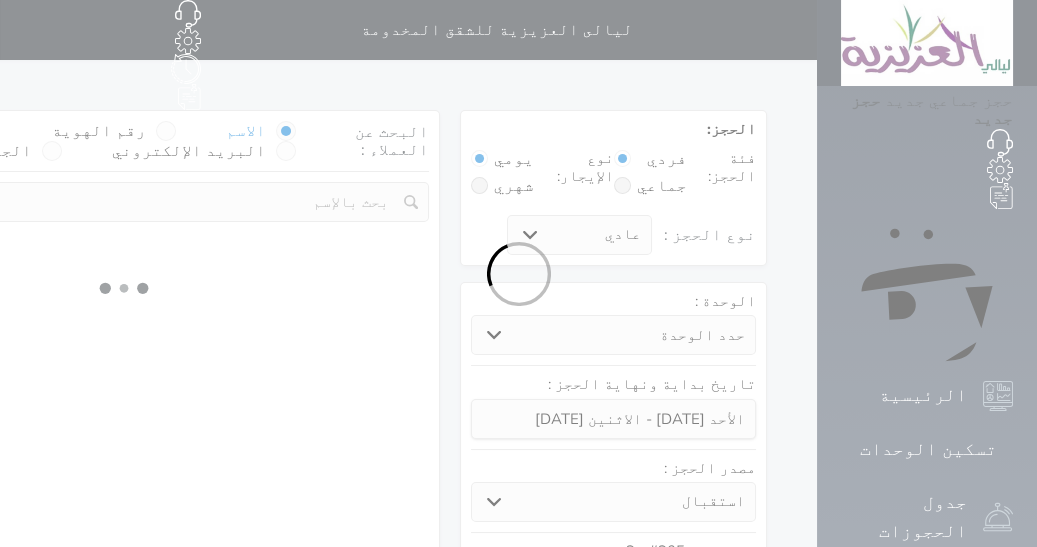 select 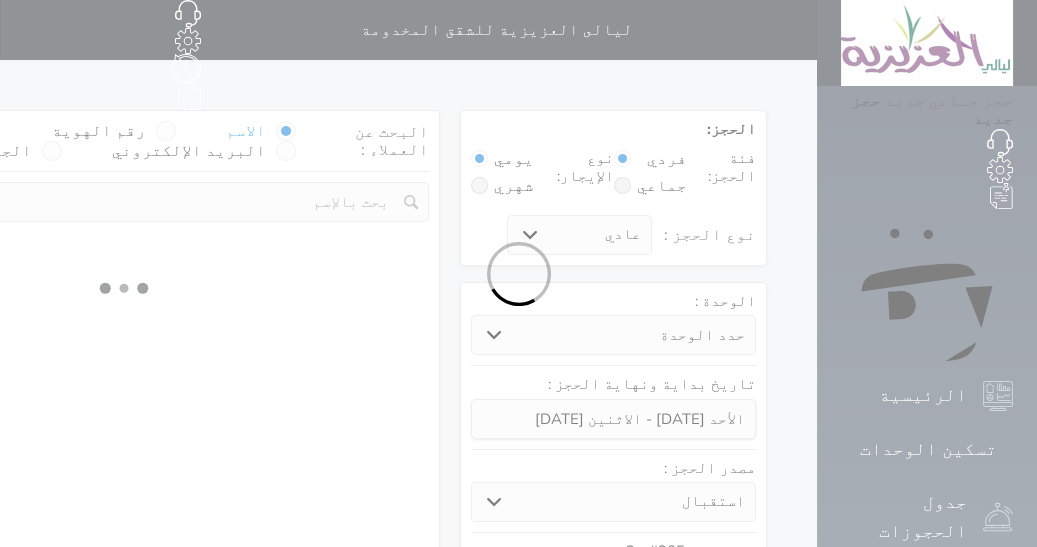 select on "1" 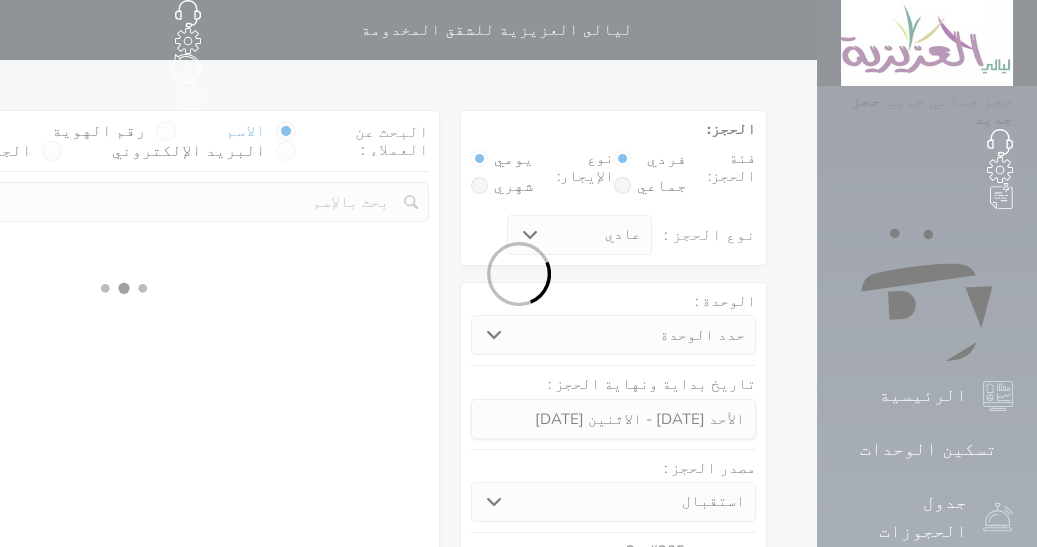 select on "113" 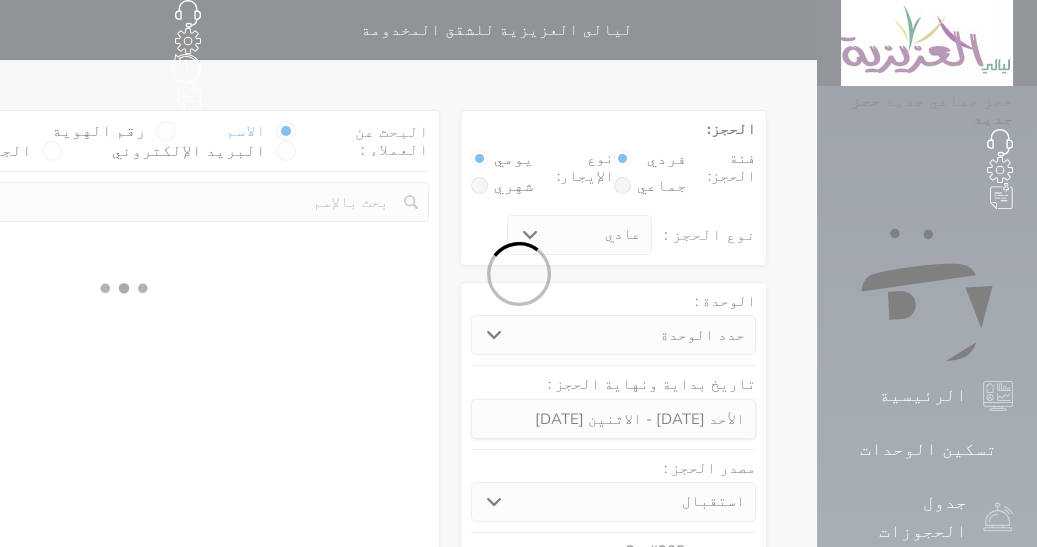 select on "1" 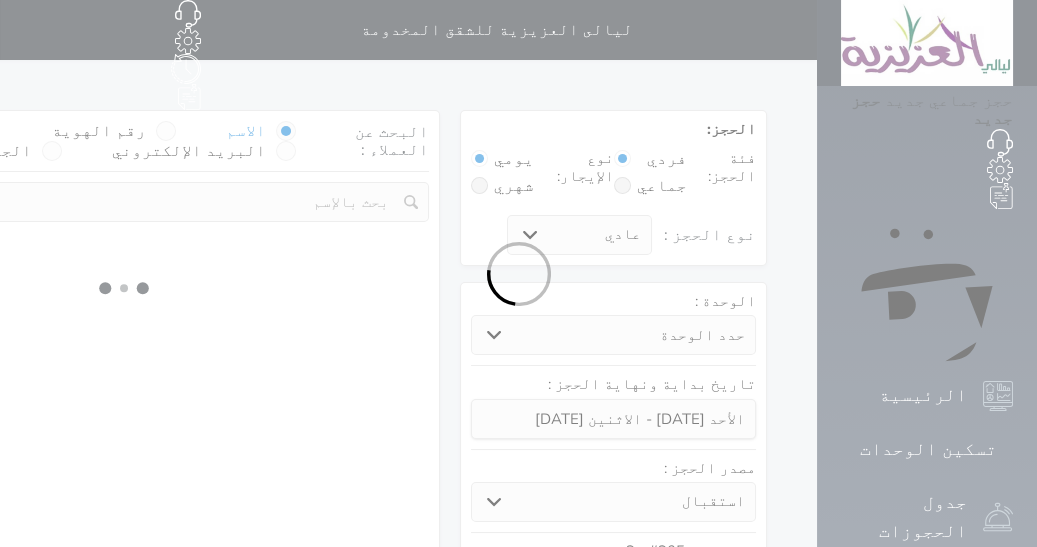 select 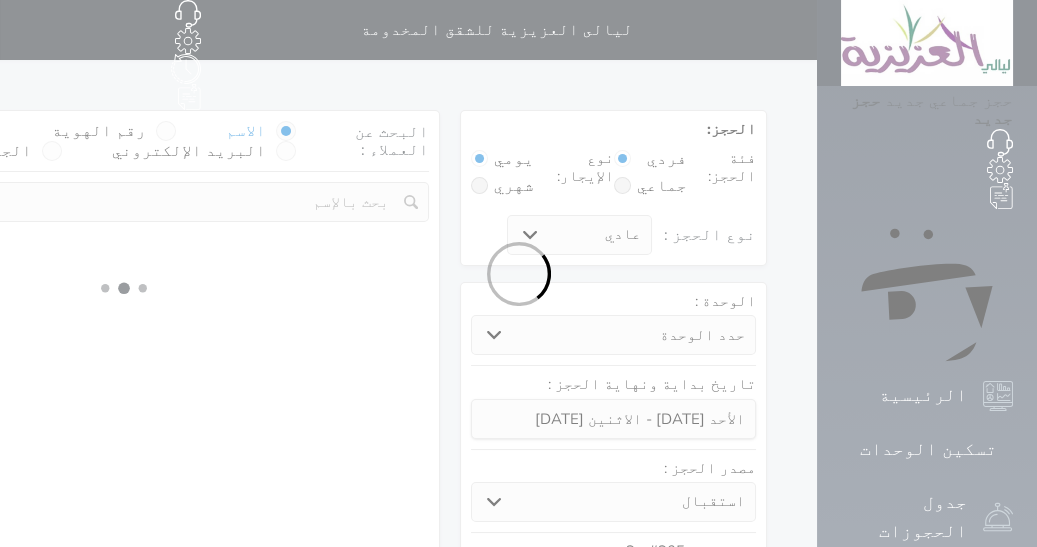 select on "7" 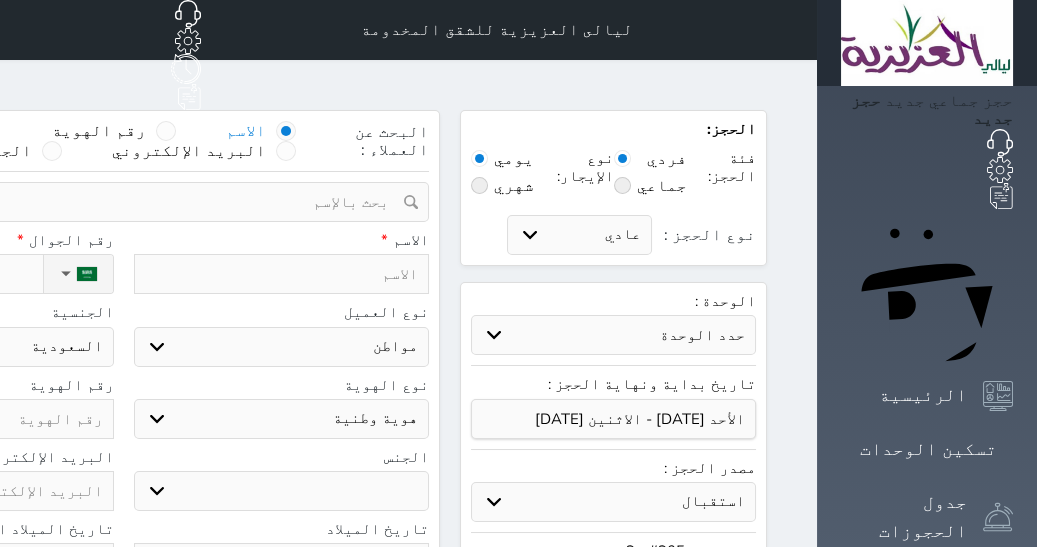 select 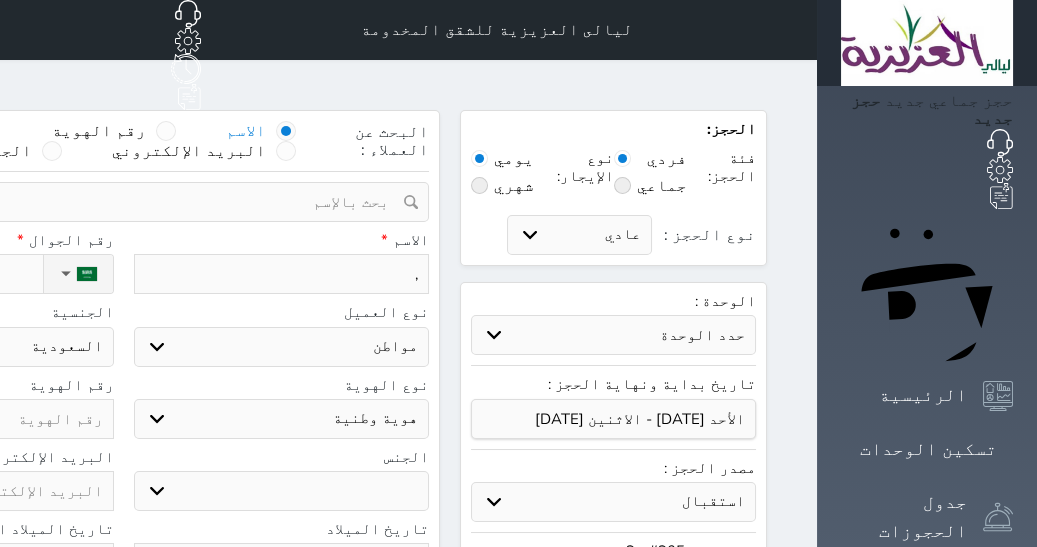 select 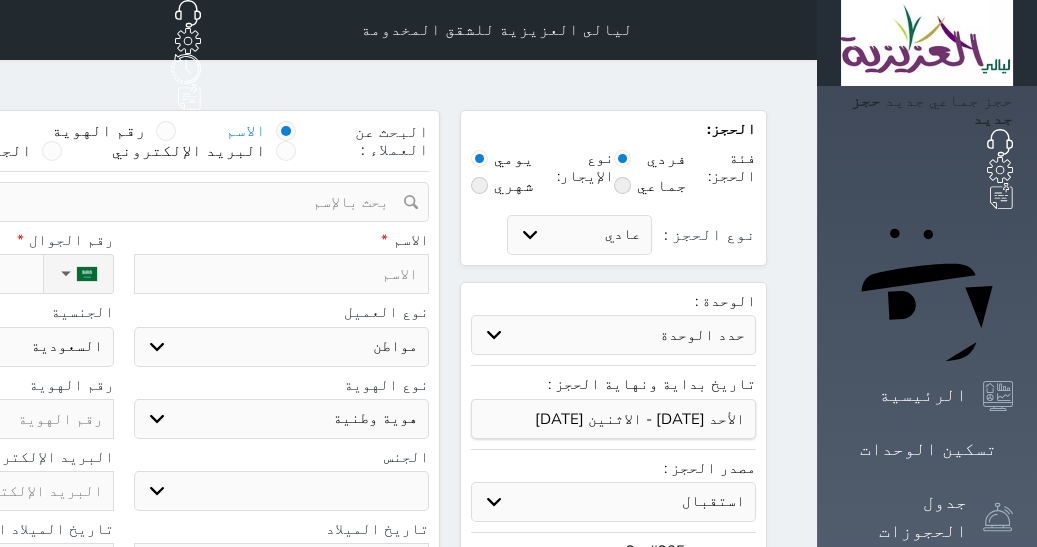 type on "و" 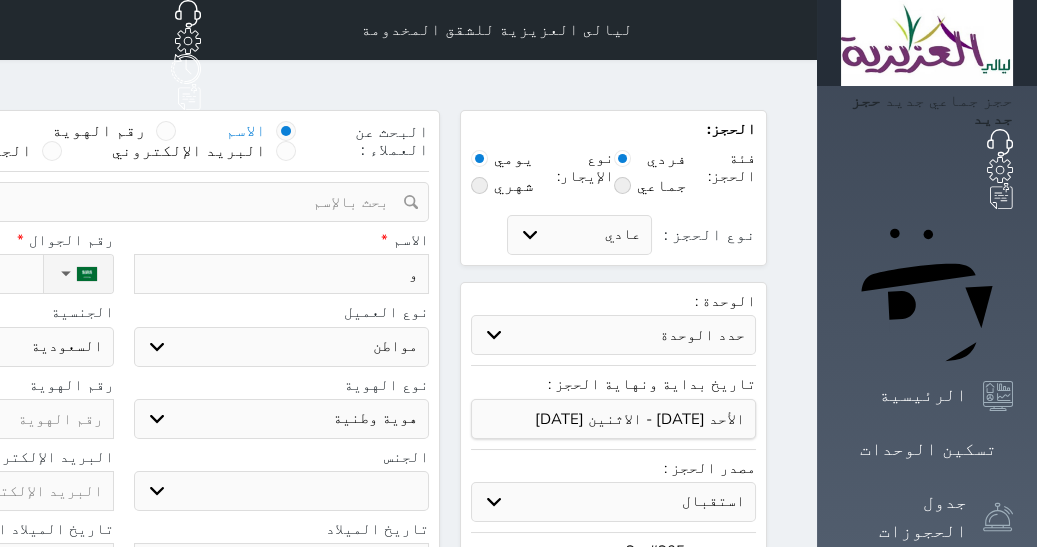type on "ول" 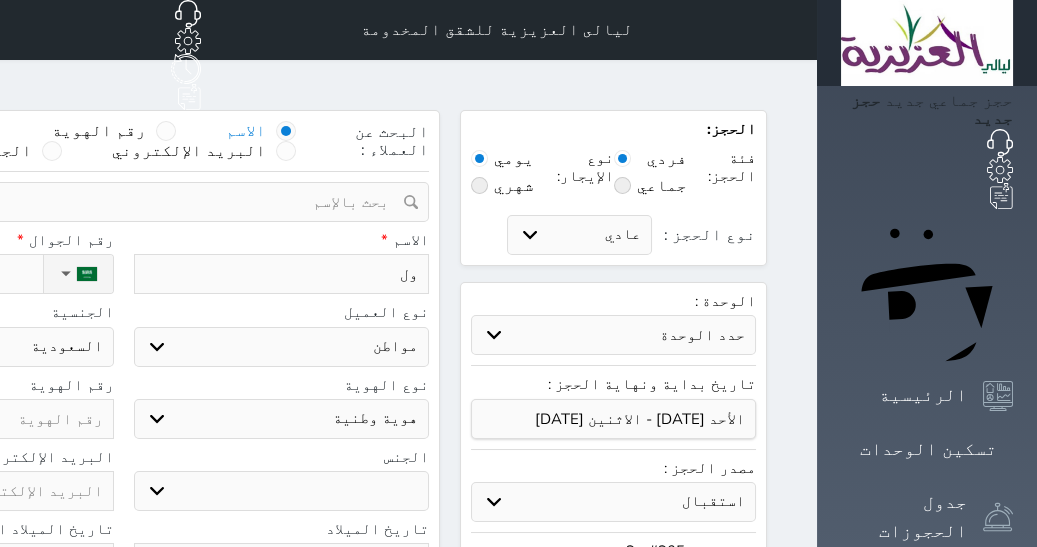 type on "ولي" 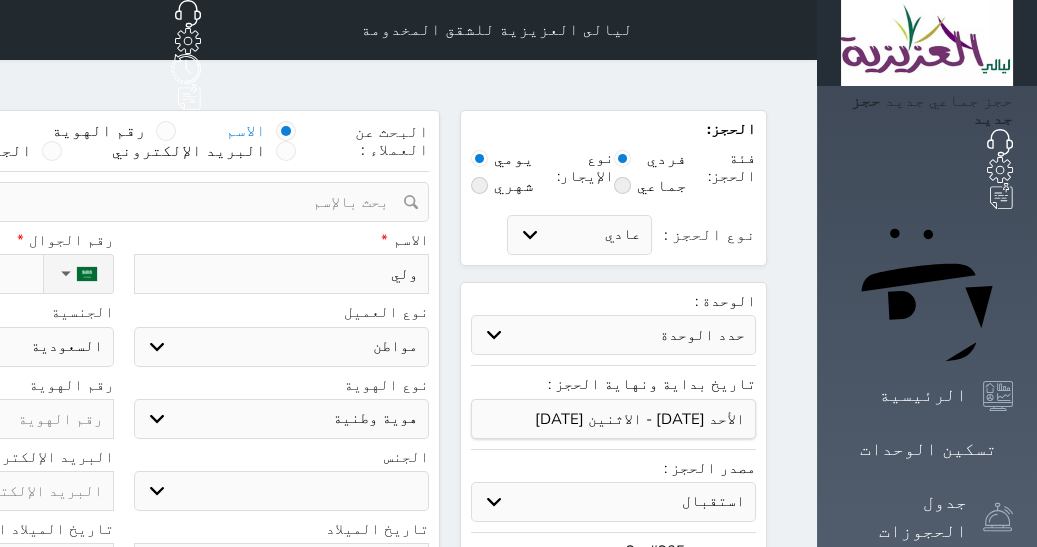 type on "وليد" 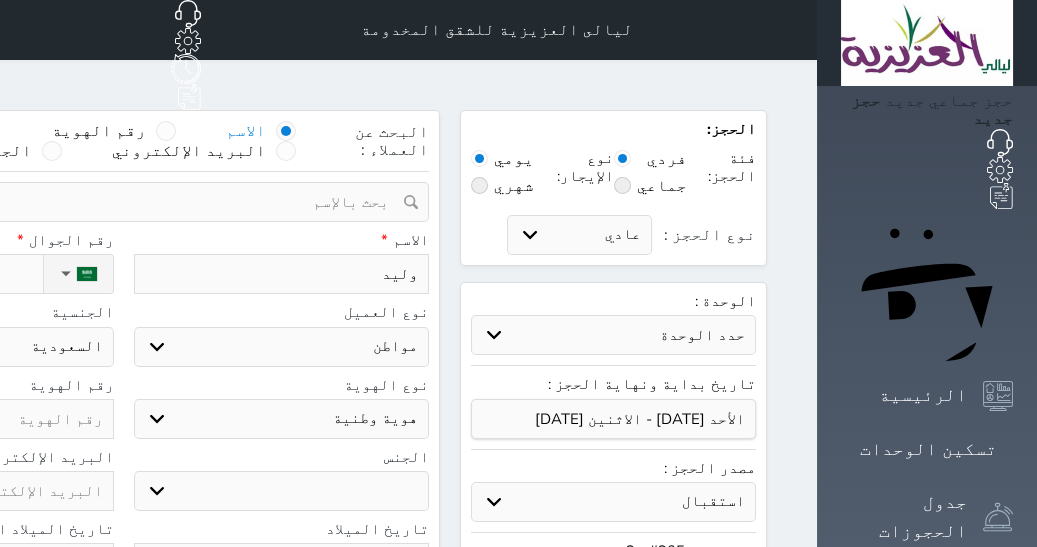 type on "وليد" 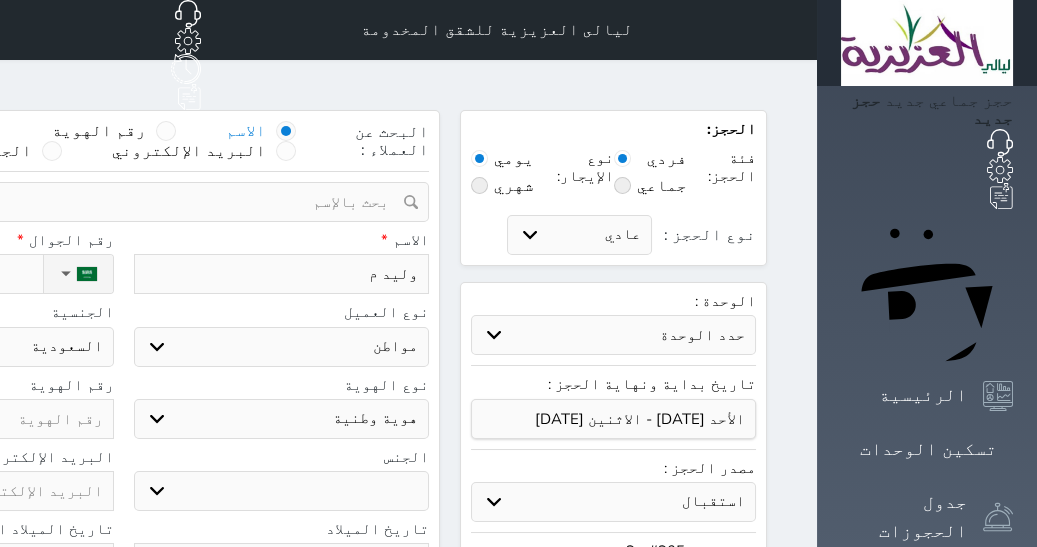 select 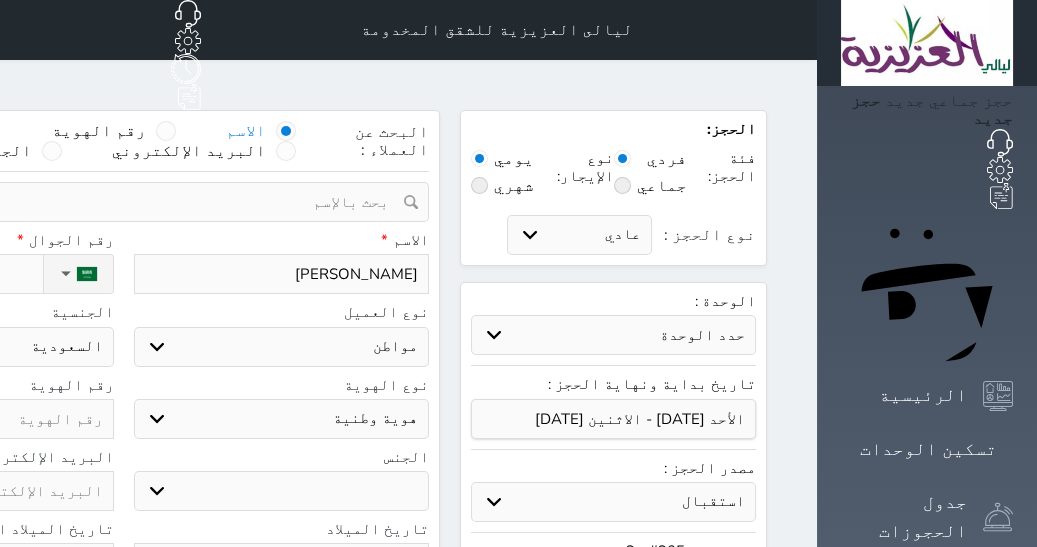type on "وليد مشب" 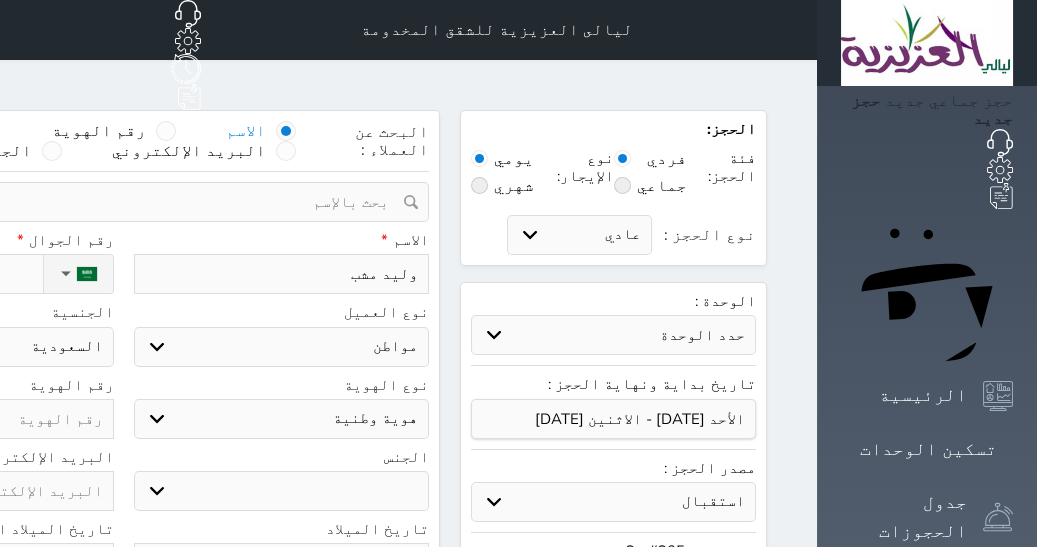 type on "وليد مشبب" 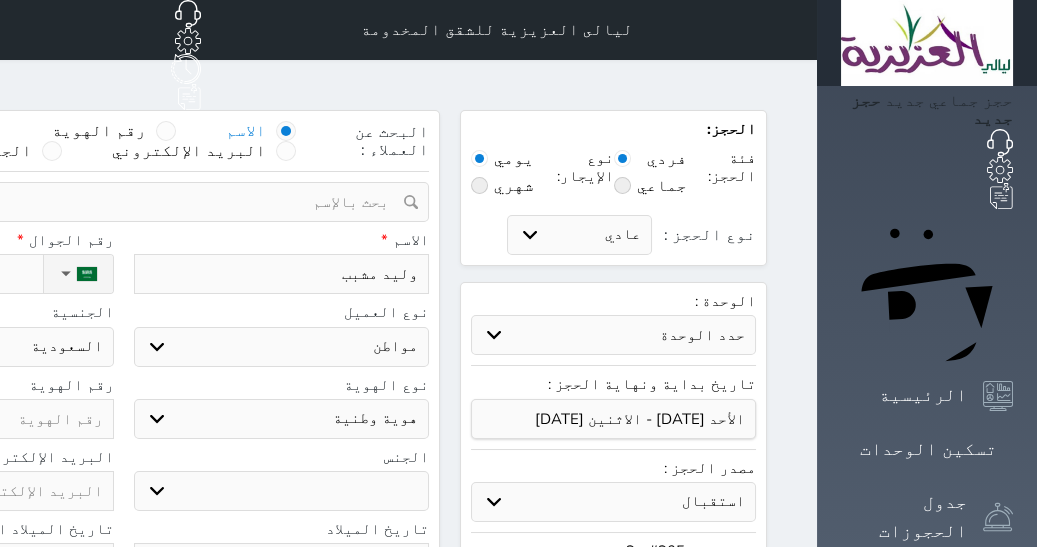 type on "وليد مشبب" 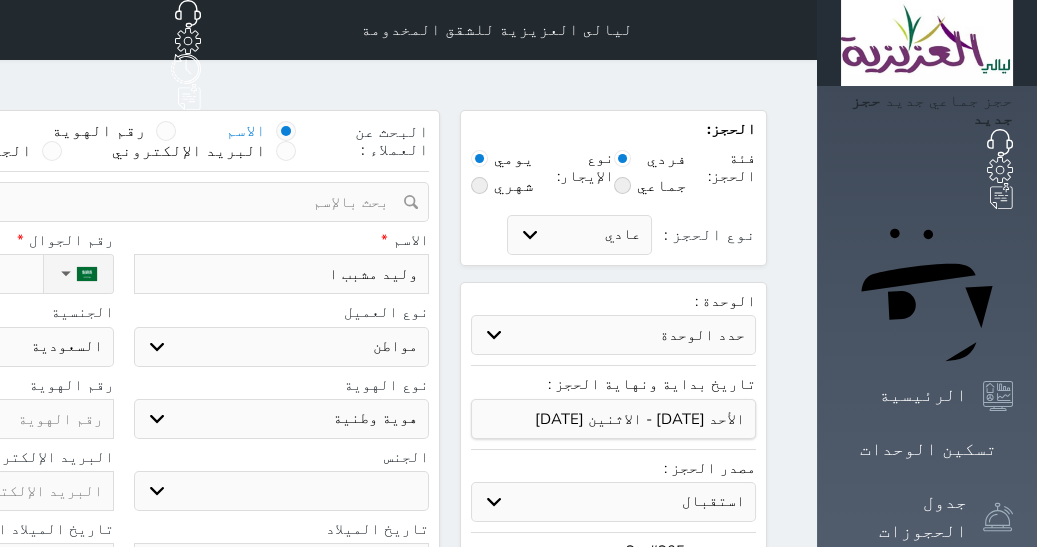 type on "وليد مشبب ال" 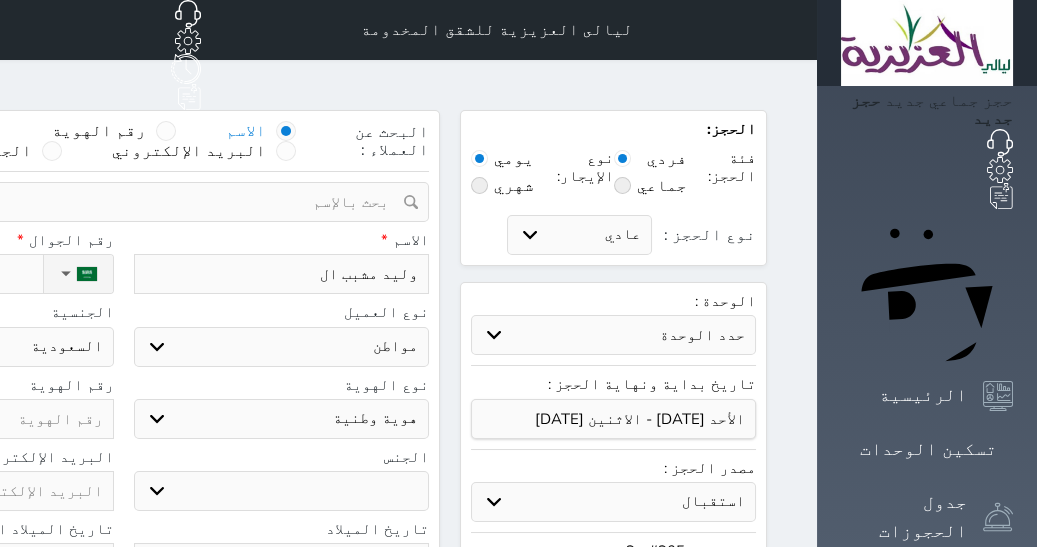 type on "وليد مشبب الق" 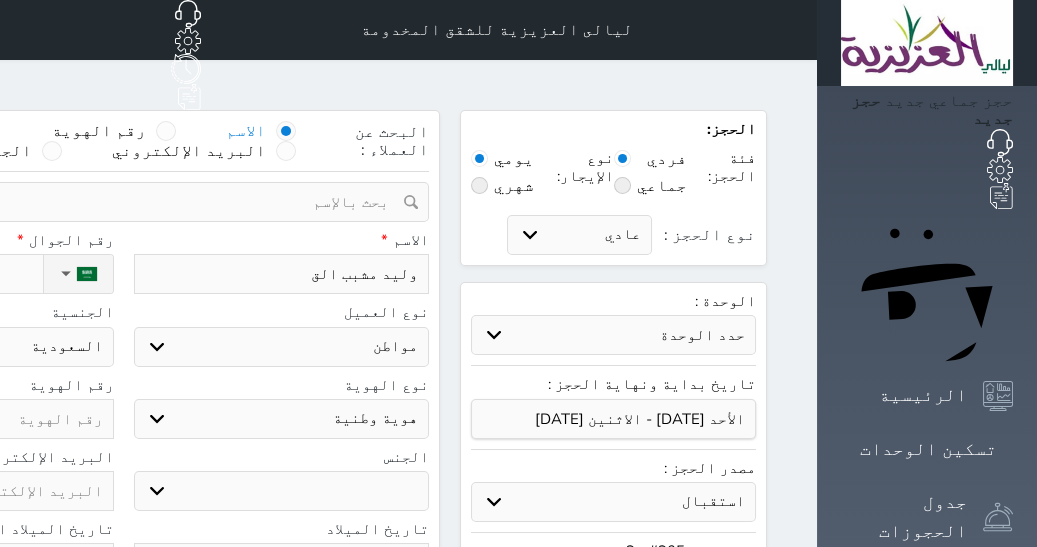 type on "وليد مشبب القح" 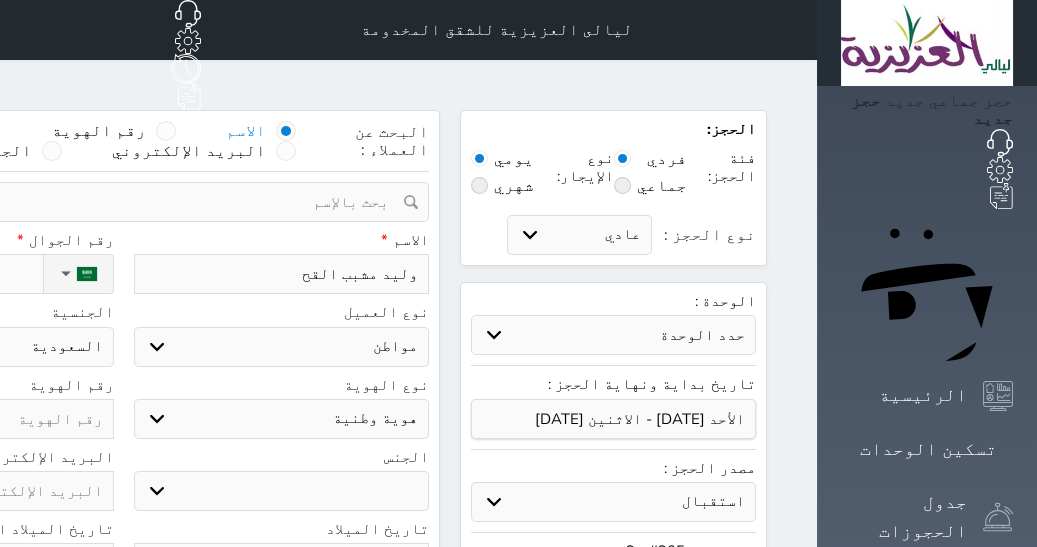 type on "وليد مشبب القحط" 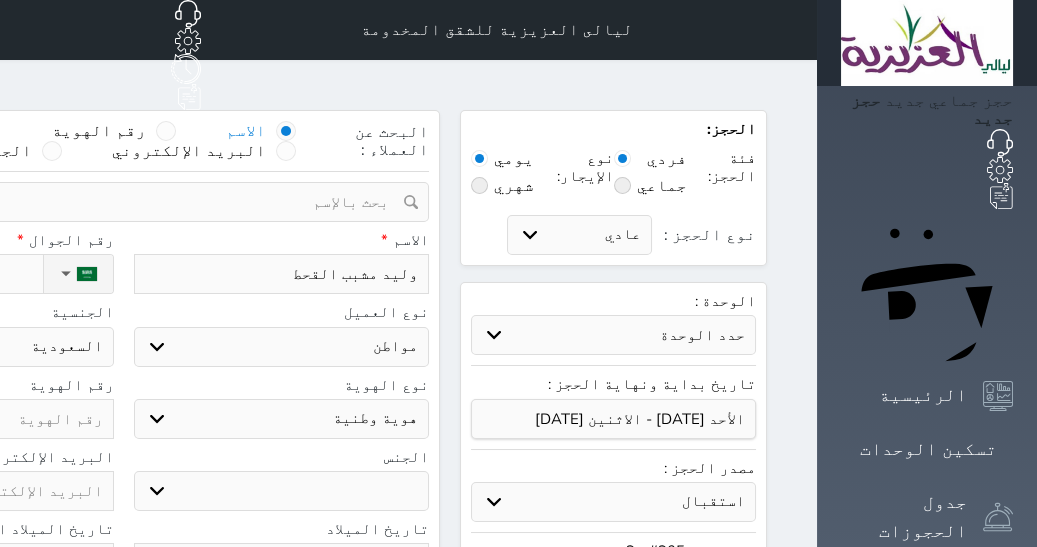 type on "وليد مشبب القحطا" 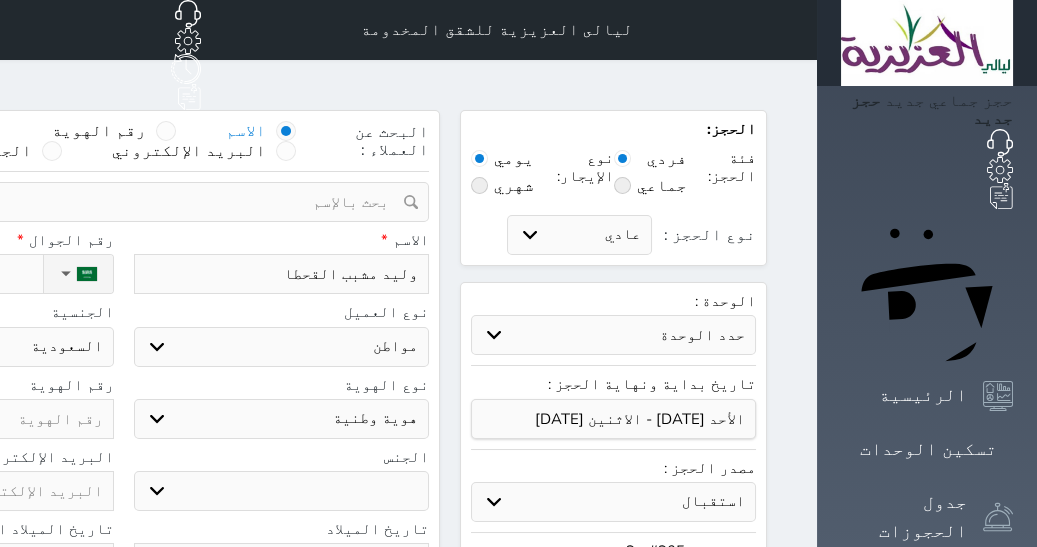 select 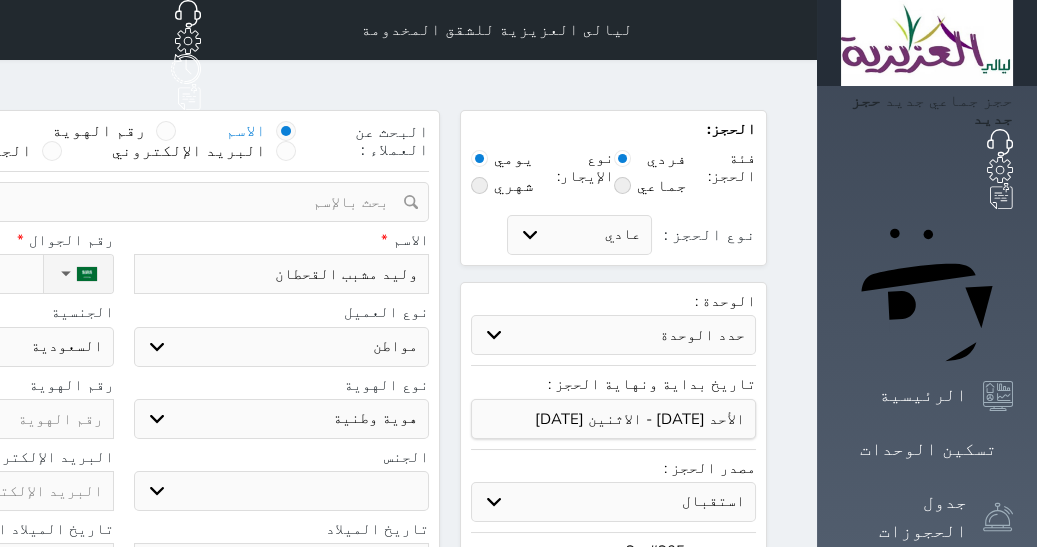 type on "وليد مشبب القحطاني" 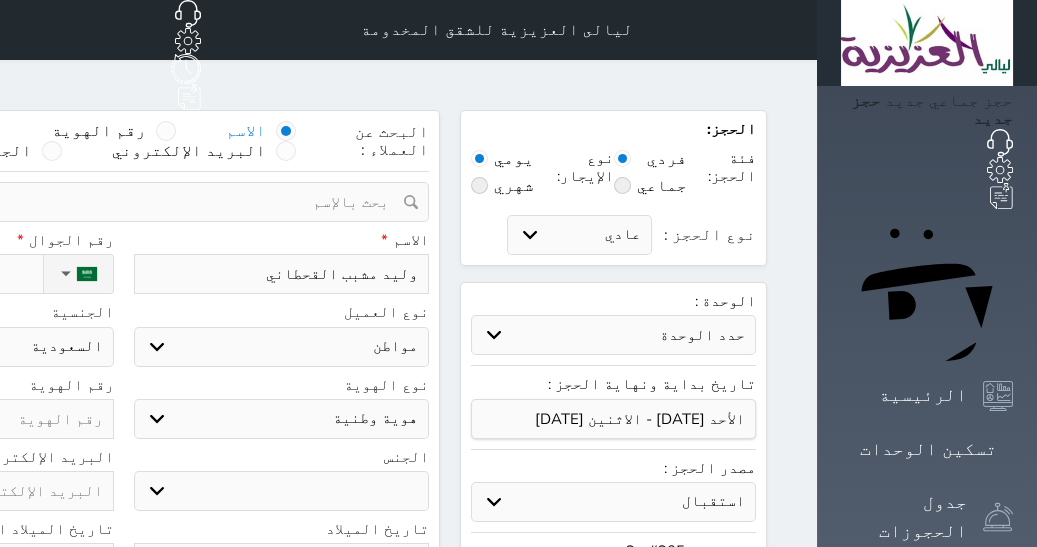 type on "وليد مشبب القحطاني" 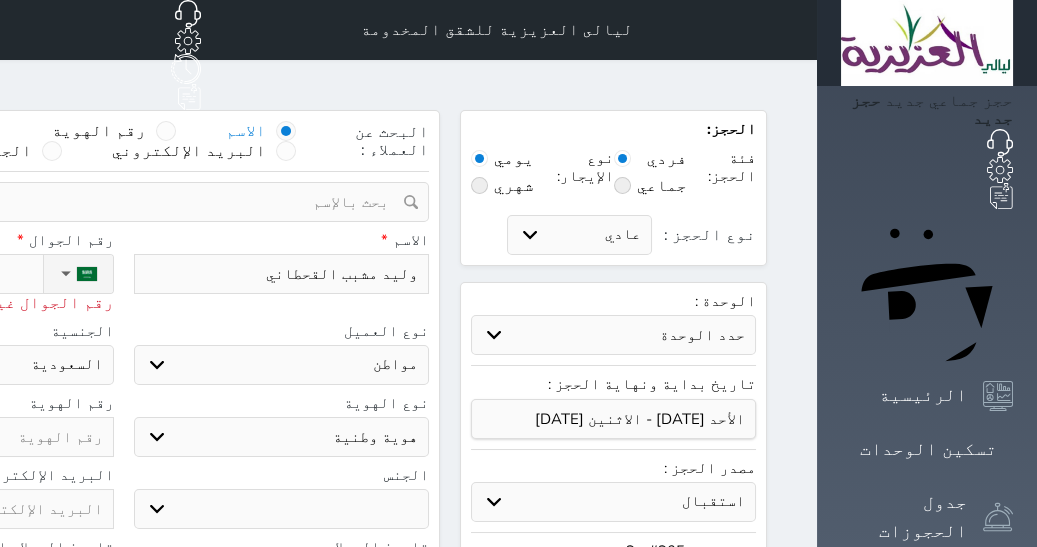 type on "05" 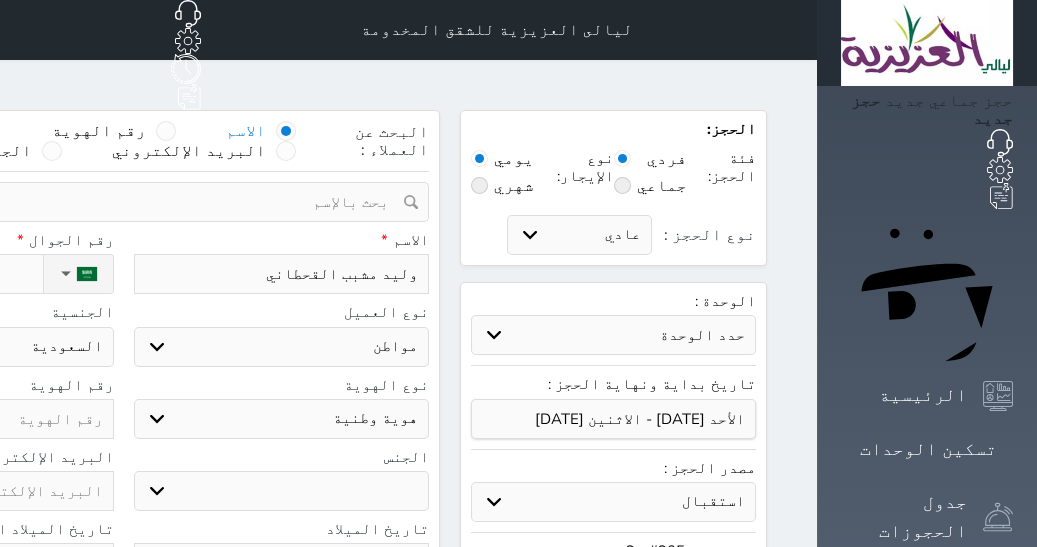 type on "[PHONE_NUMBER]" 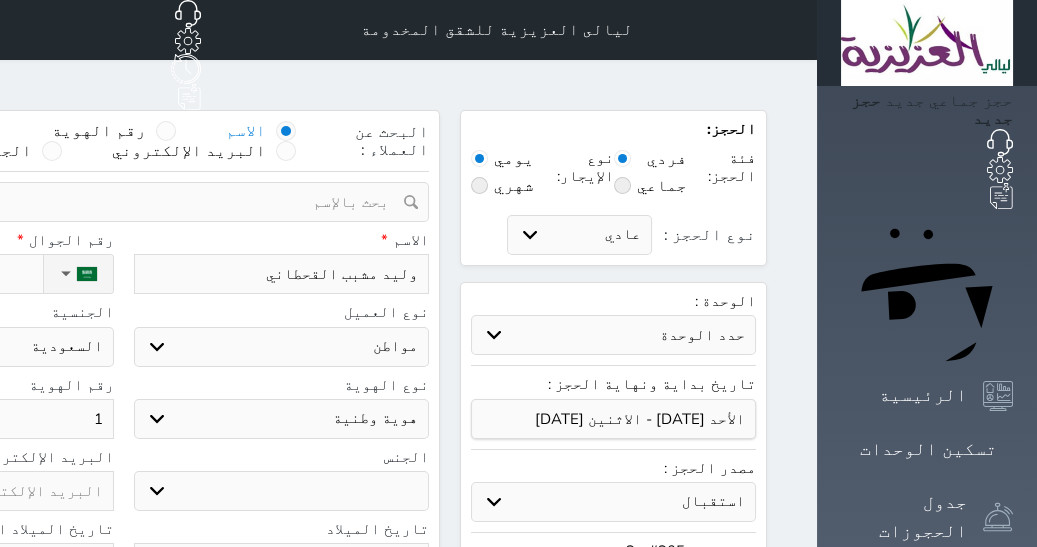 type on "10" 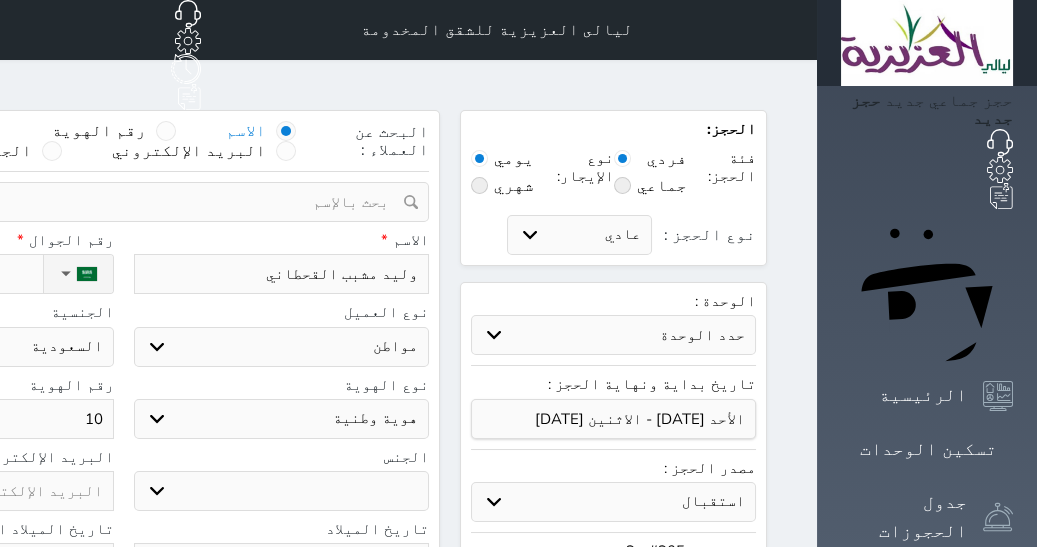 type on "109" 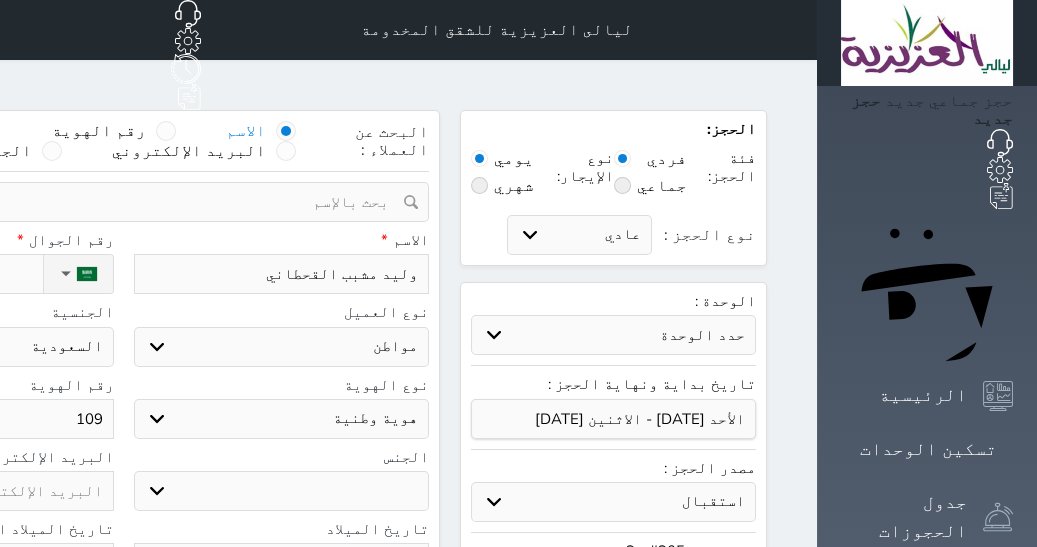 type on "1096" 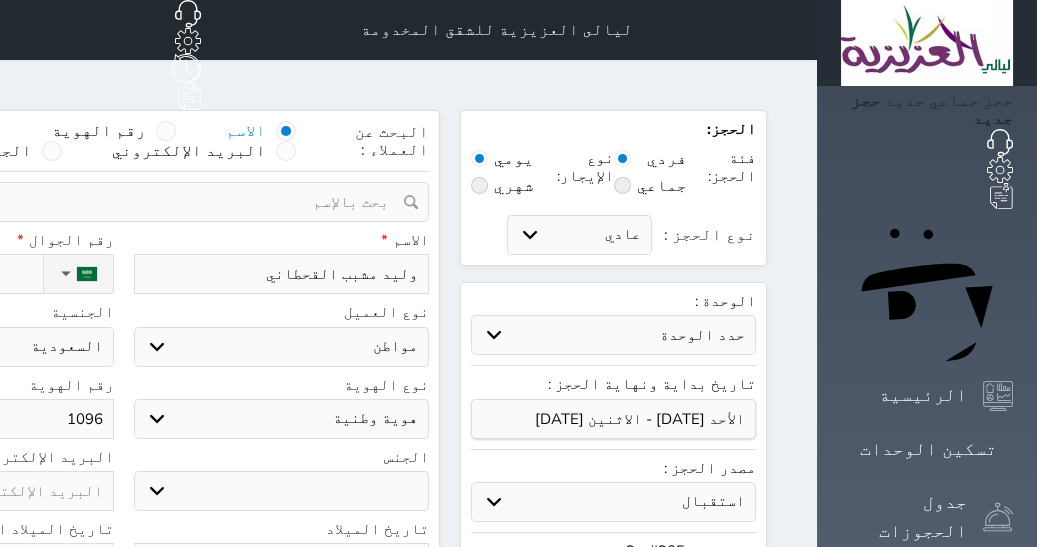 type on "10962" 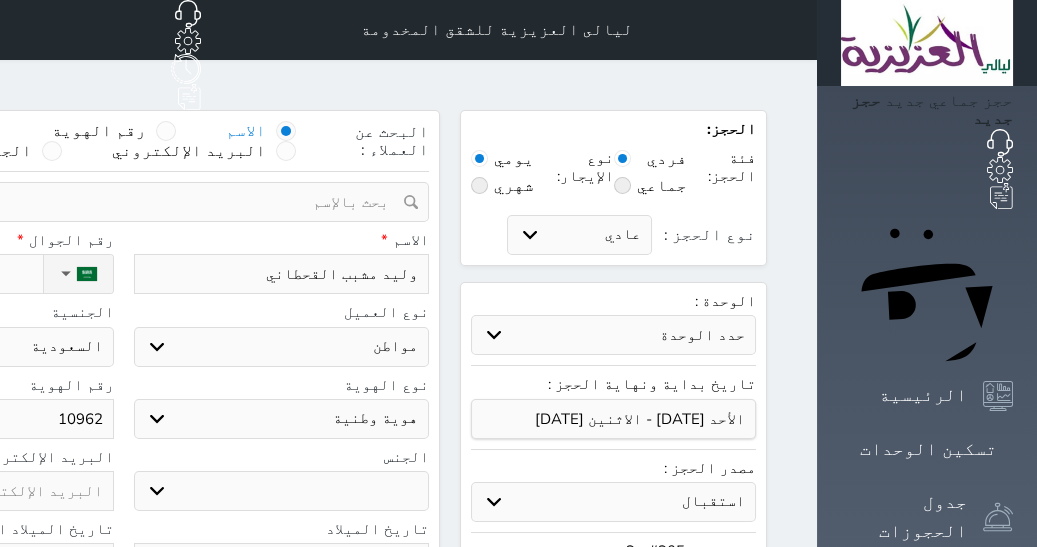 type on "109623" 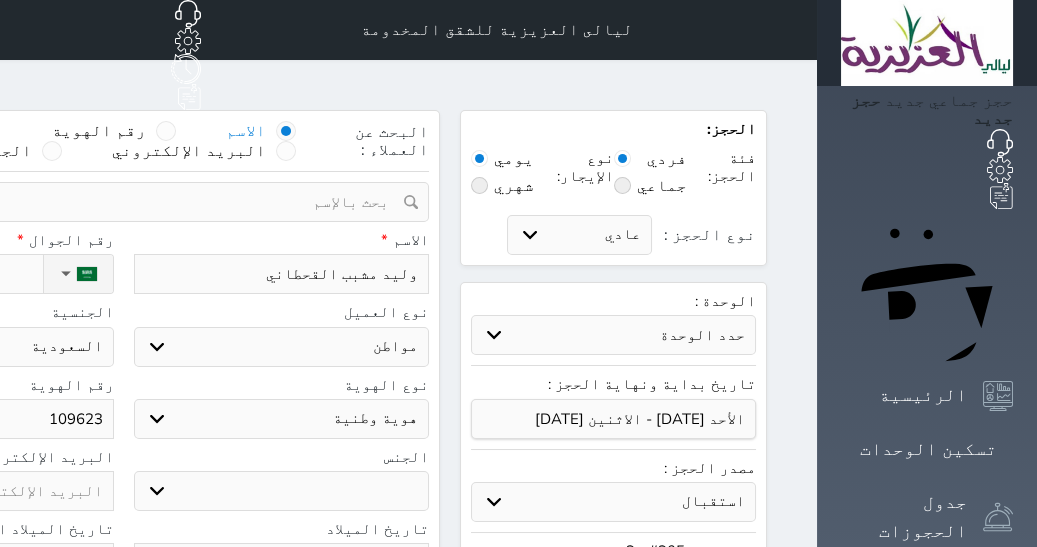 type on "1096238" 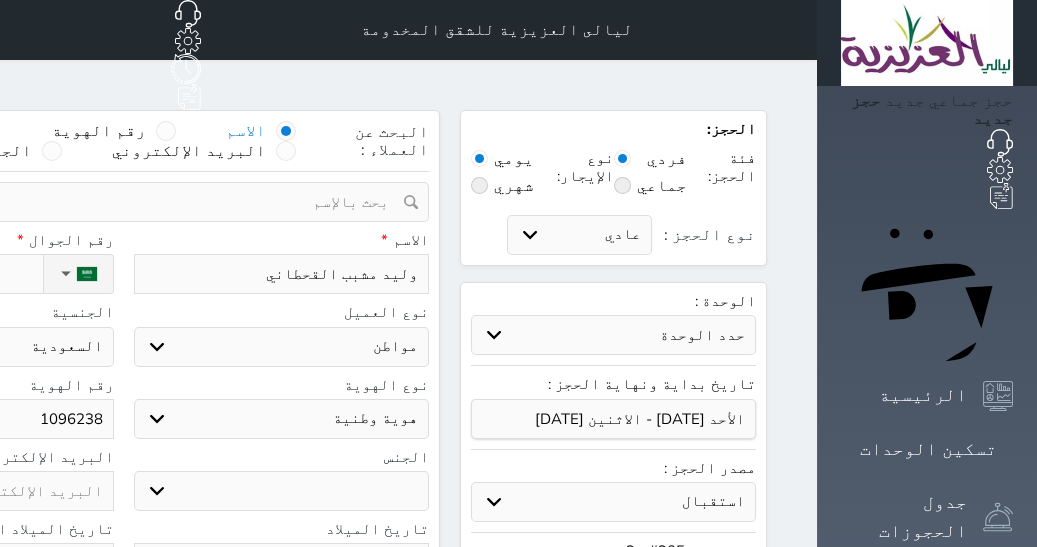 type on "10962384" 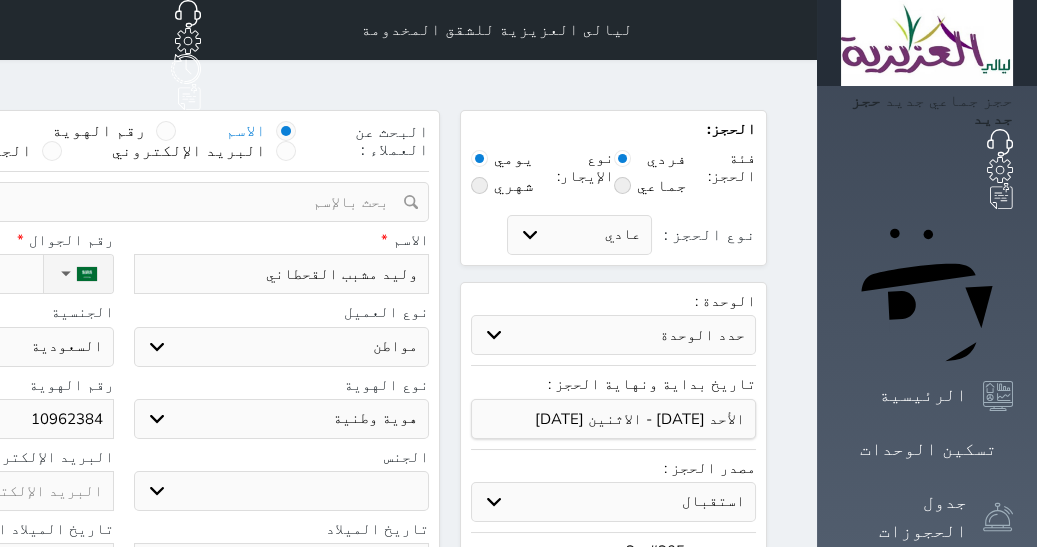 select 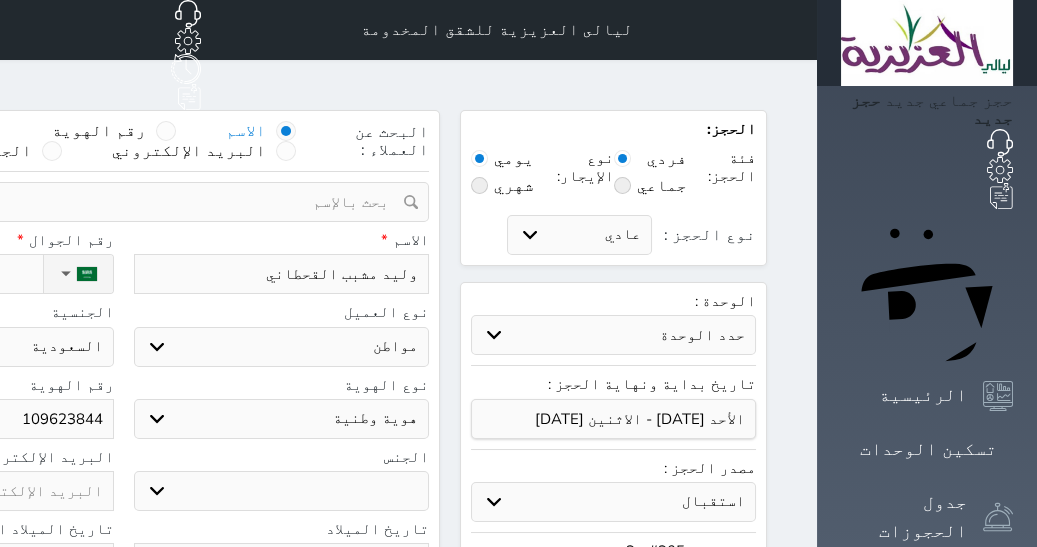type on "1096238447" 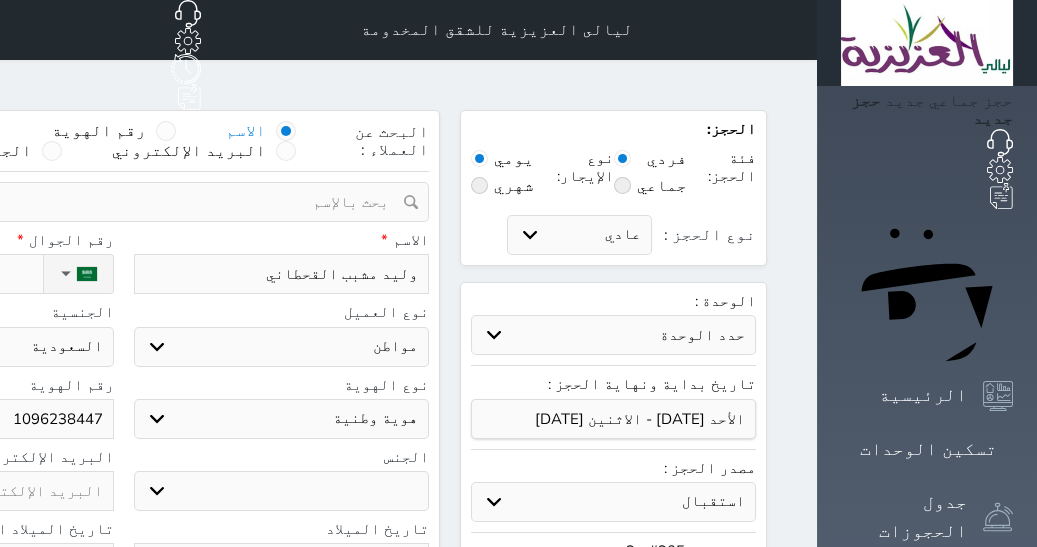 type on "1096238447" 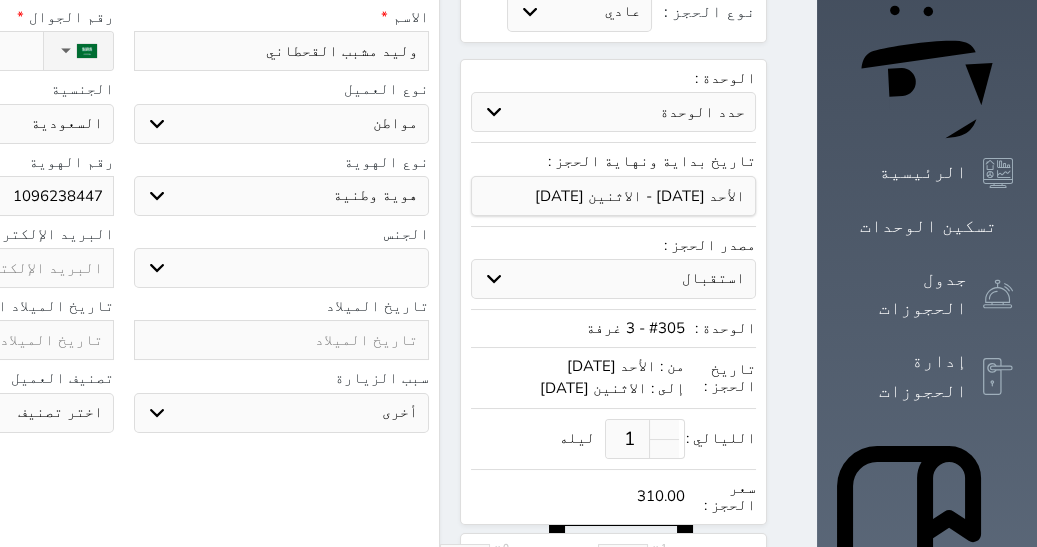 scroll, scrollTop: 255, scrollLeft: 0, axis: vertical 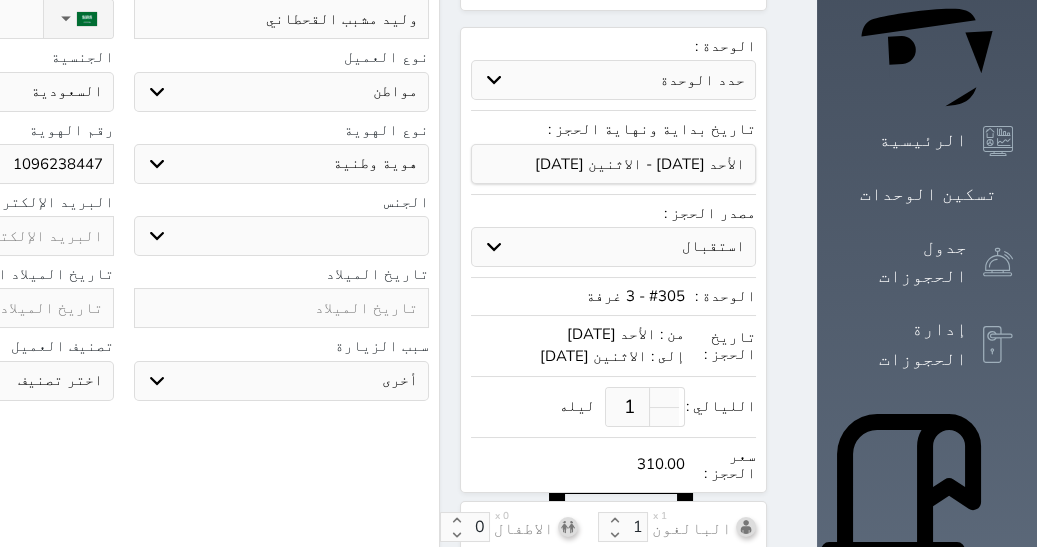 click at bounding box center [-34, 308] 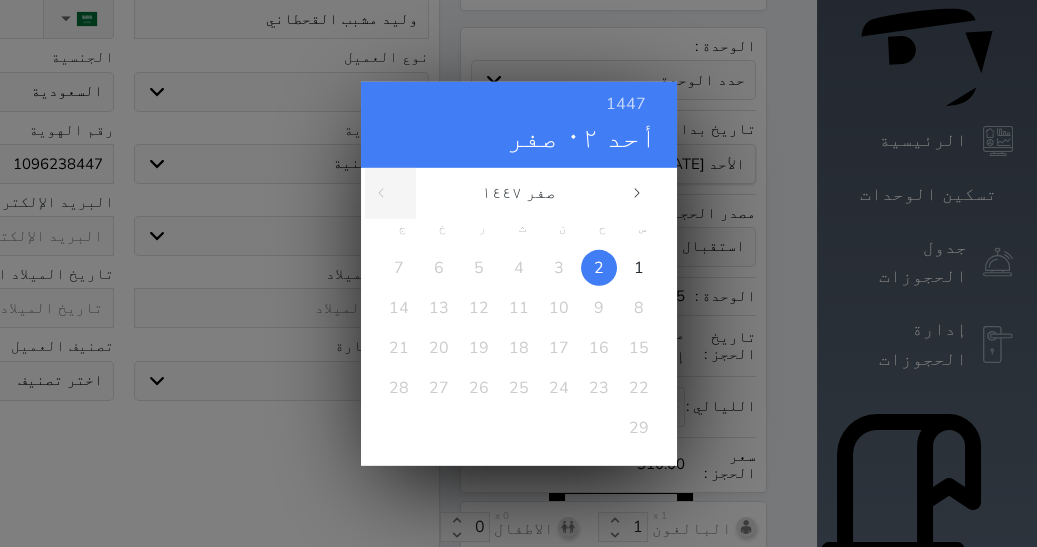 click on "1447   أحد ٠٢ صفر" at bounding box center [519, 124] 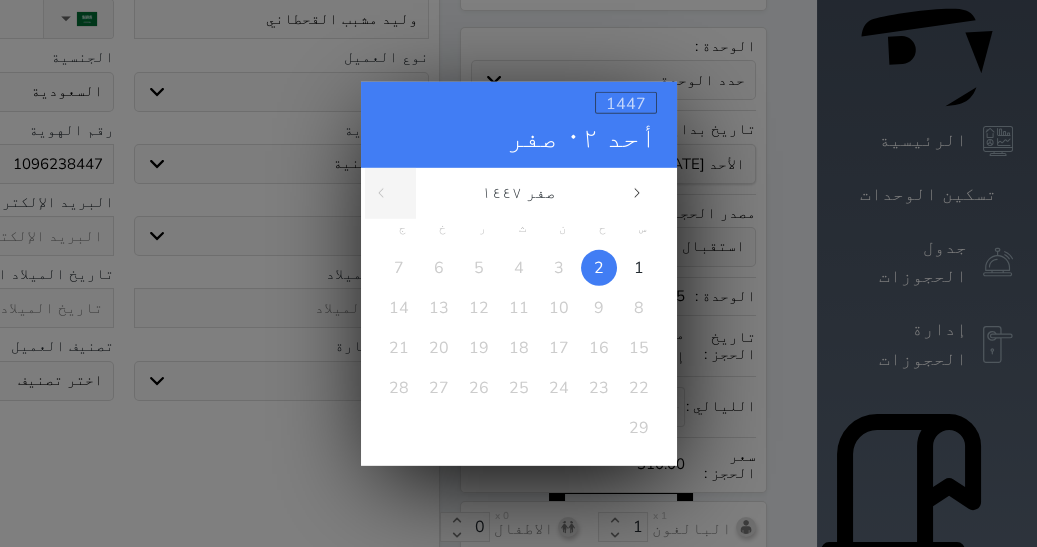 click on "1447" at bounding box center (626, 103) 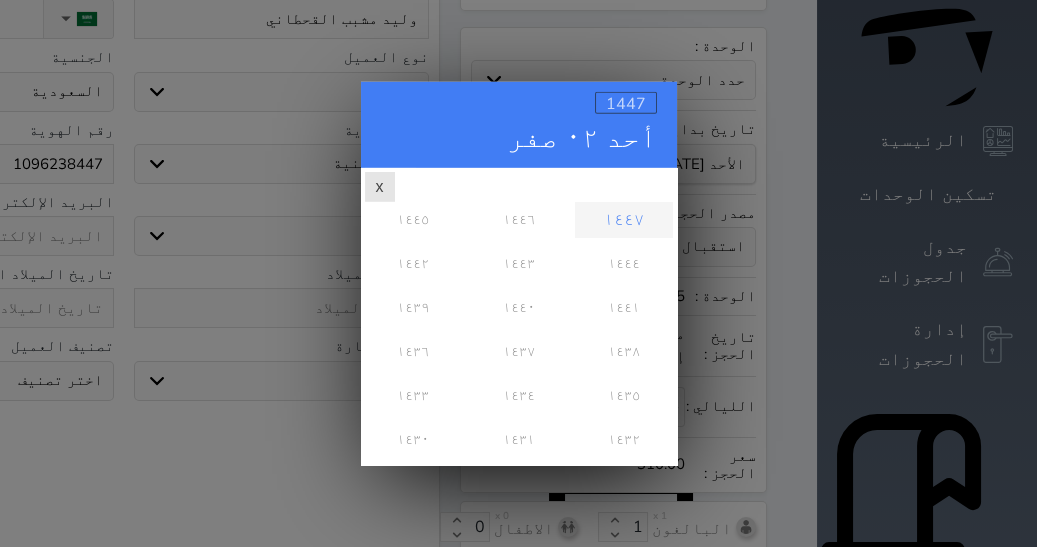 scroll, scrollTop: 0, scrollLeft: 0, axis: both 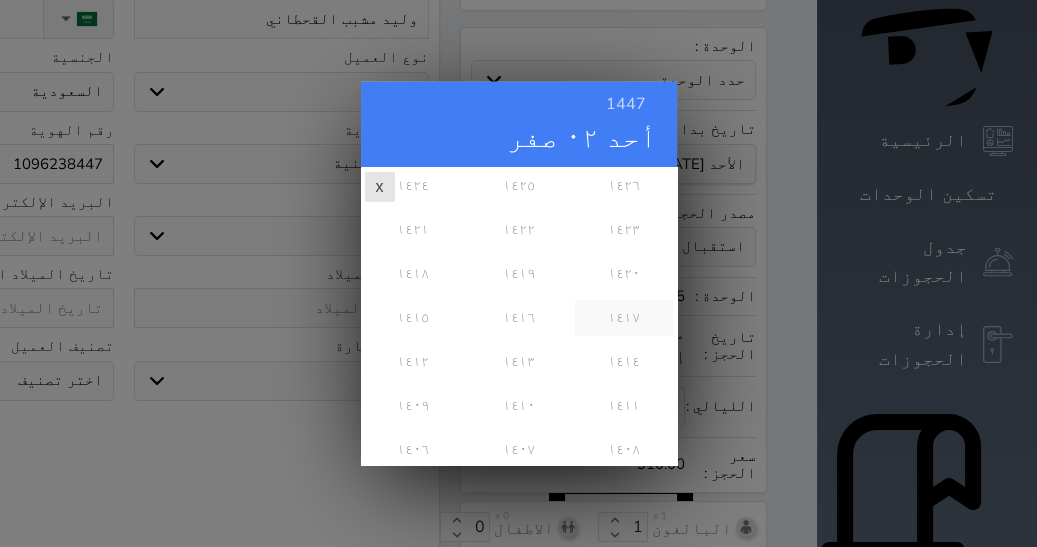click on "١٤١٧" at bounding box center (623, 317) 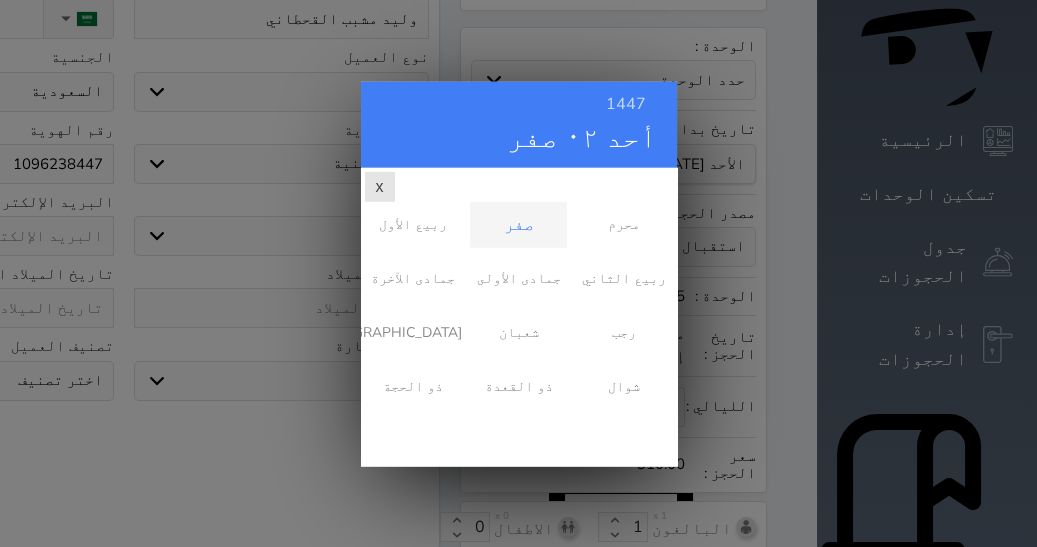 scroll, scrollTop: 0, scrollLeft: 0, axis: both 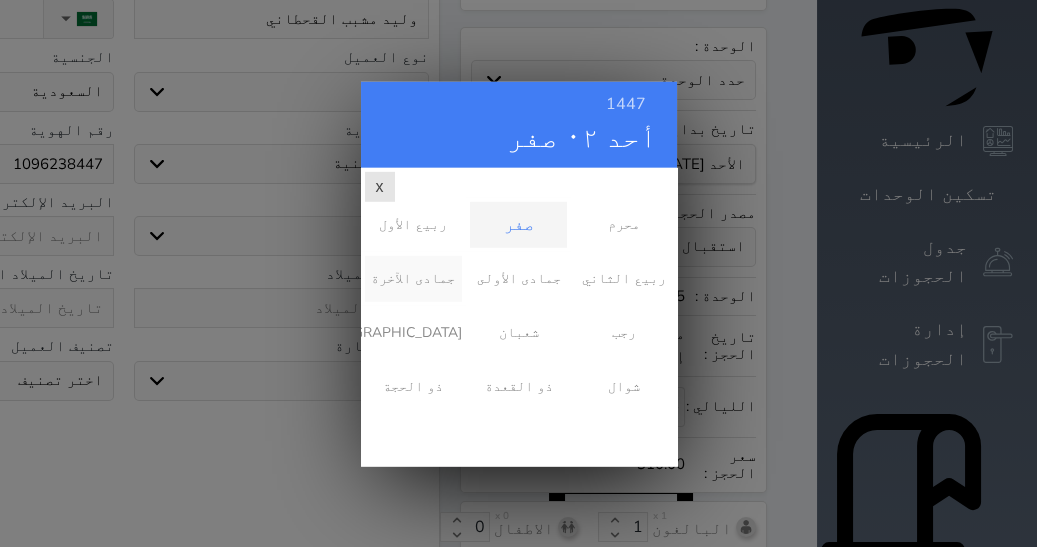 click on "جمادى الآخرة" at bounding box center (413, 278) 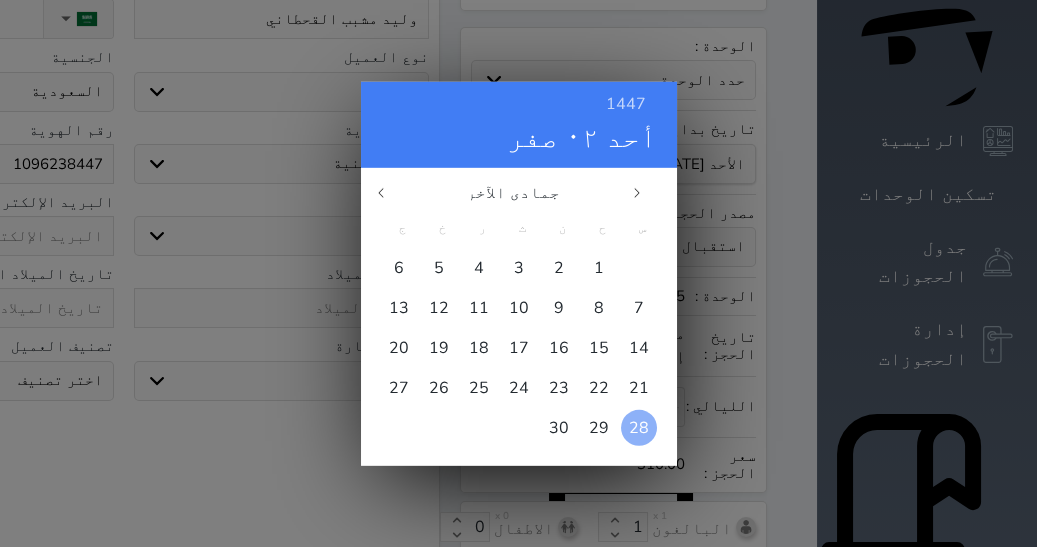 click on "28" at bounding box center [639, 427] 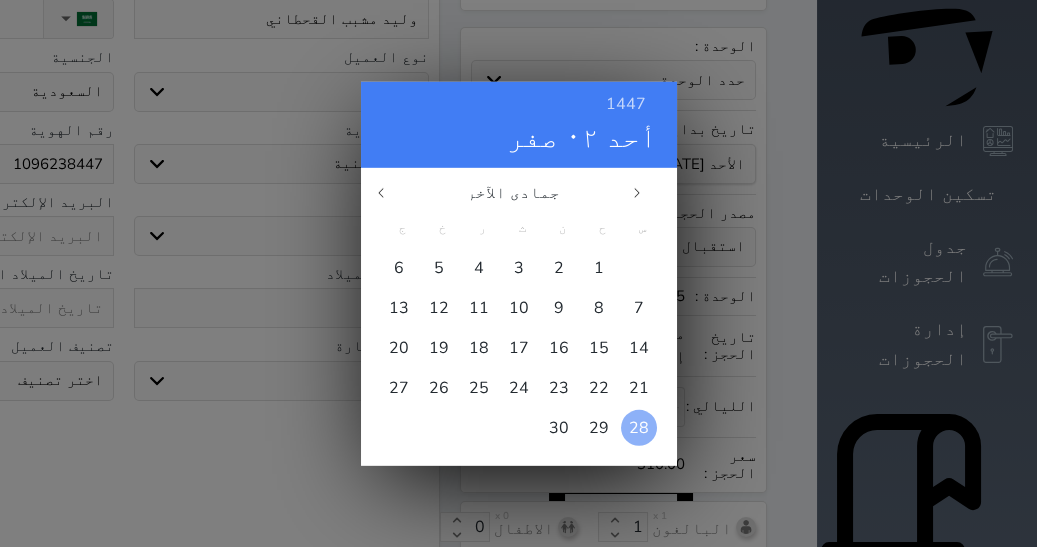 type on "[DATE]" 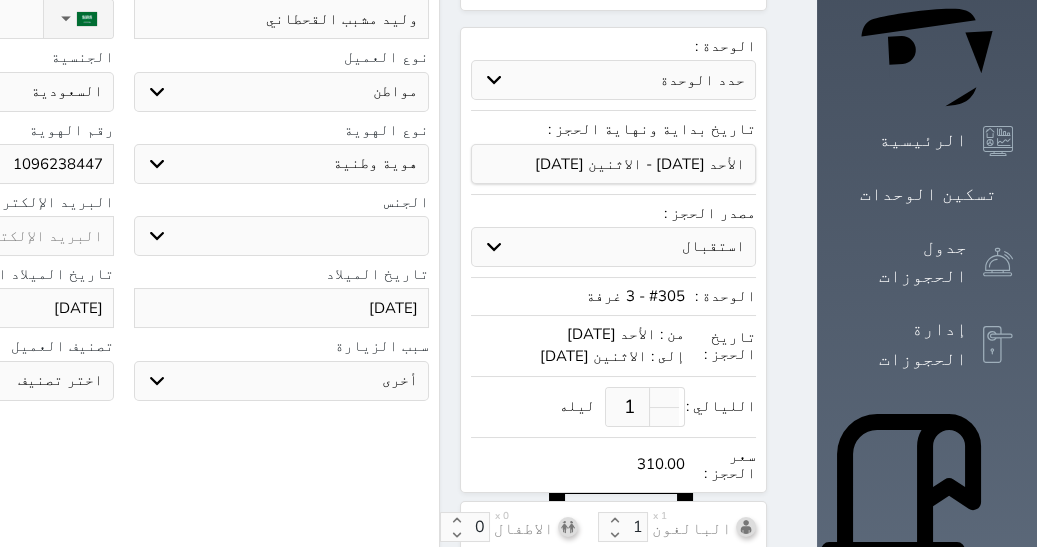 click on "[DATE]" at bounding box center (-34, 308) 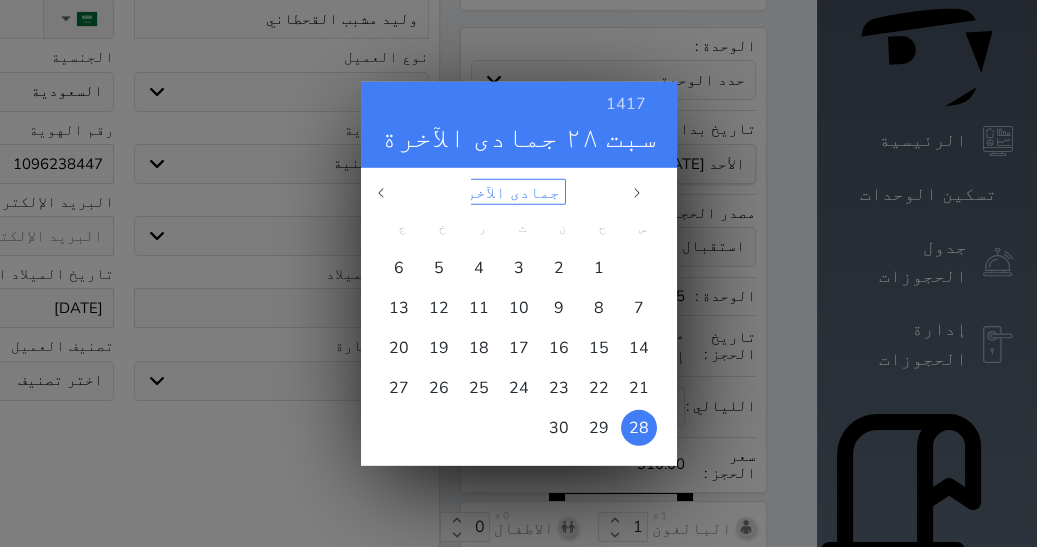 click on "جمادى الآخرة ١٤١٧" at bounding box center (486, 191) 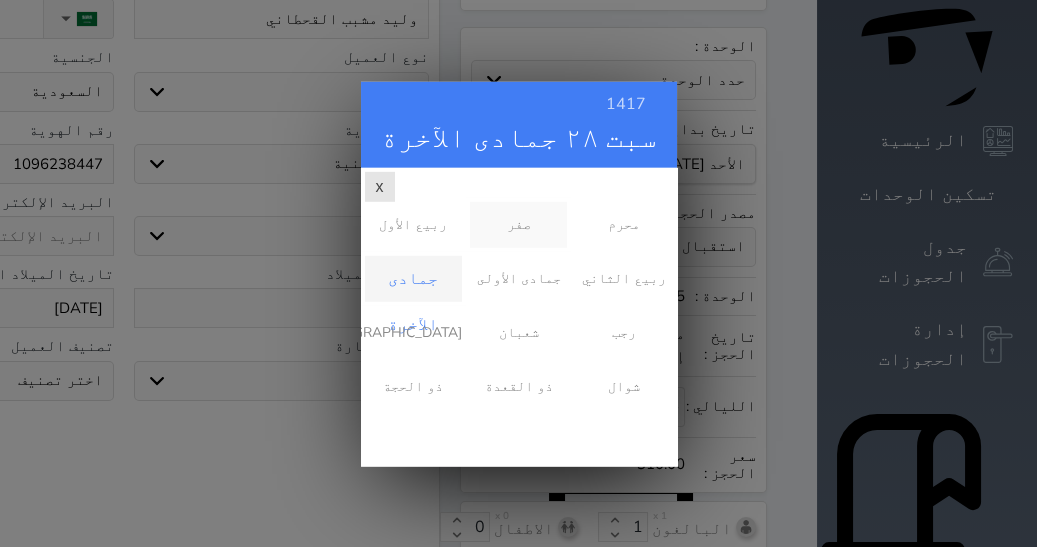 click on "صفر" at bounding box center (518, 224) 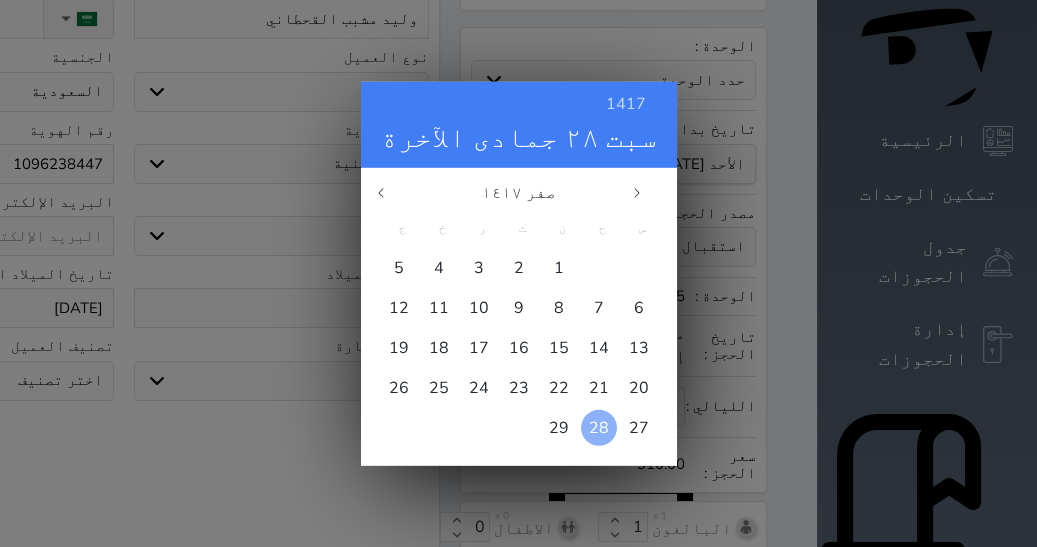 click on "28" at bounding box center [599, 427] 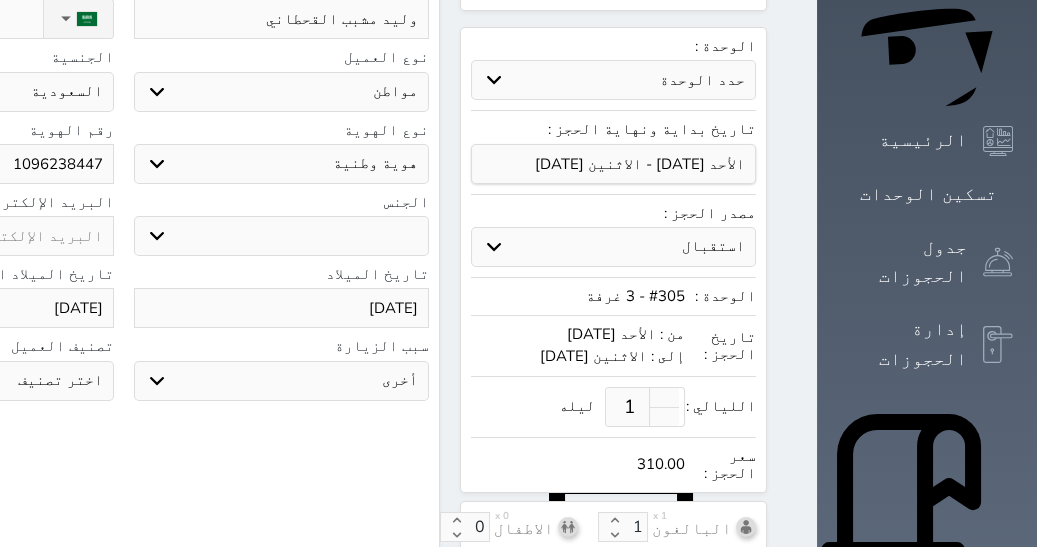 click on "[DATE]" at bounding box center (-34, 308) 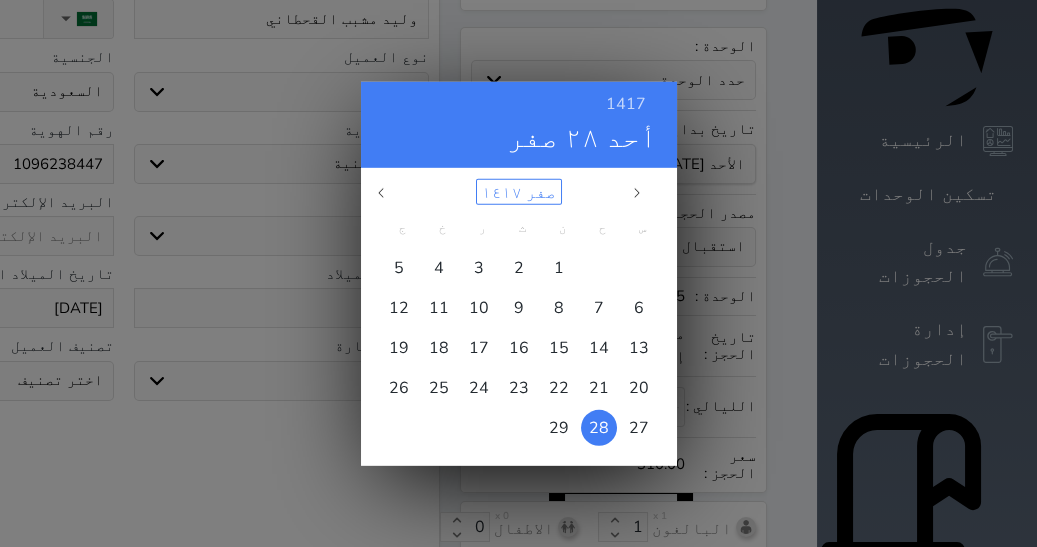 click on "صفر ١٤١٧" at bounding box center (519, 191) 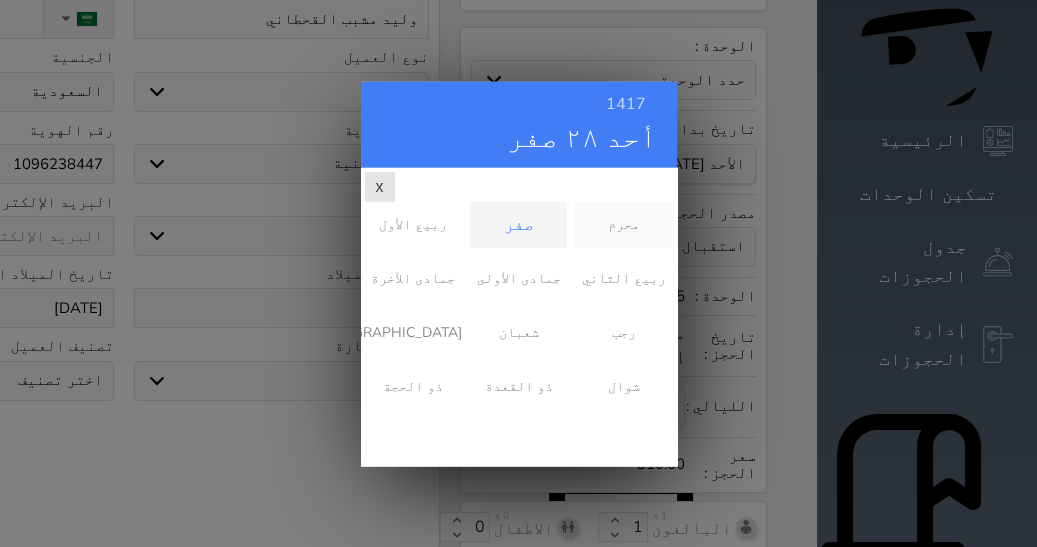 click on "محرم" at bounding box center [623, 224] 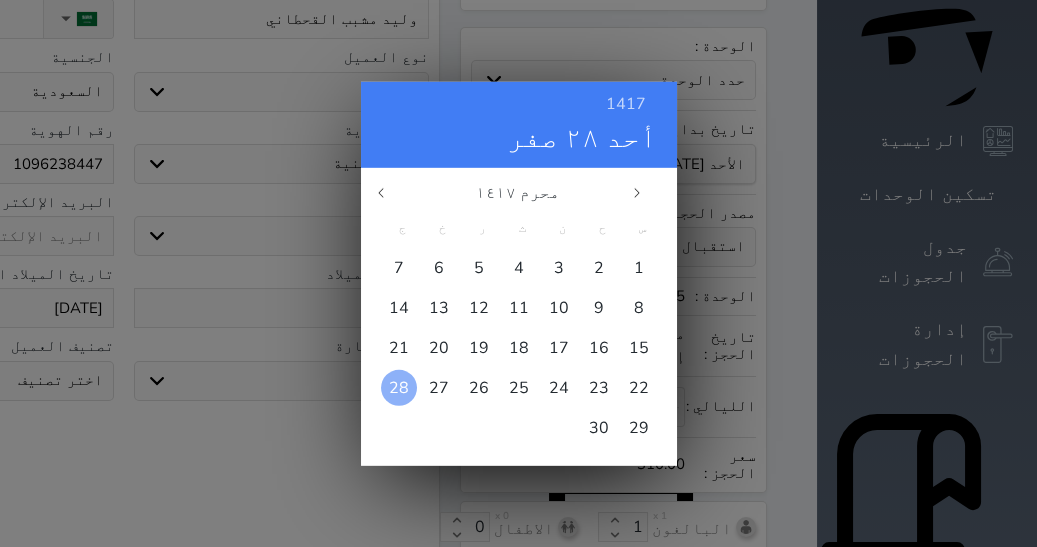 click on "28" at bounding box center [399, 387] 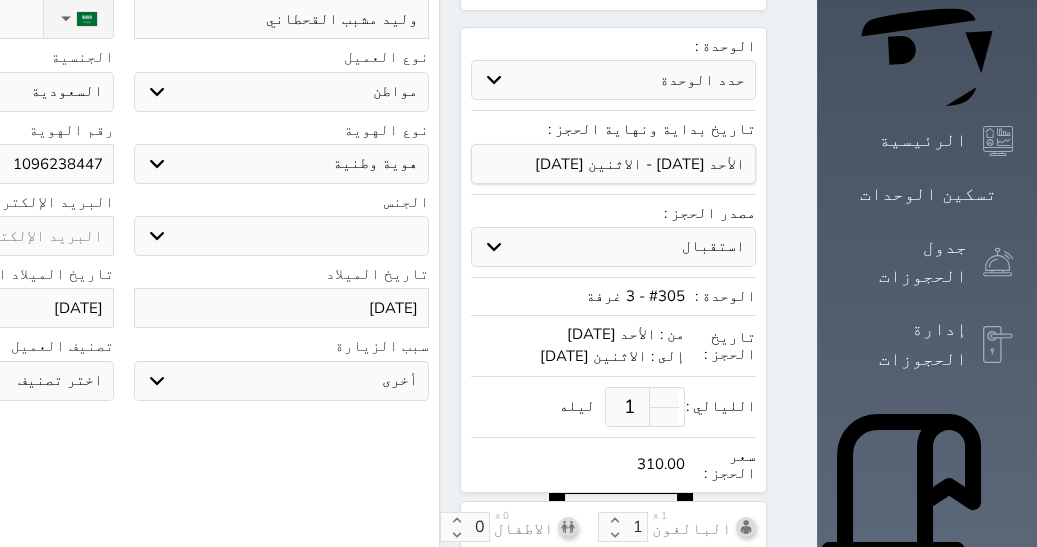 click on "[DATE]" at bounding box center (-34, 308) 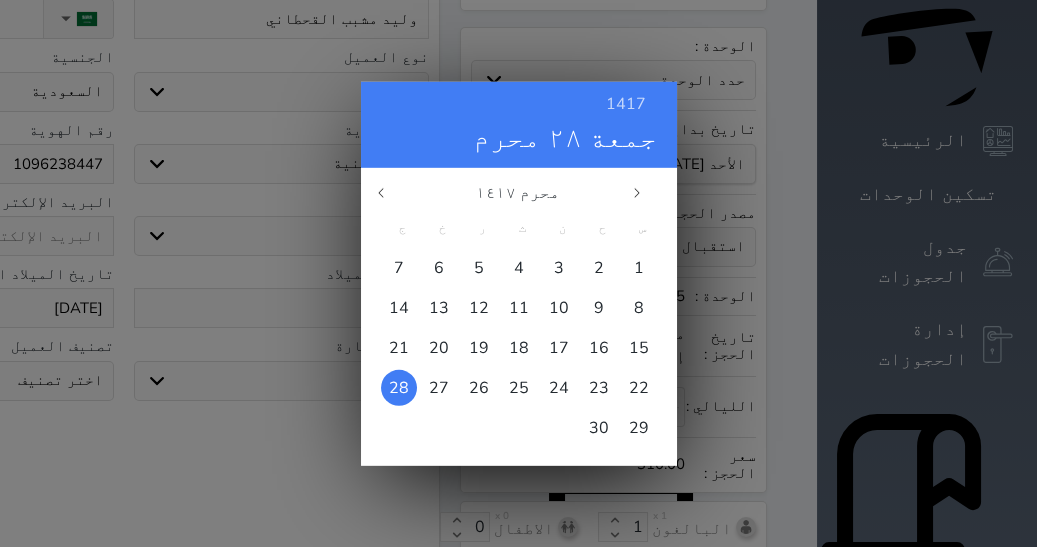 click on "محرم ١٤١٧" at bounding box center [518, 191] 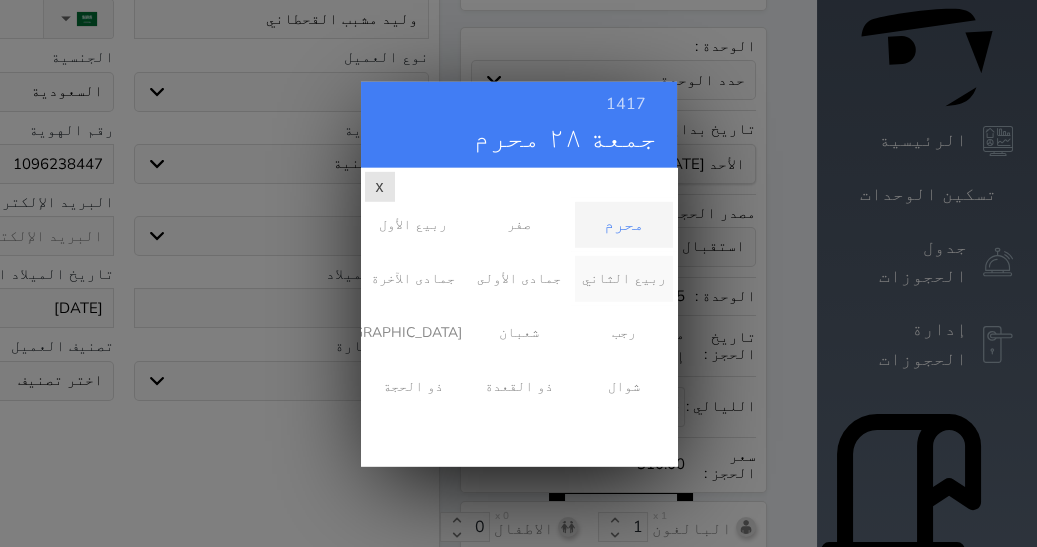 click on "ربيع الثاني" at bounding box center (623, 278) 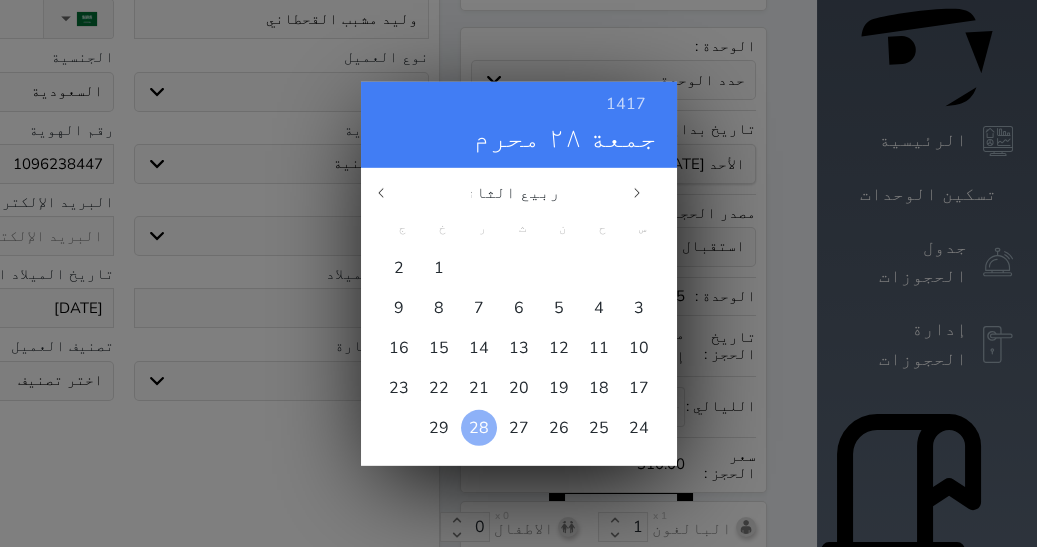 click on "28" at bounding box center (479, 427) 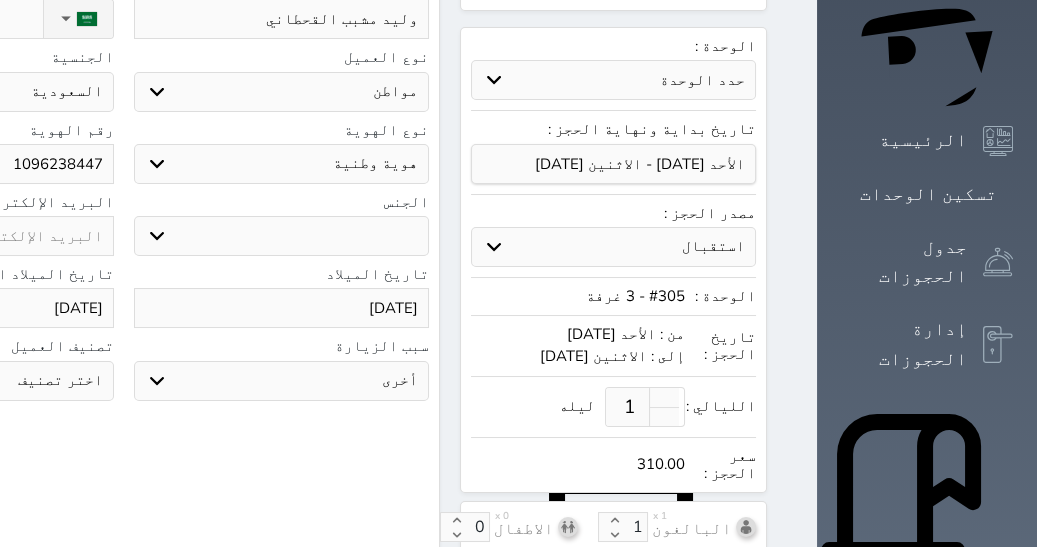 click on "سياحة زيارة الاهل والاصدقاء زيارة دينية زيارة عمل زيارة رياضية زيارة ترفيهية أخرى موظف ديوان عمل نزيل حجر موظف وزارة الصحة" at bounding box center (282, 381) 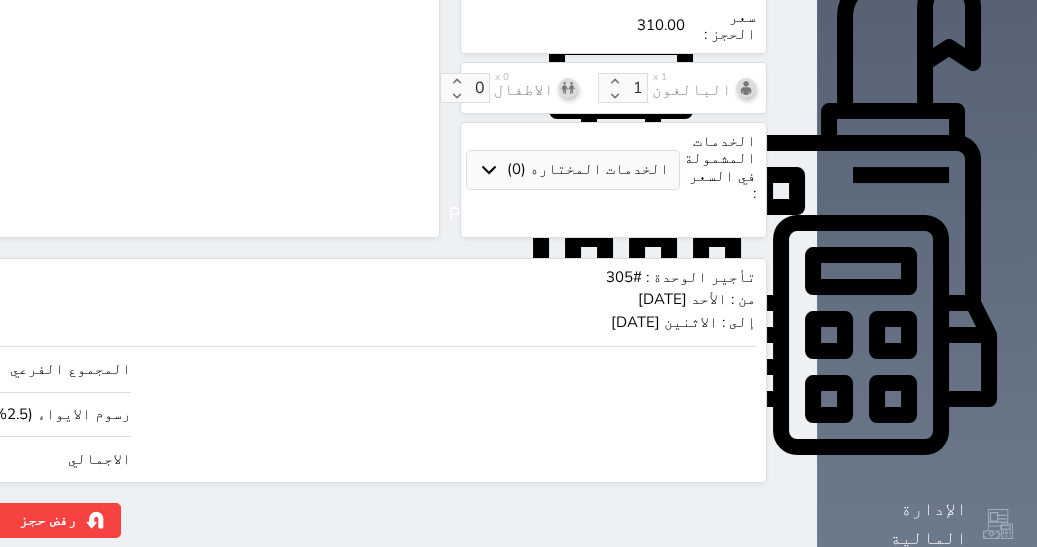 scroll, scrollTop: 702, scrollLeft: 0, axis: vertical 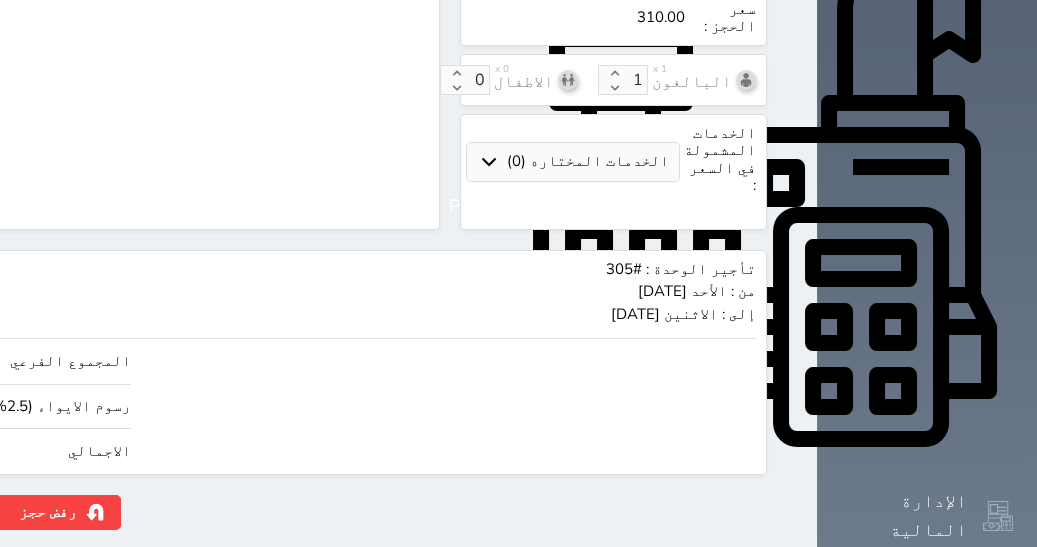drag, startPoint x: 150, startPoint y: 391, endPoint x: 10, endPoint y: 397, distance: 140.12851 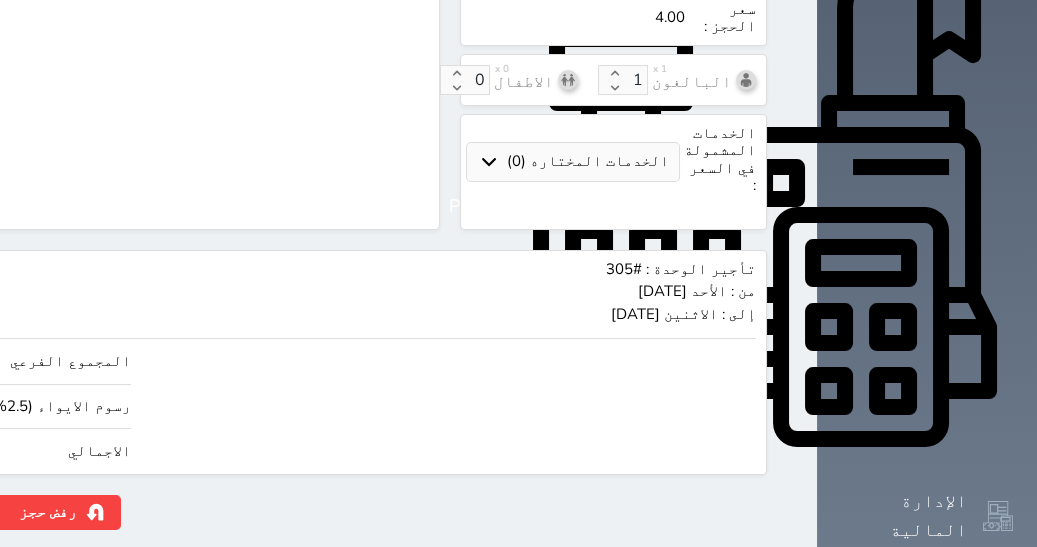 type on "43.90" 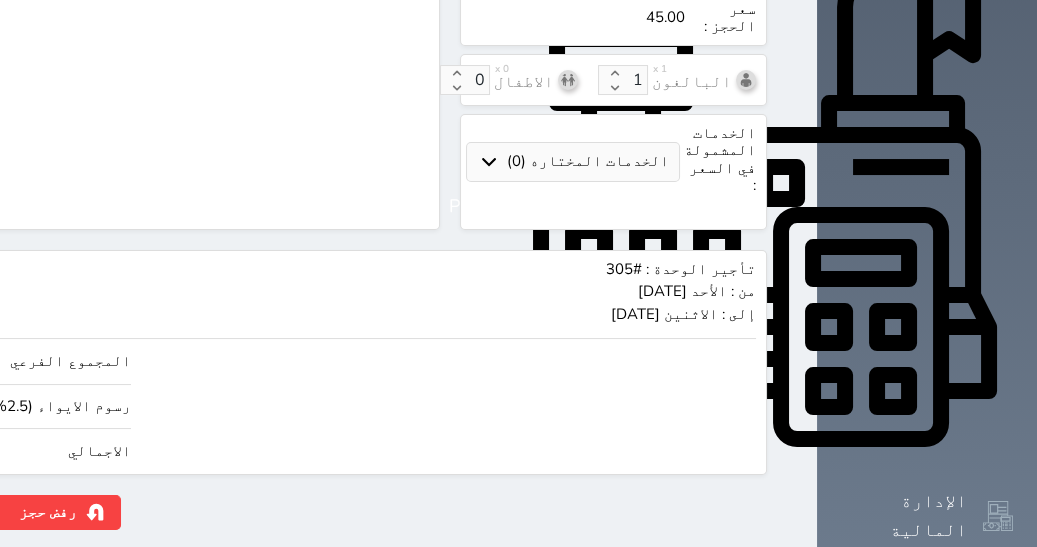 type on "439.02" 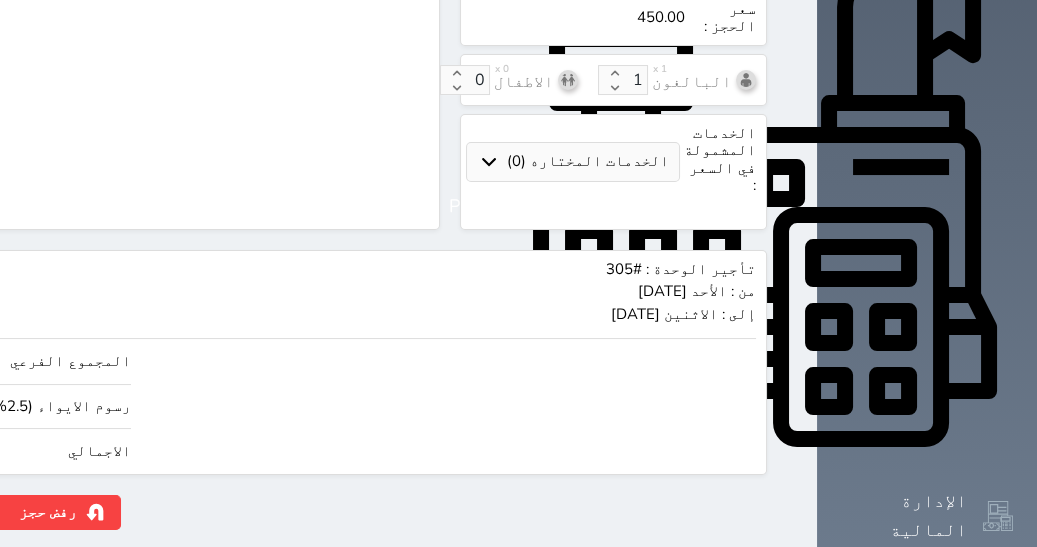 type on "450.00" 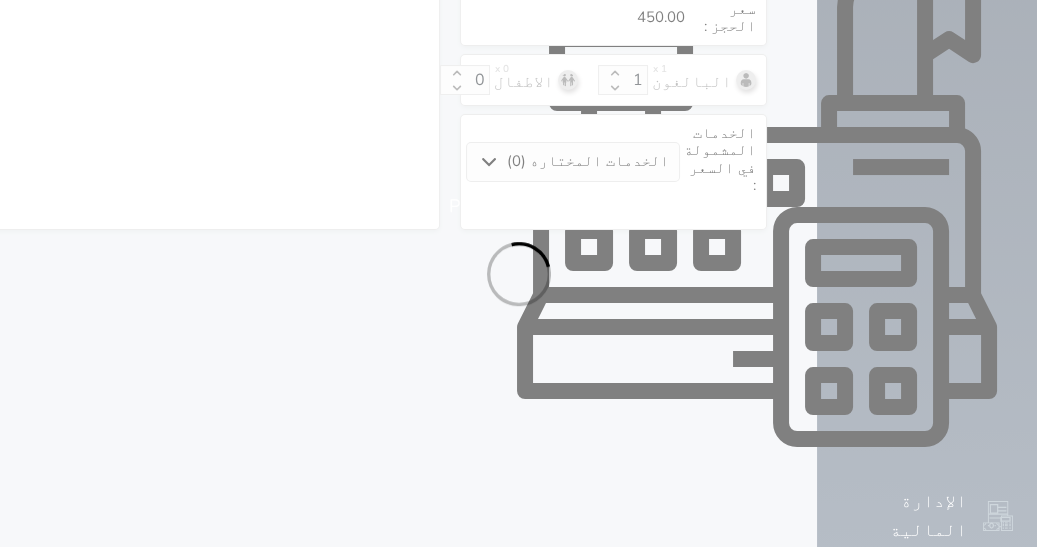 select on "1" 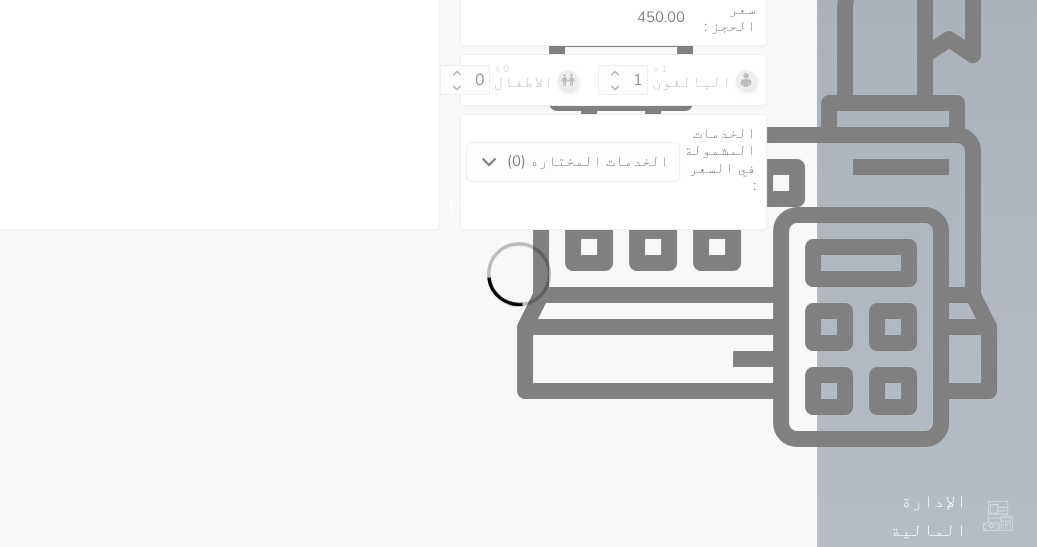 select on "113" 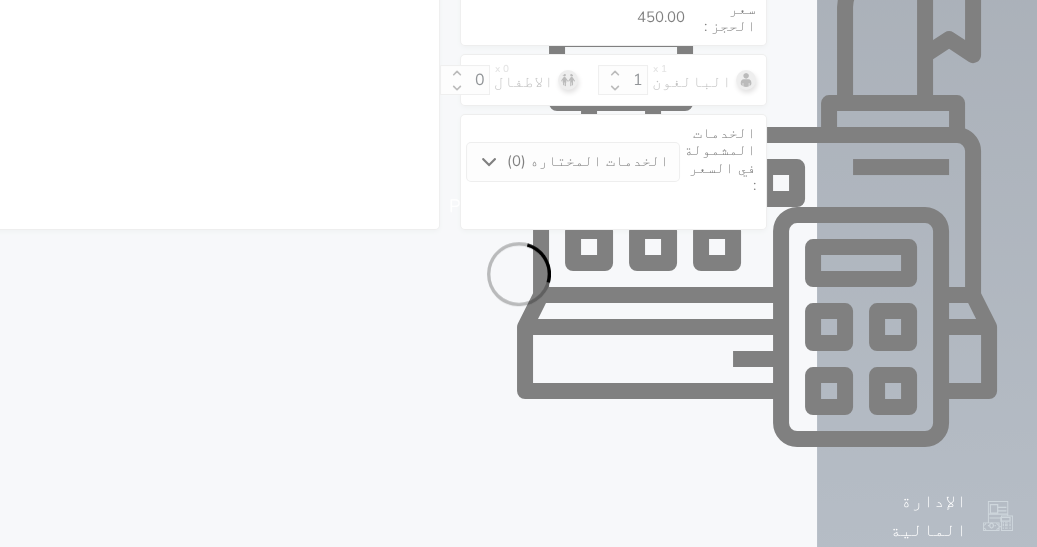 select on "1" 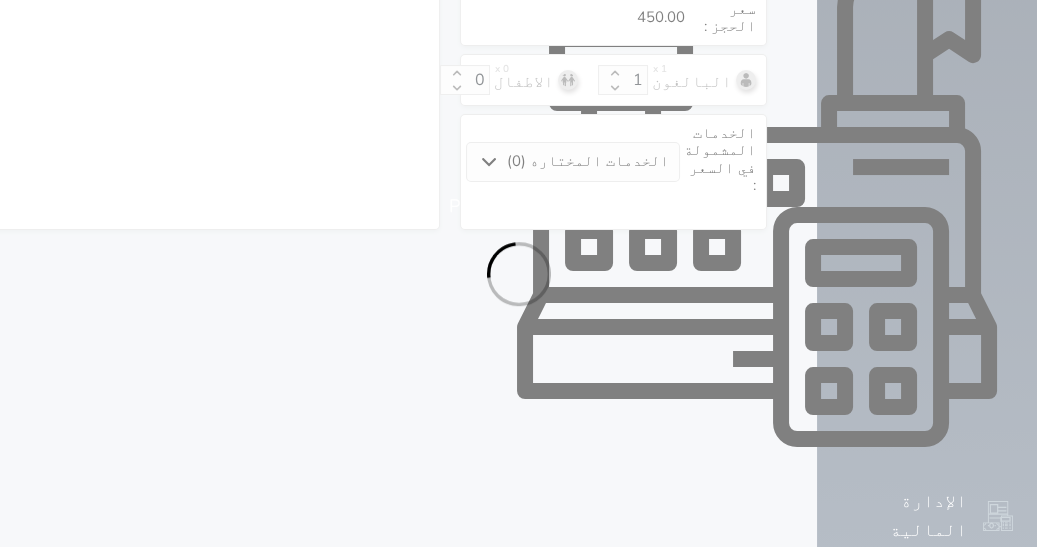select on "7" 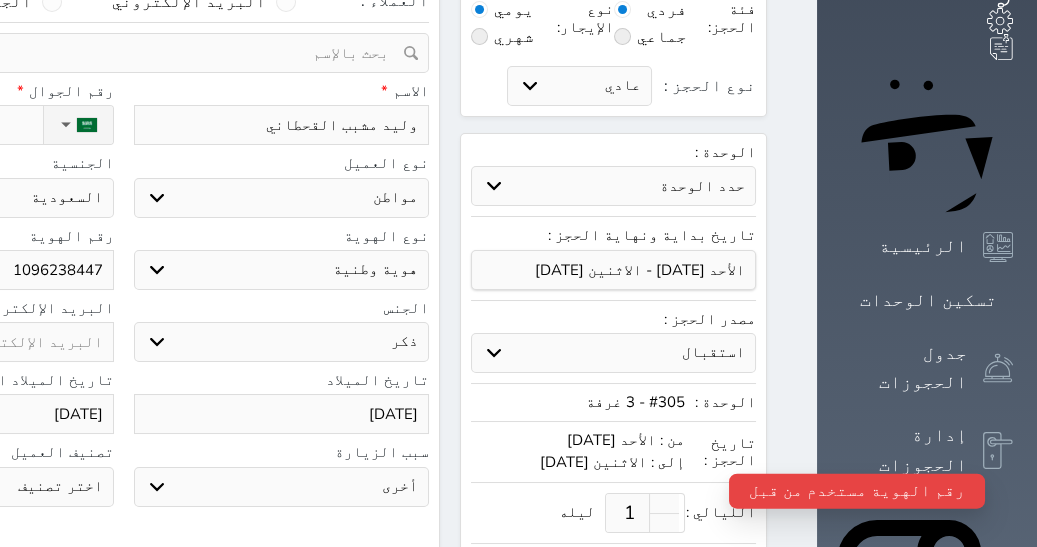 scroll, scrollTop: 148, scrollLeft: 0, axis: vertical 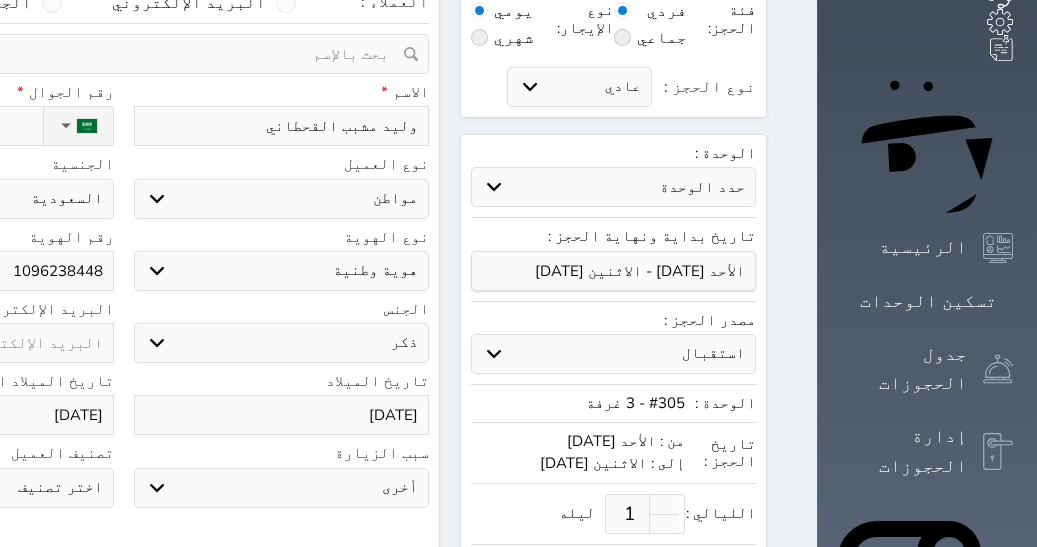 drag, startPoint x: 292, startPoint y: 240, endPoint x: 1055, endPoint y: 190, distance: 764.63654 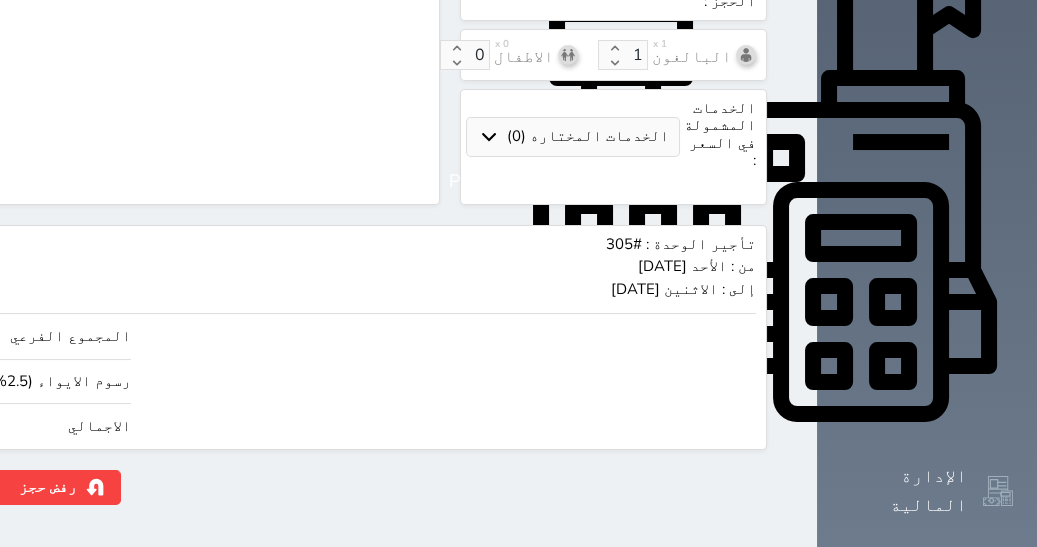 scroll, scrollTop: 835, scrollLeft: 0, axis: vertical 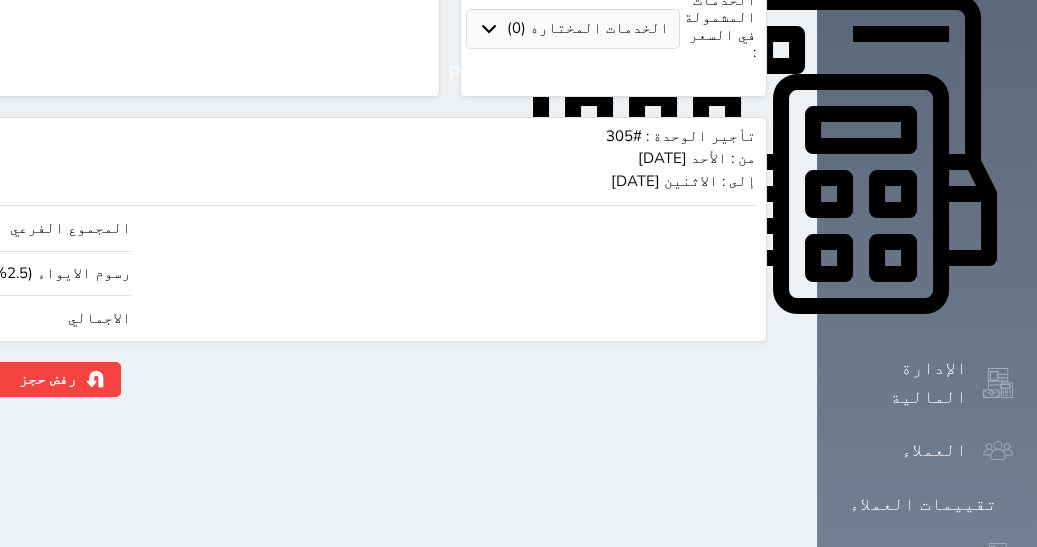 type on "1096238448" 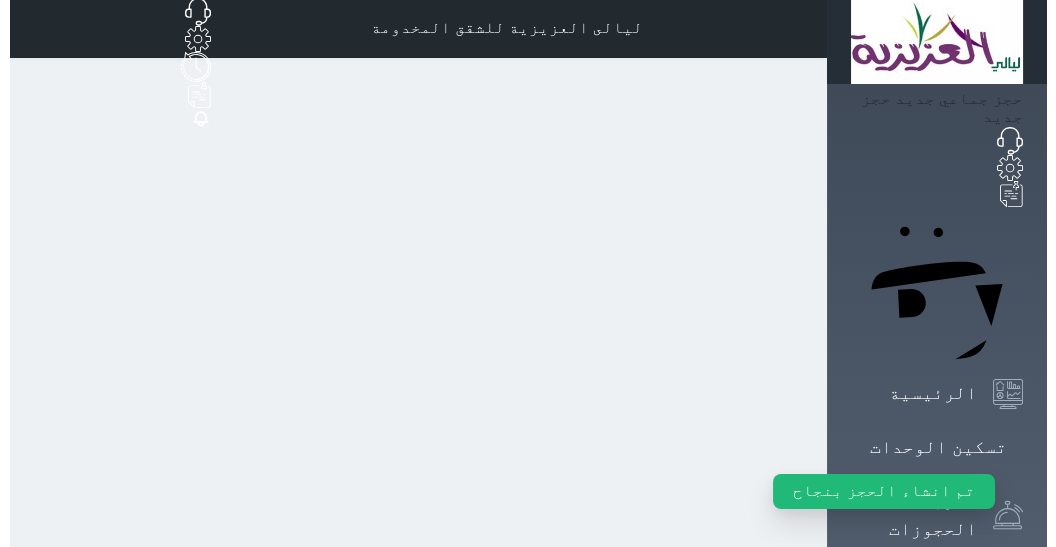 scroll, scrollTop: 0, scrollLeft: 0, axis: both 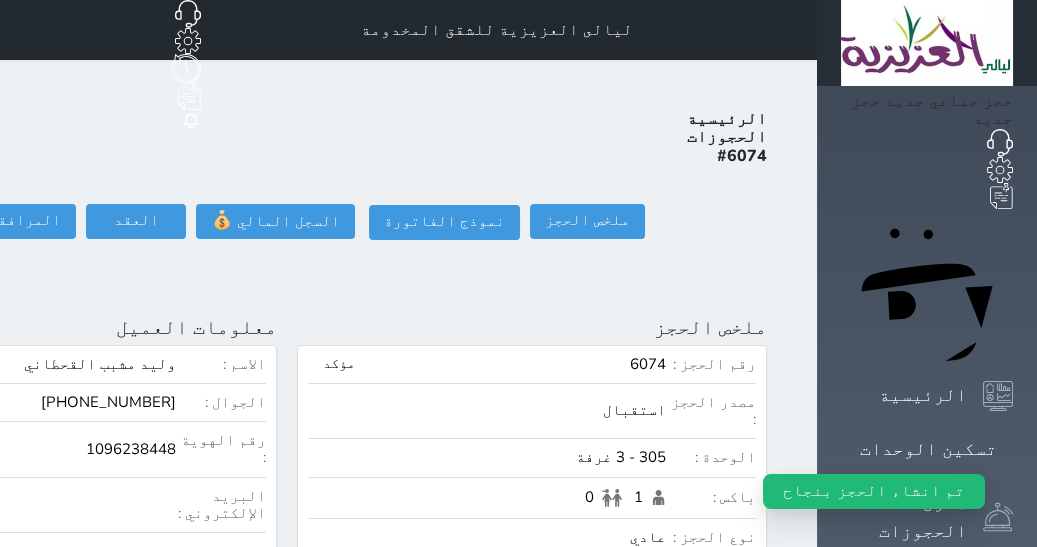 click at bounding box center (-176, 327) 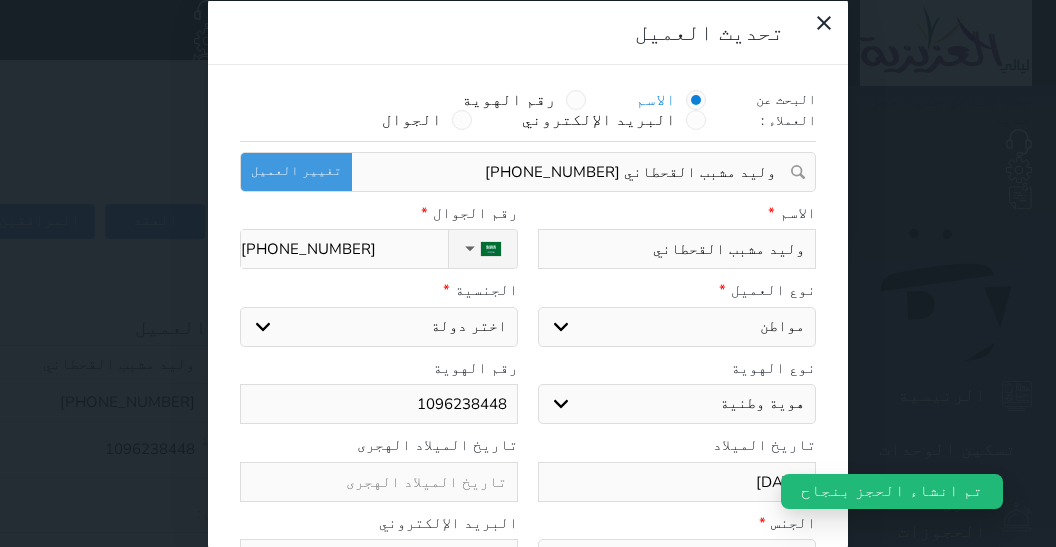 select on "113" 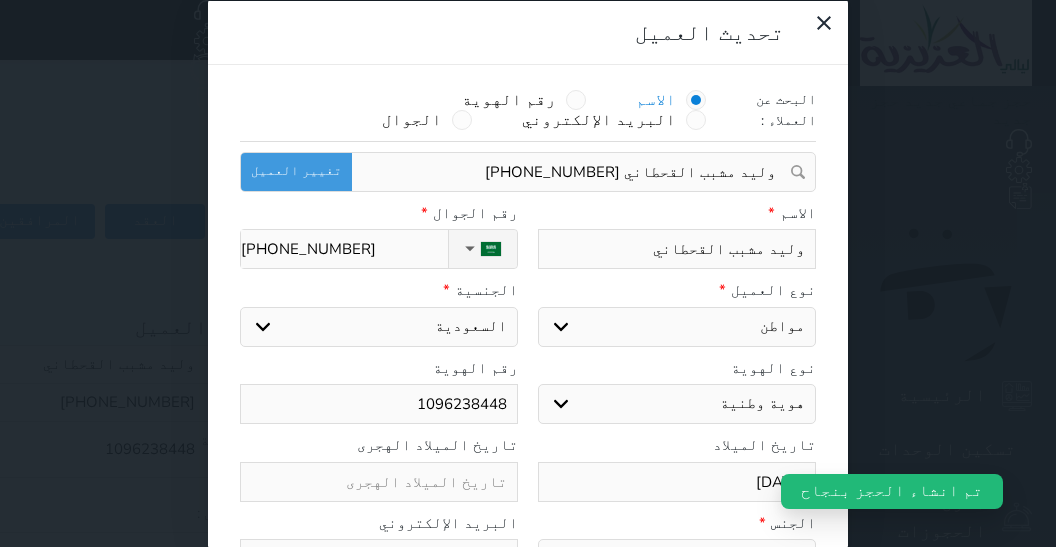 drag, startPoint x: 514, startPoint y: 404, endPoint x: 537, endPoint y: 403, distance: 23.021729 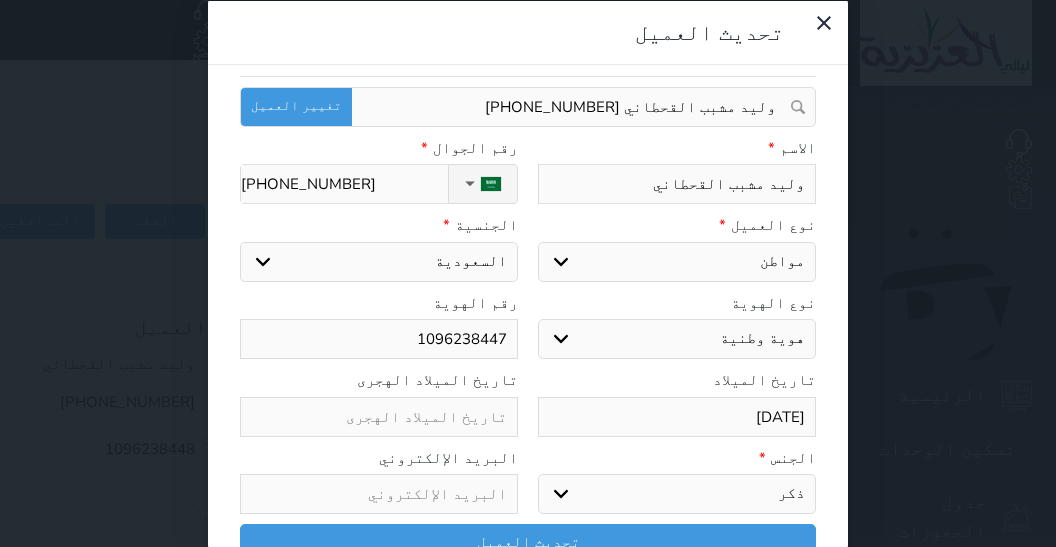 scroll, scrollTop: 0, scrollLeft: 0, axis: both 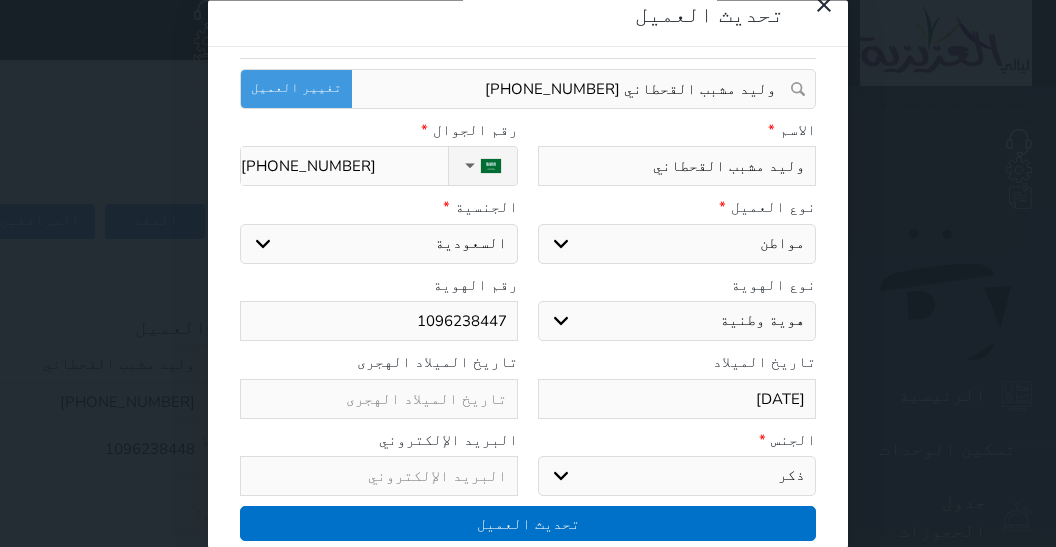 type on "1096238447" 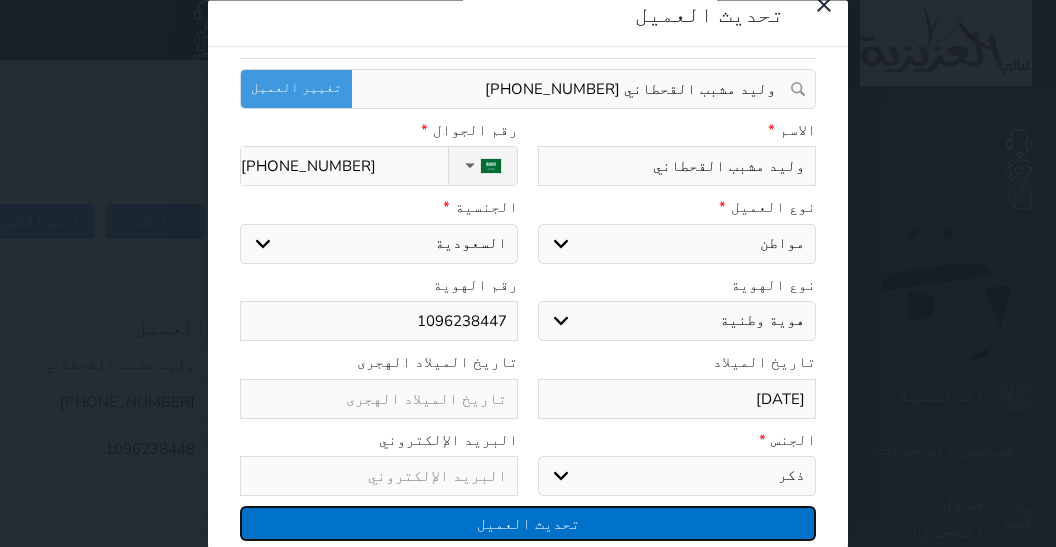 click on "تحديث العميل" at bounding box center (528, 524) 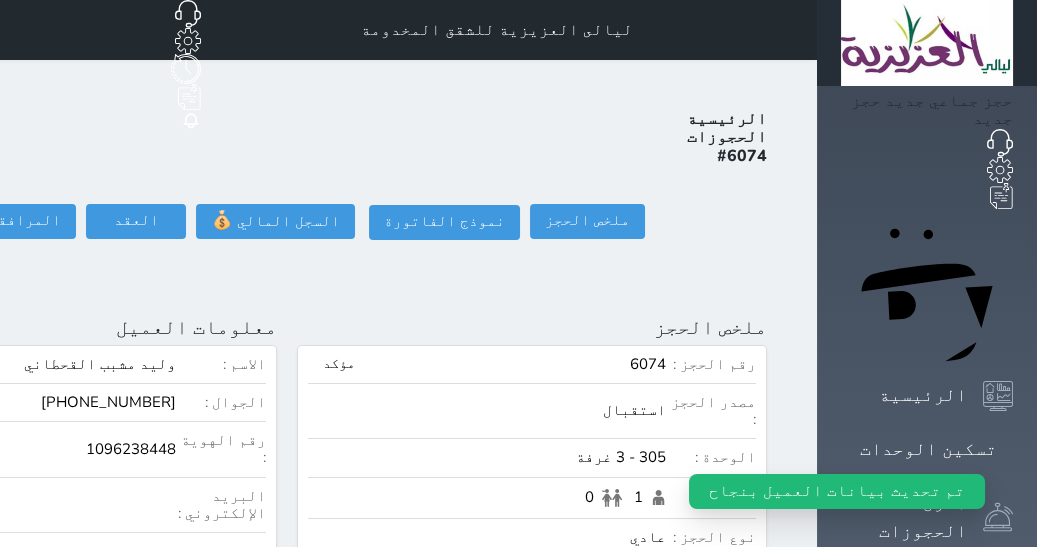 scroll, scrollTop: 0, scrollLeft: 0, axis: both 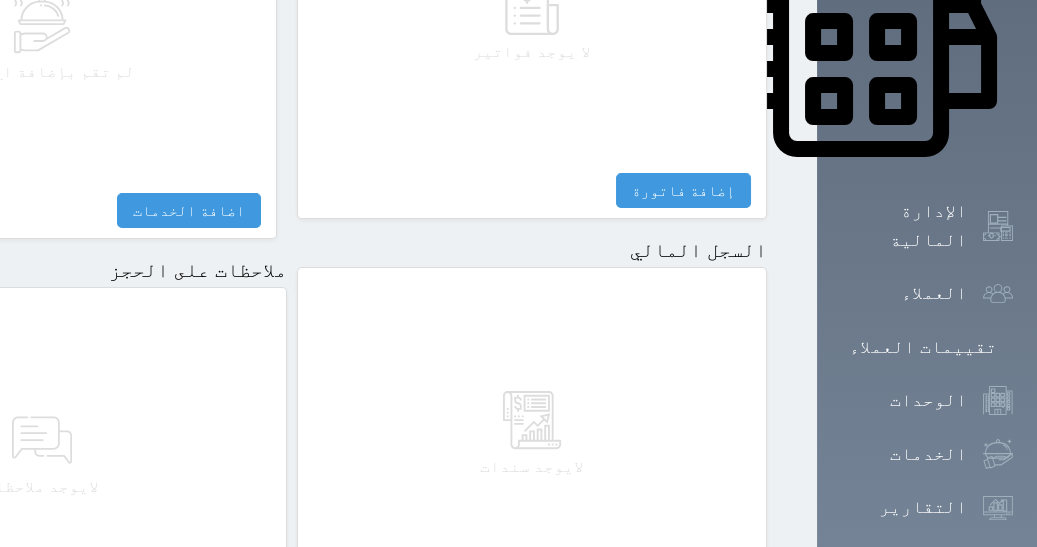click on "مقبوضات" at bounding box center [706, 605] 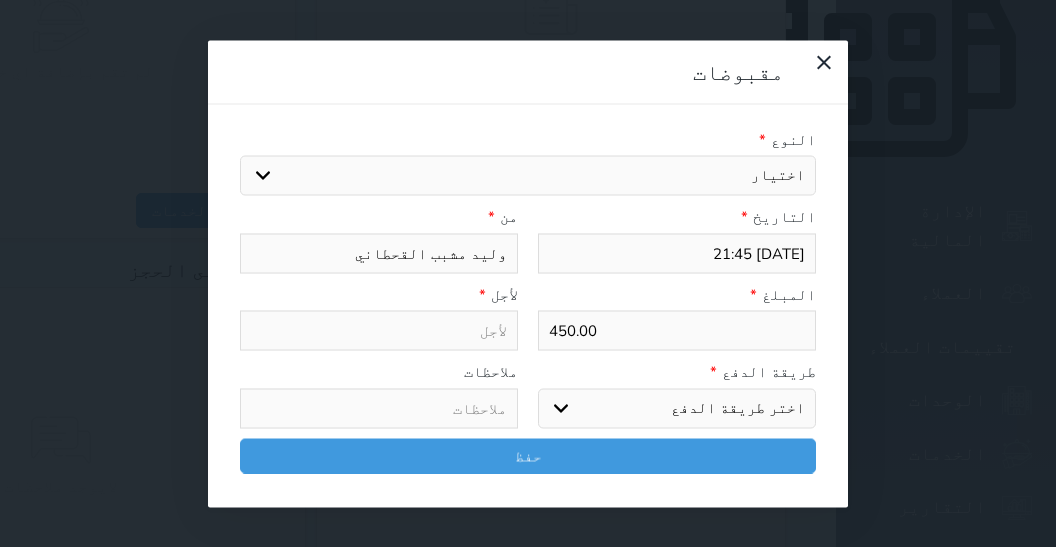 select 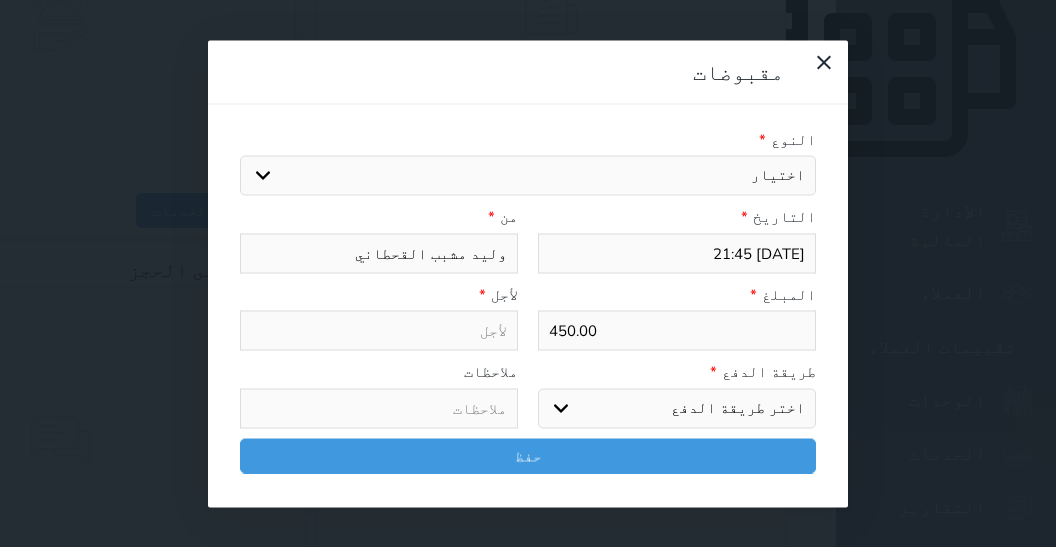select 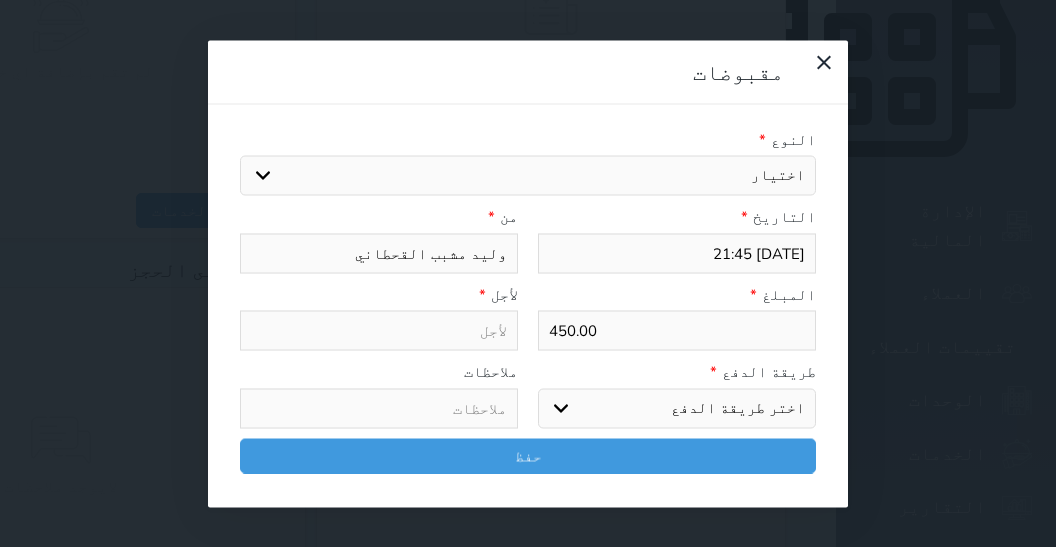 click on "اختيار   مقبوضات عامة قيمة إيجار فواتير تامين عربون لا ينطبق آخر مغسلة واي فاي - الإنترنت مواقف السيارات طعام الأغذية والمشروبات مشروبات المشروبات الباردة المشروبات الساخنة الإفطار غداء عشاء مخبز و كعك حمام سباحة الصالة الرياضية سبا و خدمات الجمال اختيار وإسقاط (خدمات النقل) ميني بار كابل - تلفزيون سرير إضافي تصفيف الشعر التسوق خدمات الجولات السياحية المنظمة خدمات الدليل السياحي" at bounding box center [528, 176] 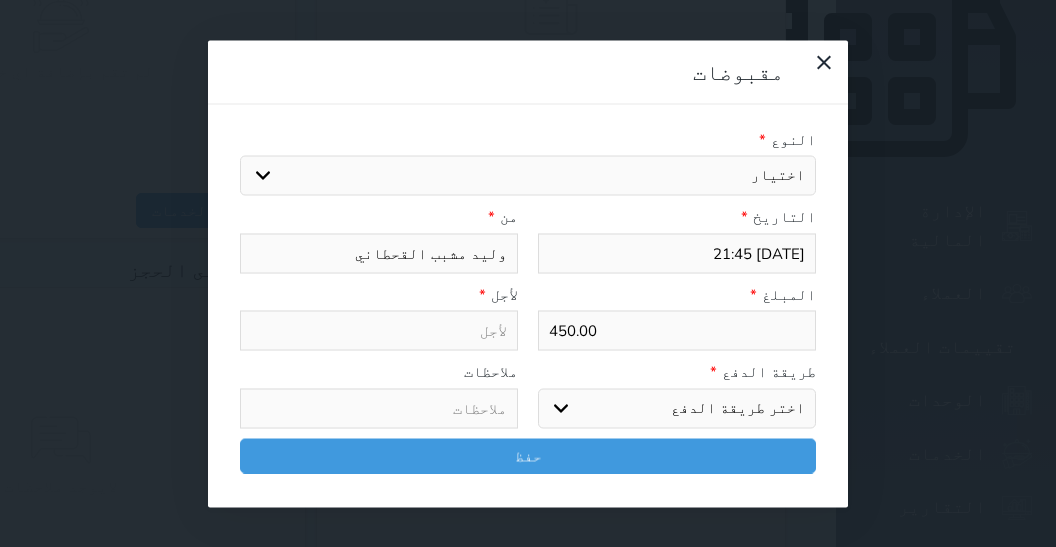 click on "فواتير" at bounding box center [0, 0] 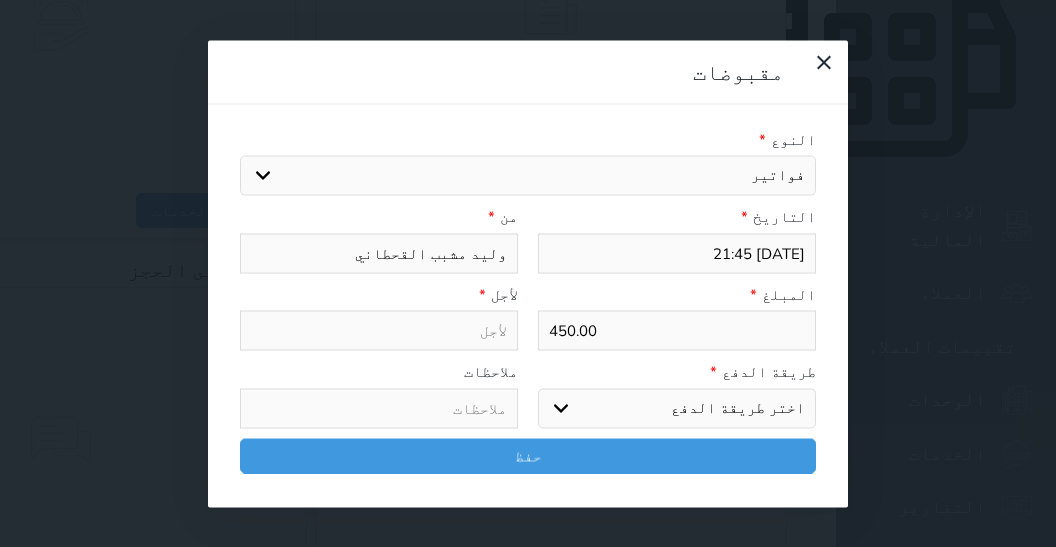 select 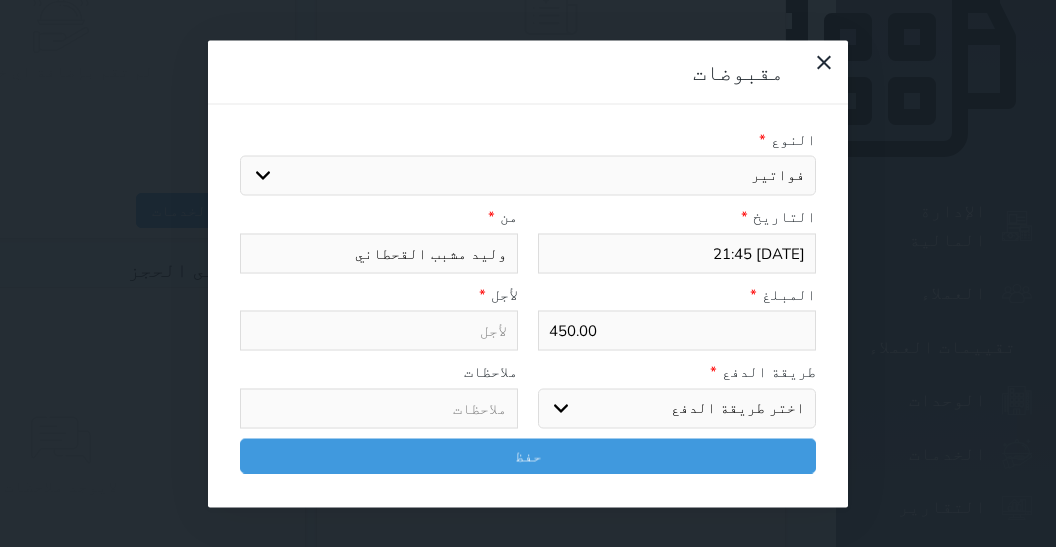 type on "فواتير - الوحدة - 305" 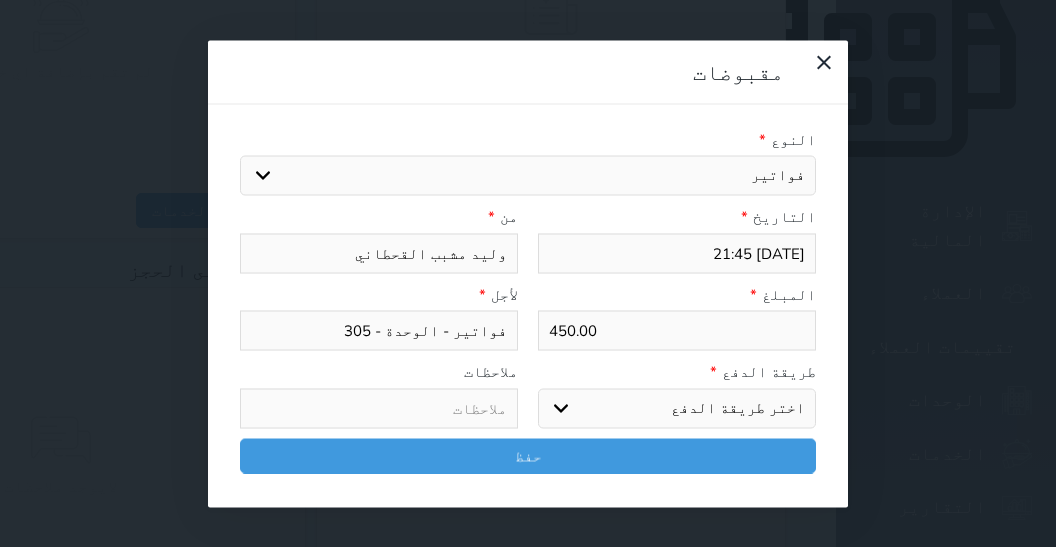 click on "اختر طريقة الدفع   دفع نقدى   تحويل بنكى   مدى   بطاقة ائتمان   آجل" at bounding box center [677, 408] 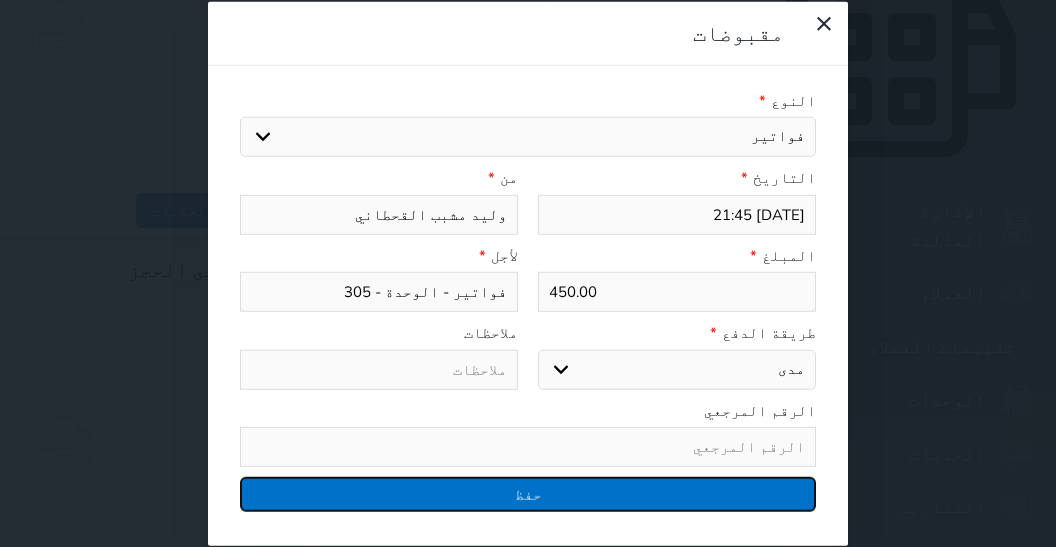 click on "حفظ" at bounding box center (528, 494) 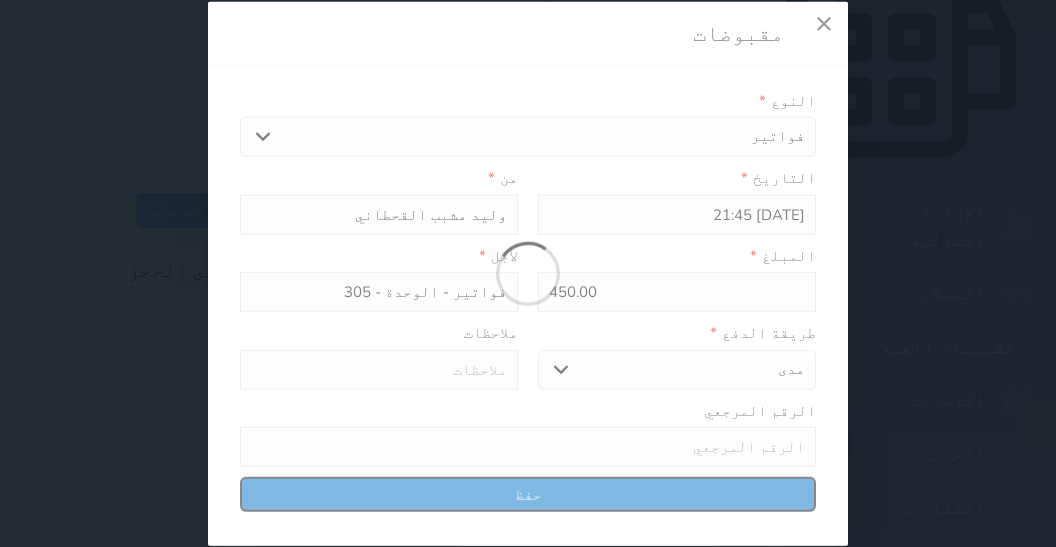 select 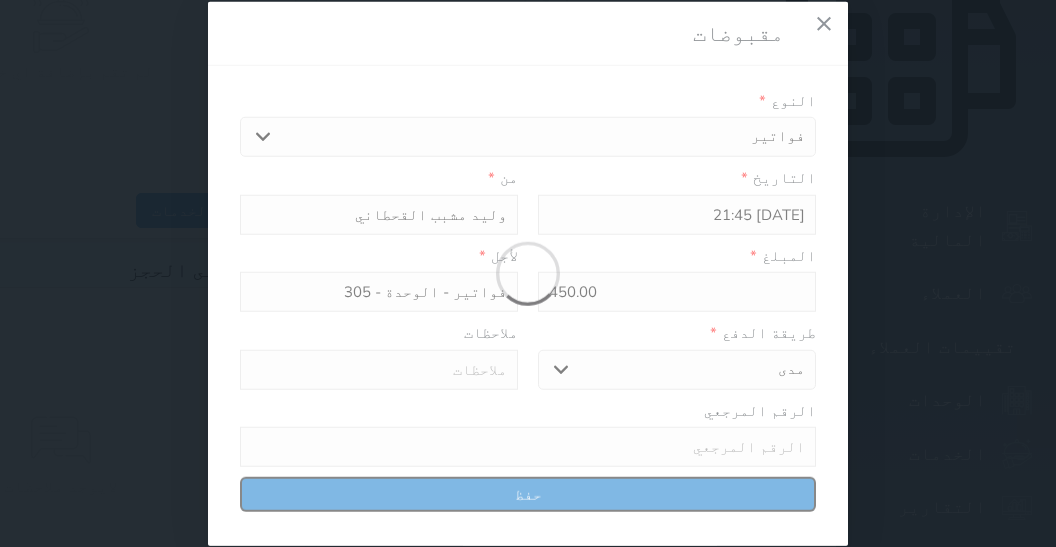 type 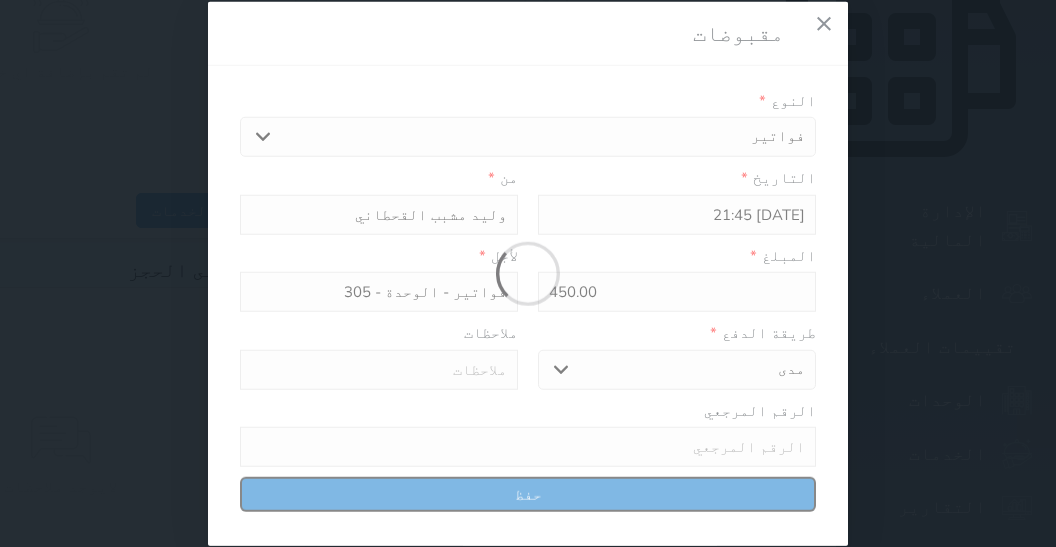 type on "0" 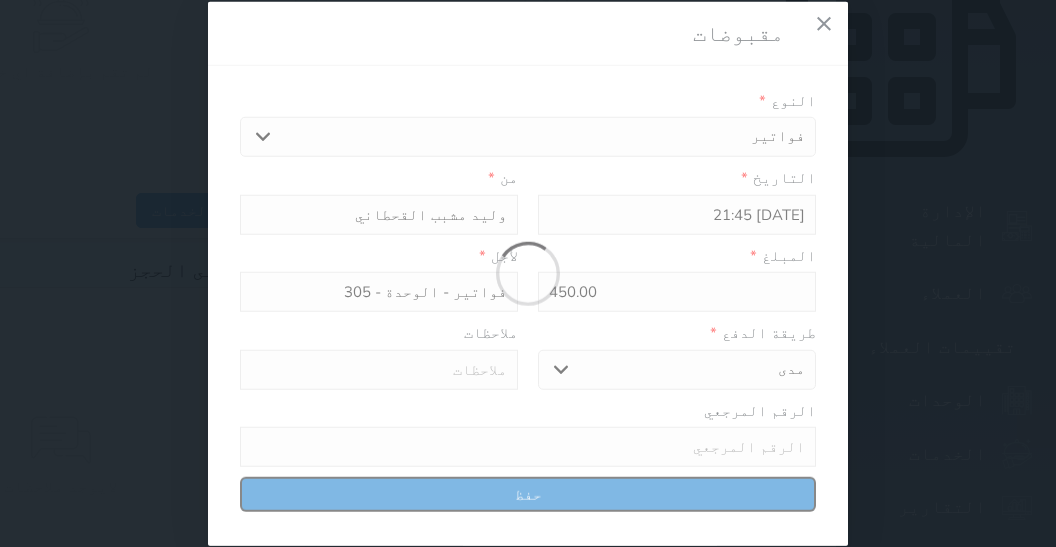 select 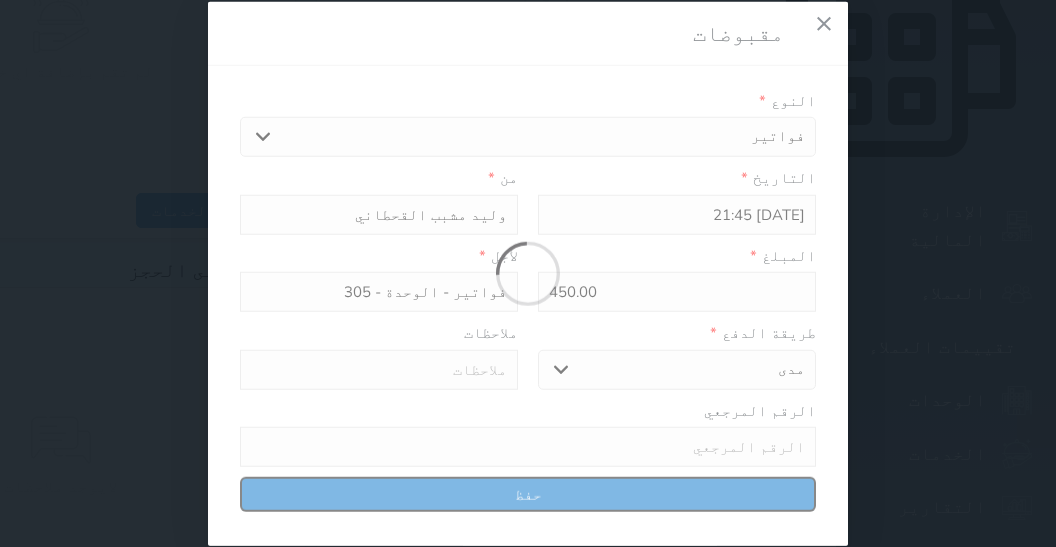 type on "0" 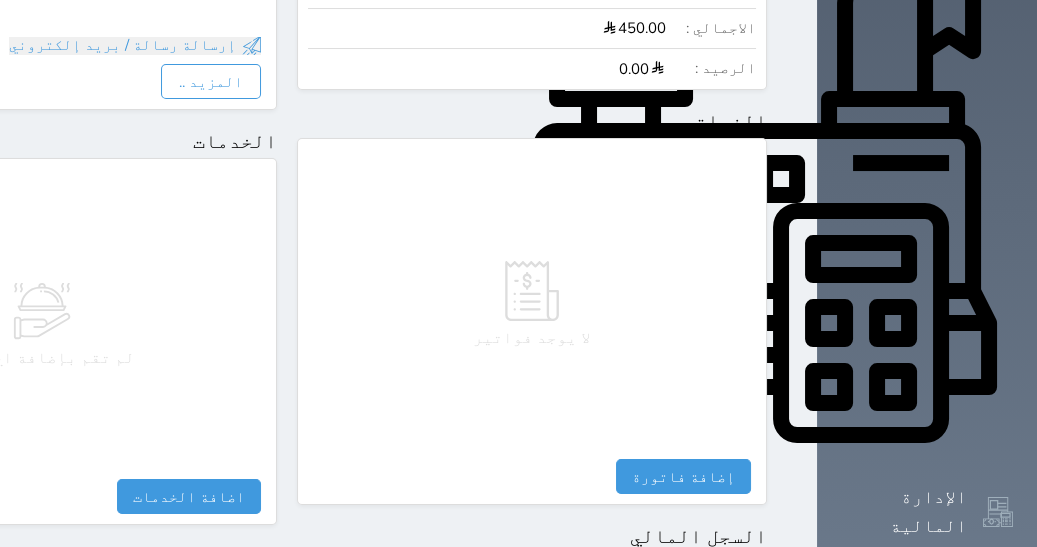 scroll, scrollTop: 703, scrollLeft: 0, axis: vertical 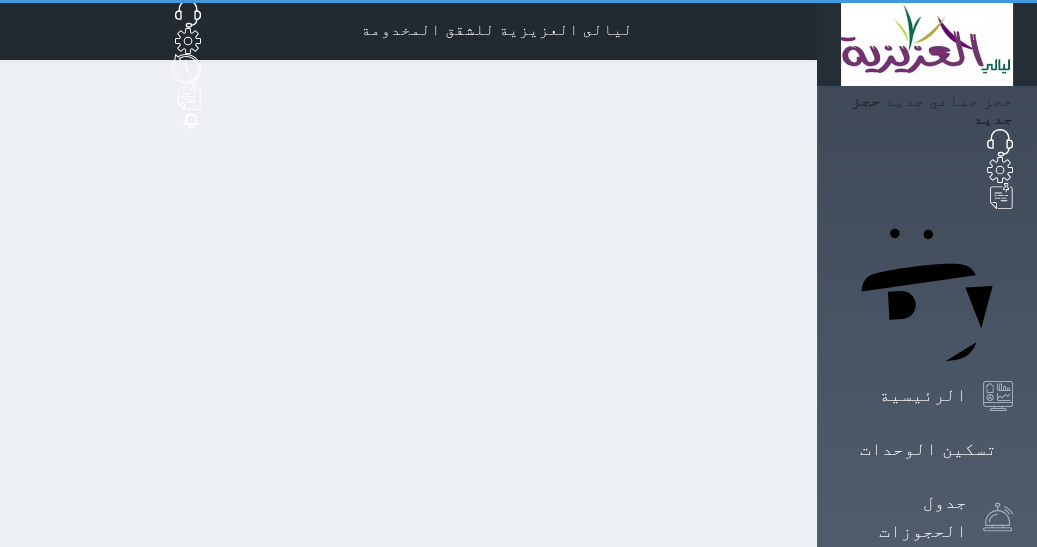 select on "1" 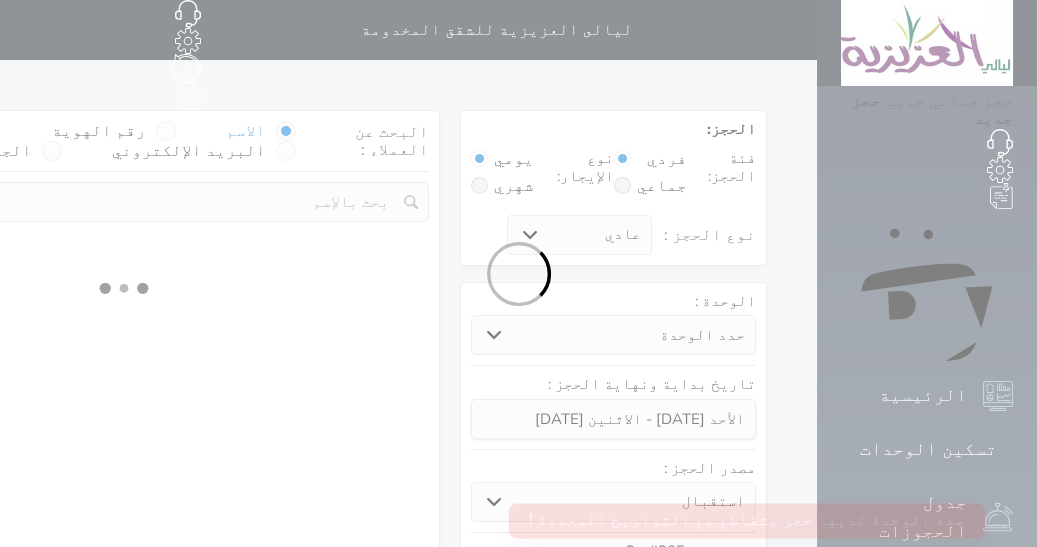 select 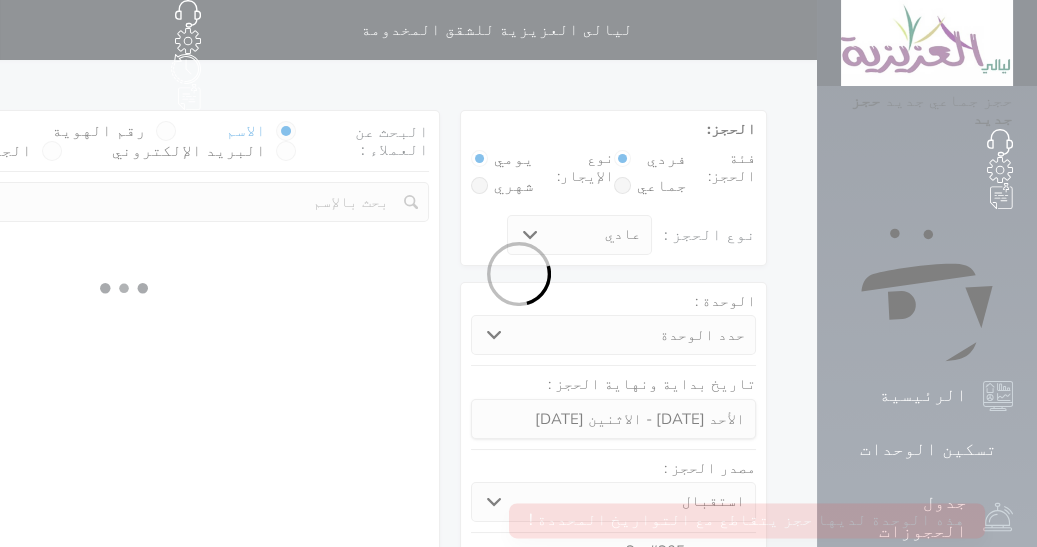 select on "1" 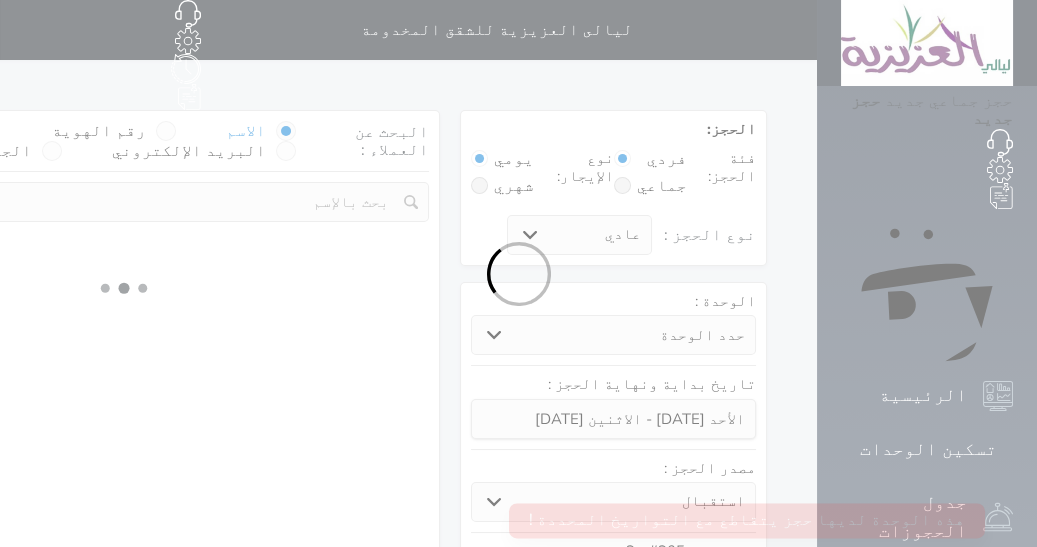 select on "113" 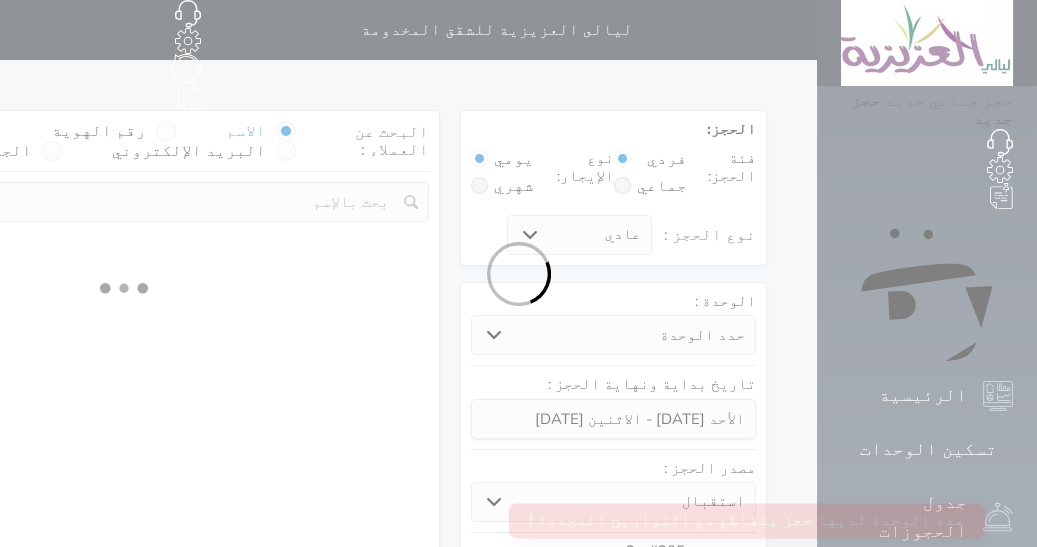 select on "1" 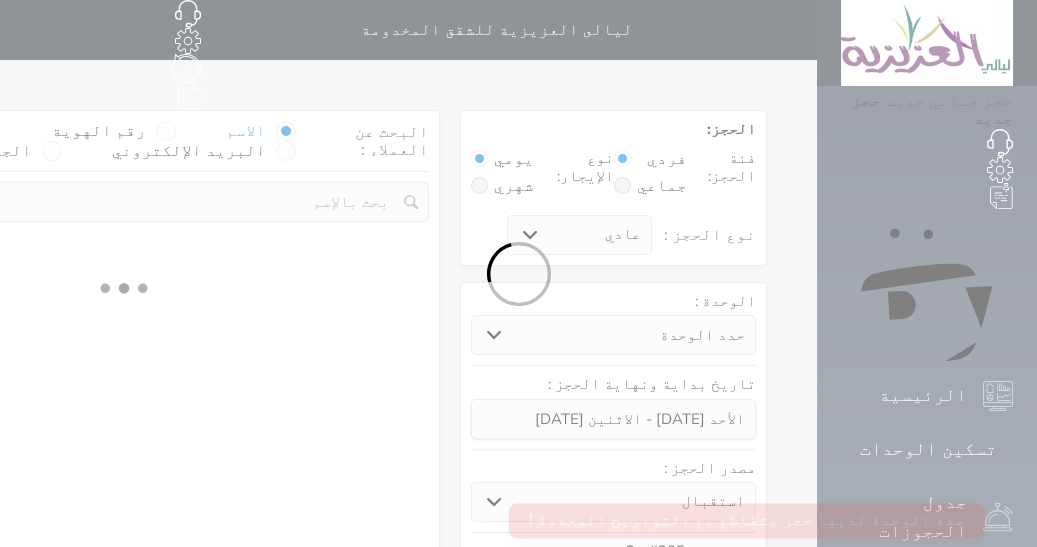 select 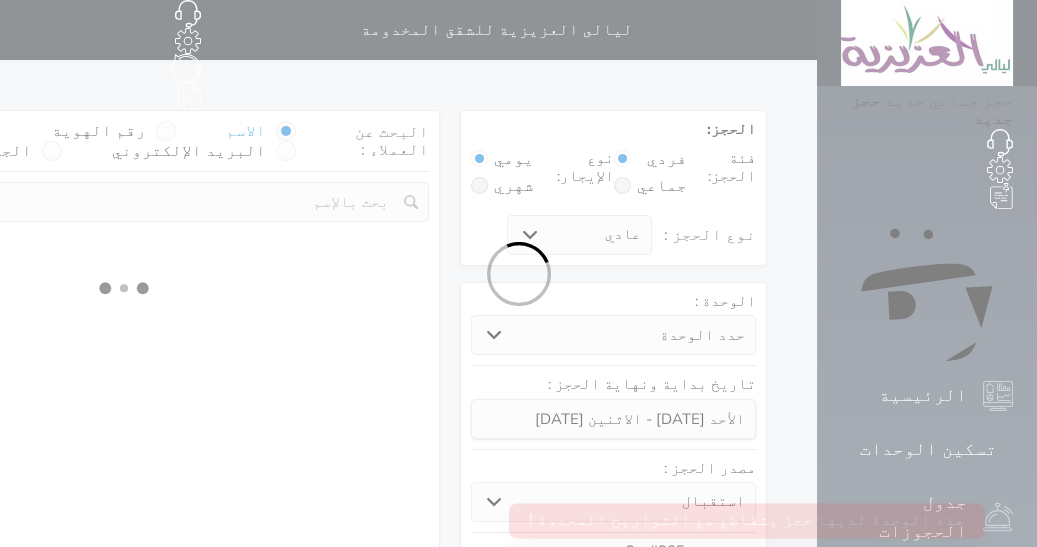 select on "7" 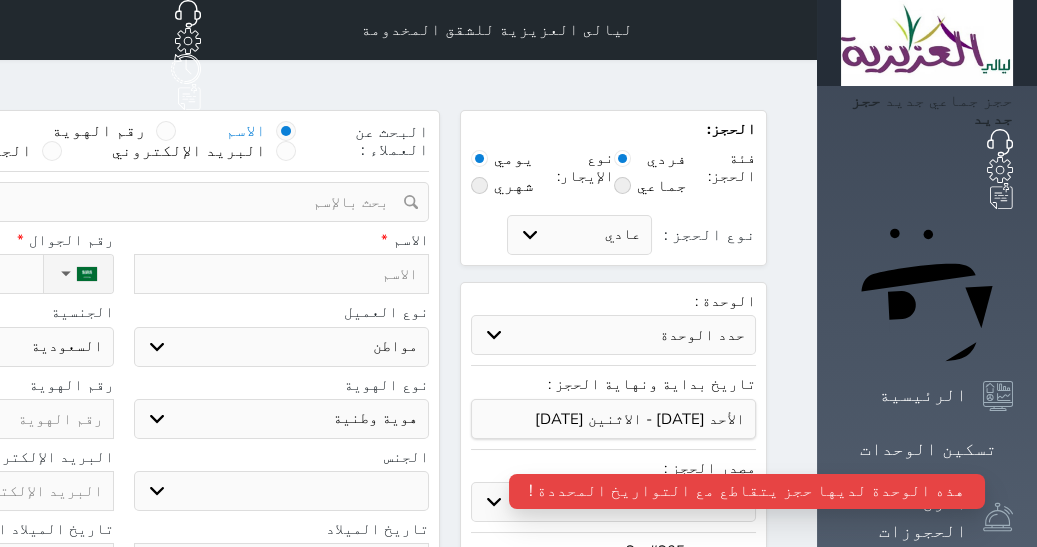 select 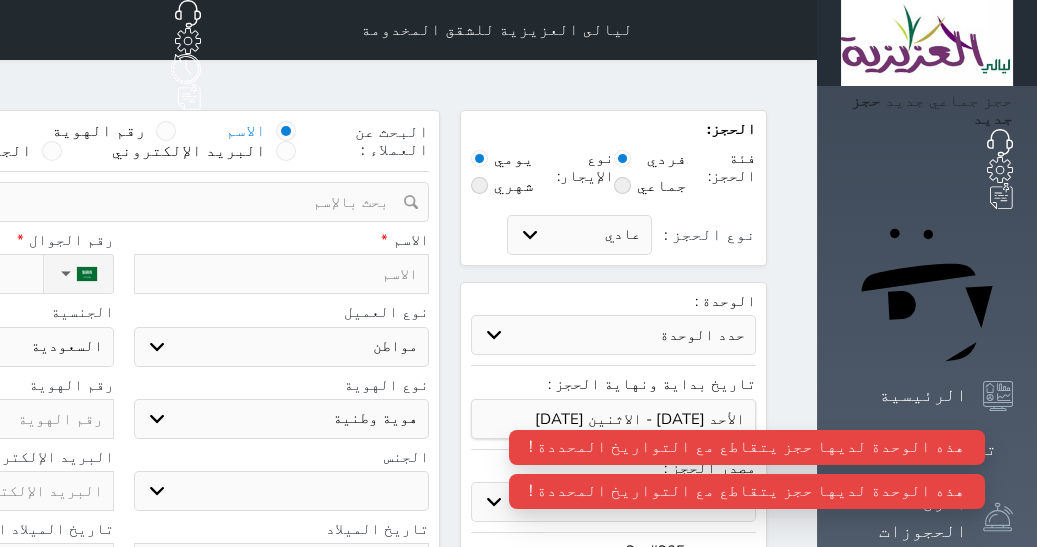 select 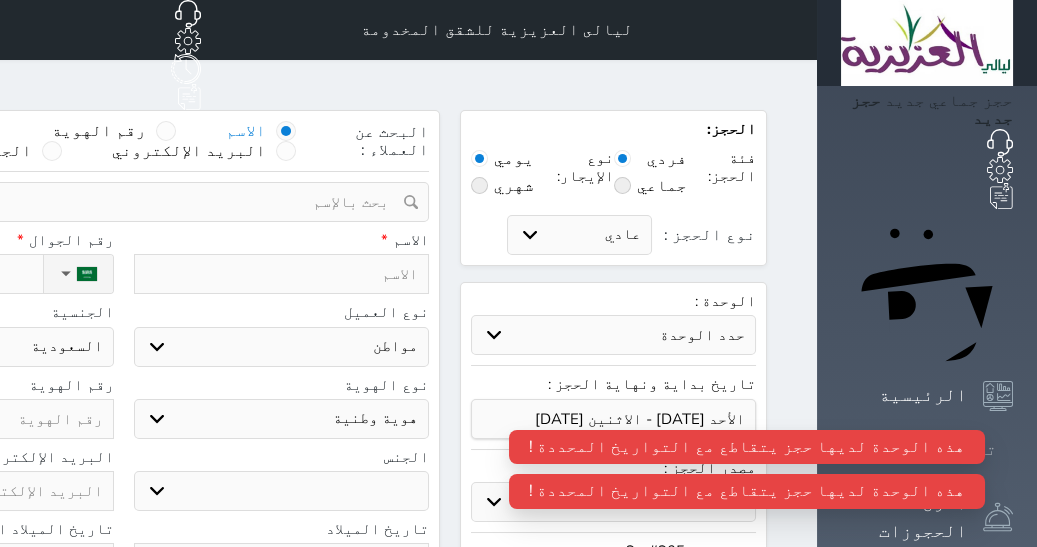 click on "تسكين الوحدات" at bounding box center [928, 449] 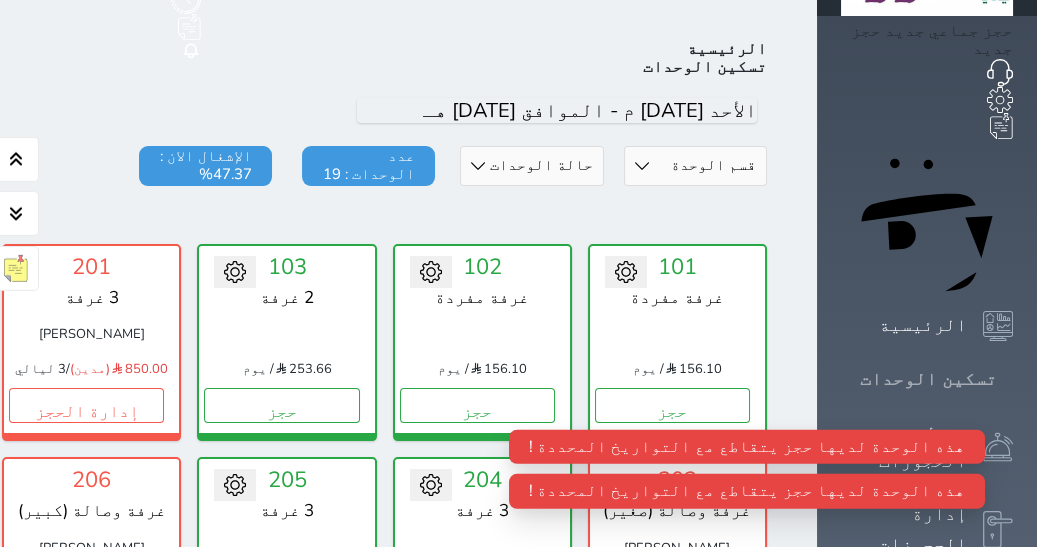 scroll, scrollTop: 77, scrollLeft: 0, axis: vertical 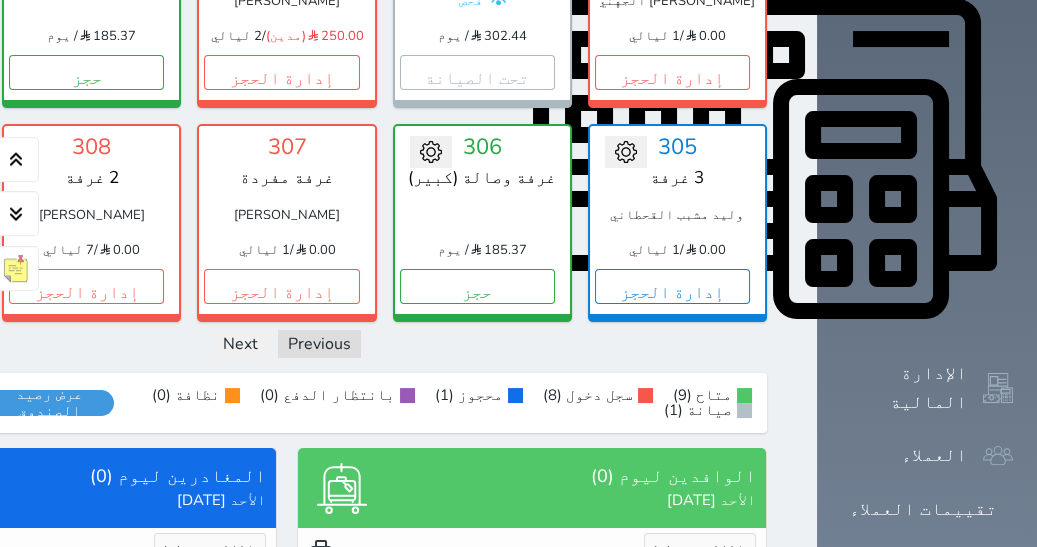 click on "0.00
/   1 ليالي" at bounding box center [677, 251] 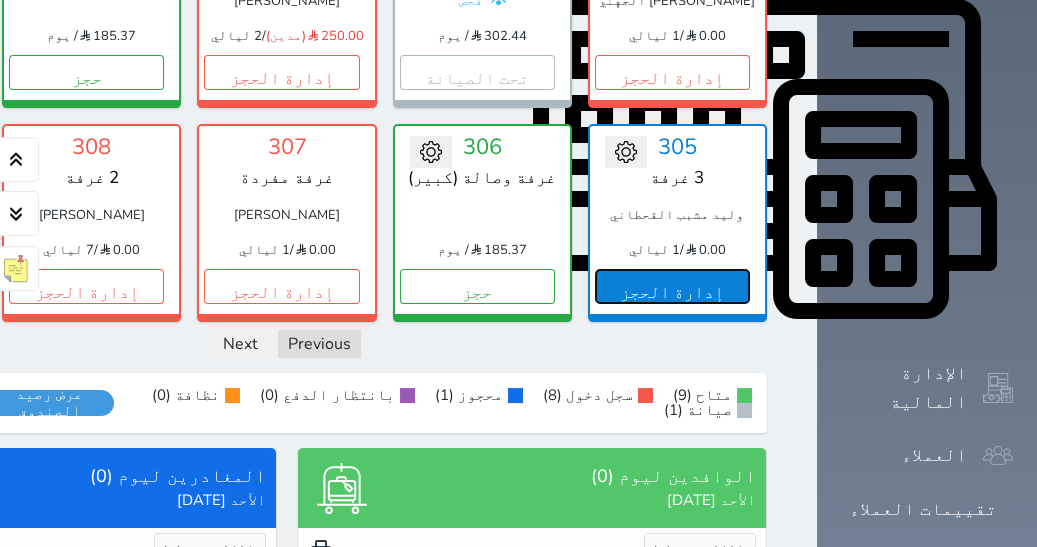 click on "إدارة الحجز" at bounding box center (672, 286) 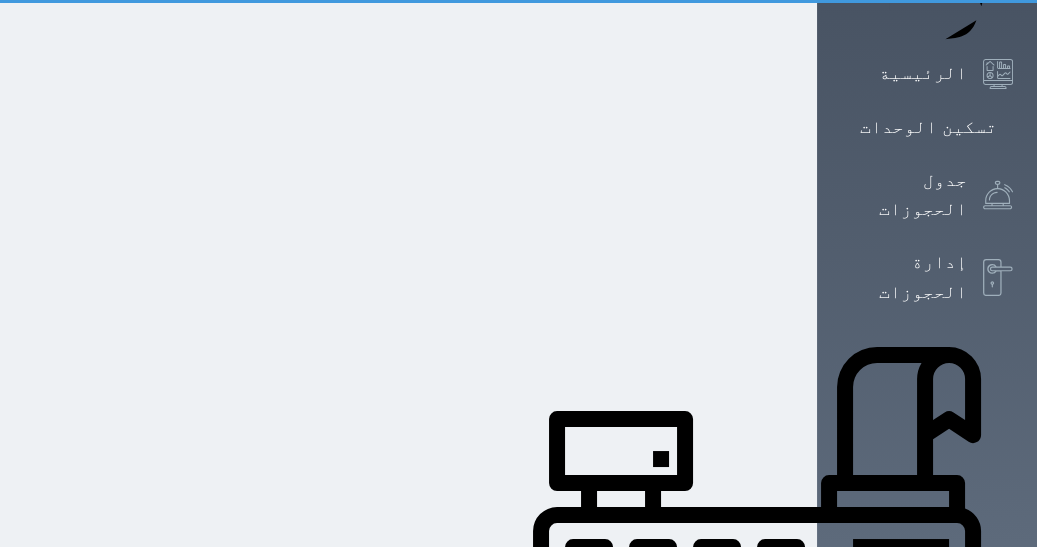 scroll, scrollTop: 0, scrollLeft: 0, axis: both 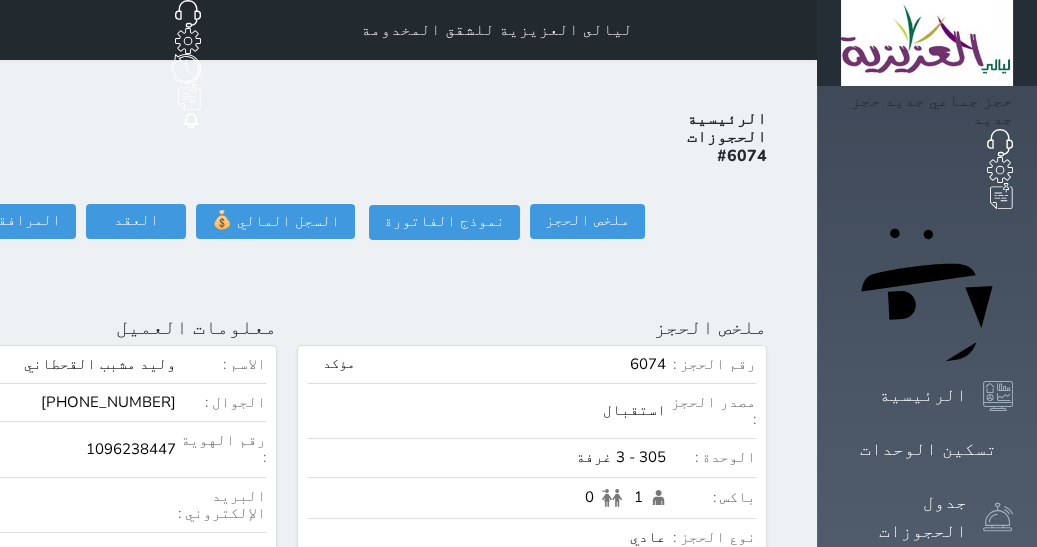 click on "تسجيل دخول" at bounding box center (-126, 221) 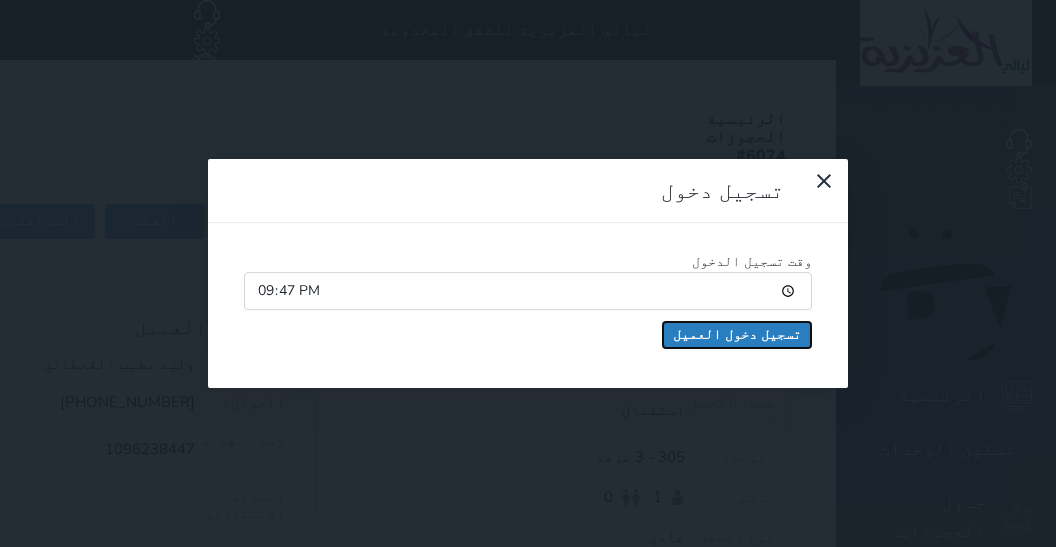 click on "تسجيل دخول العميل" at bounding box center (737, 335) 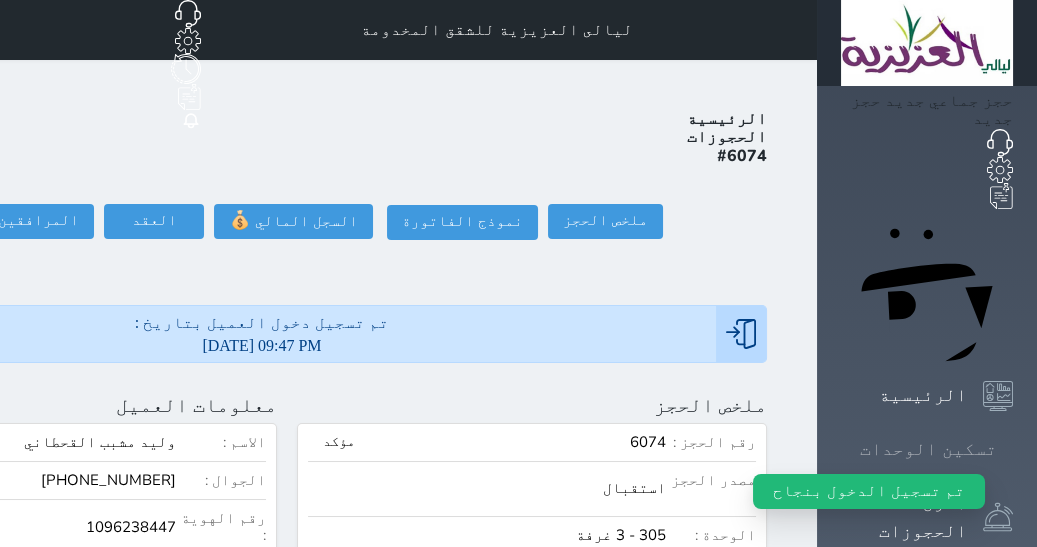 click on "تسكين الوحدات" at bounding box center [928, 449] 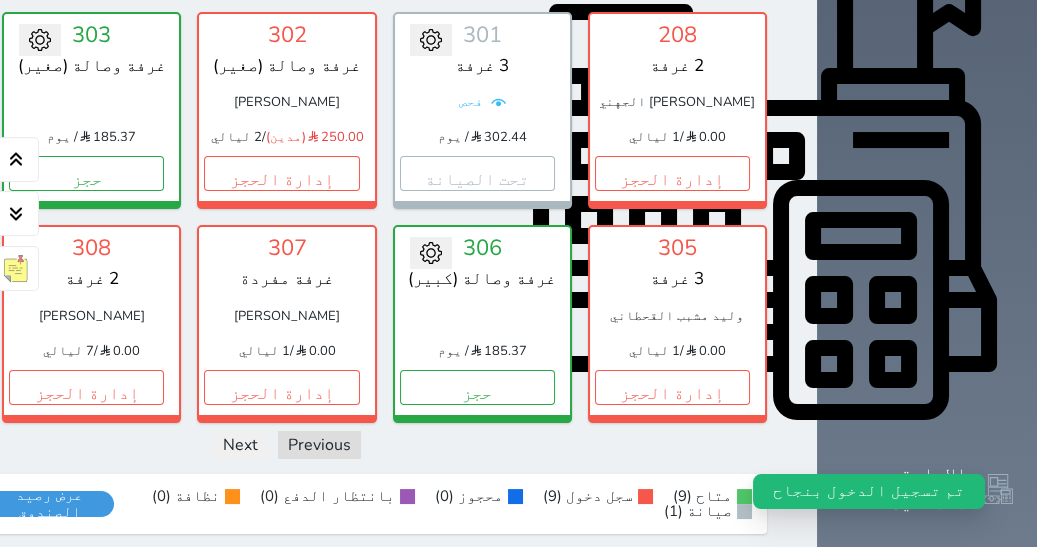 scroll, scrollTop: 759, scrollLeft: 0, axis: vertical 